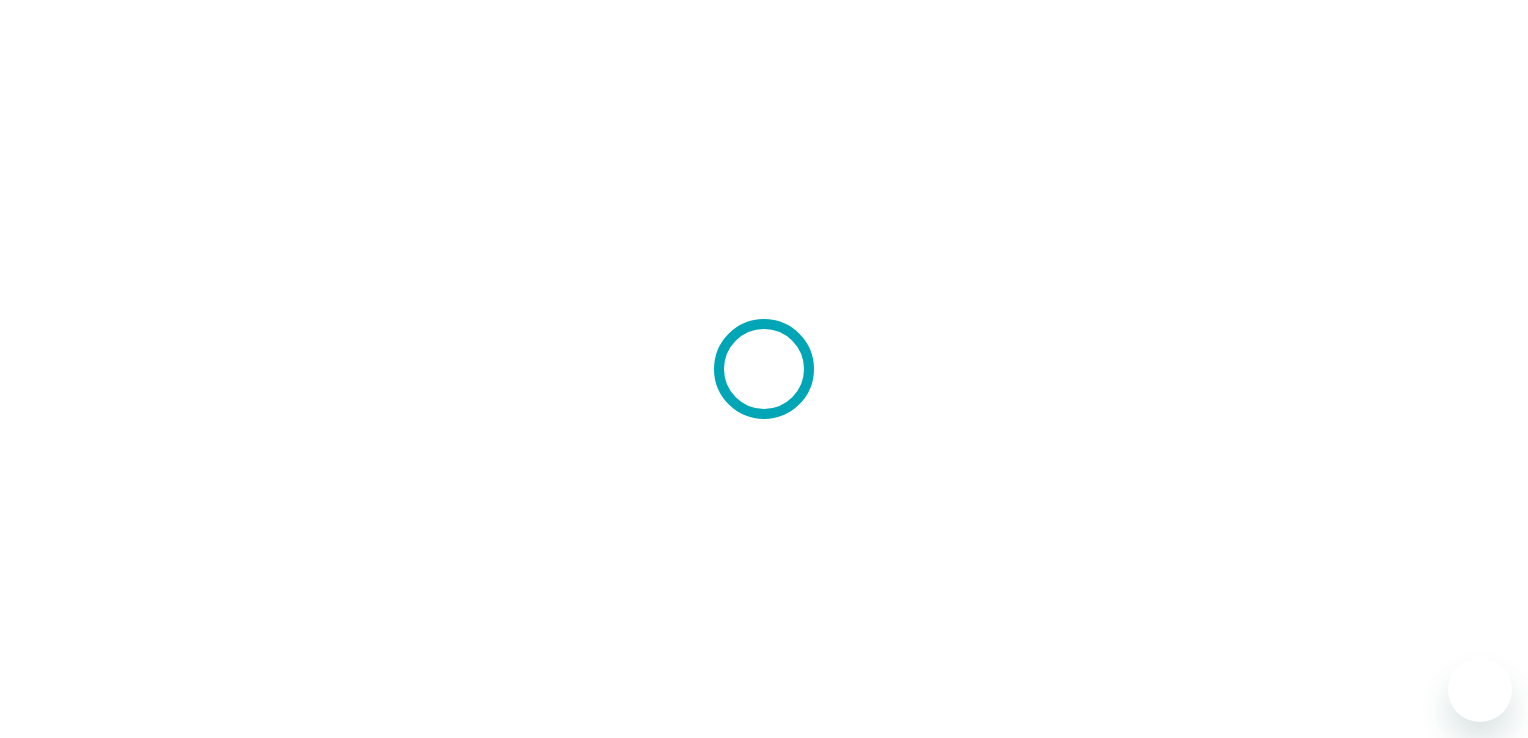scroll, scrollTop: 0, scrollLeft: 0, axis: both 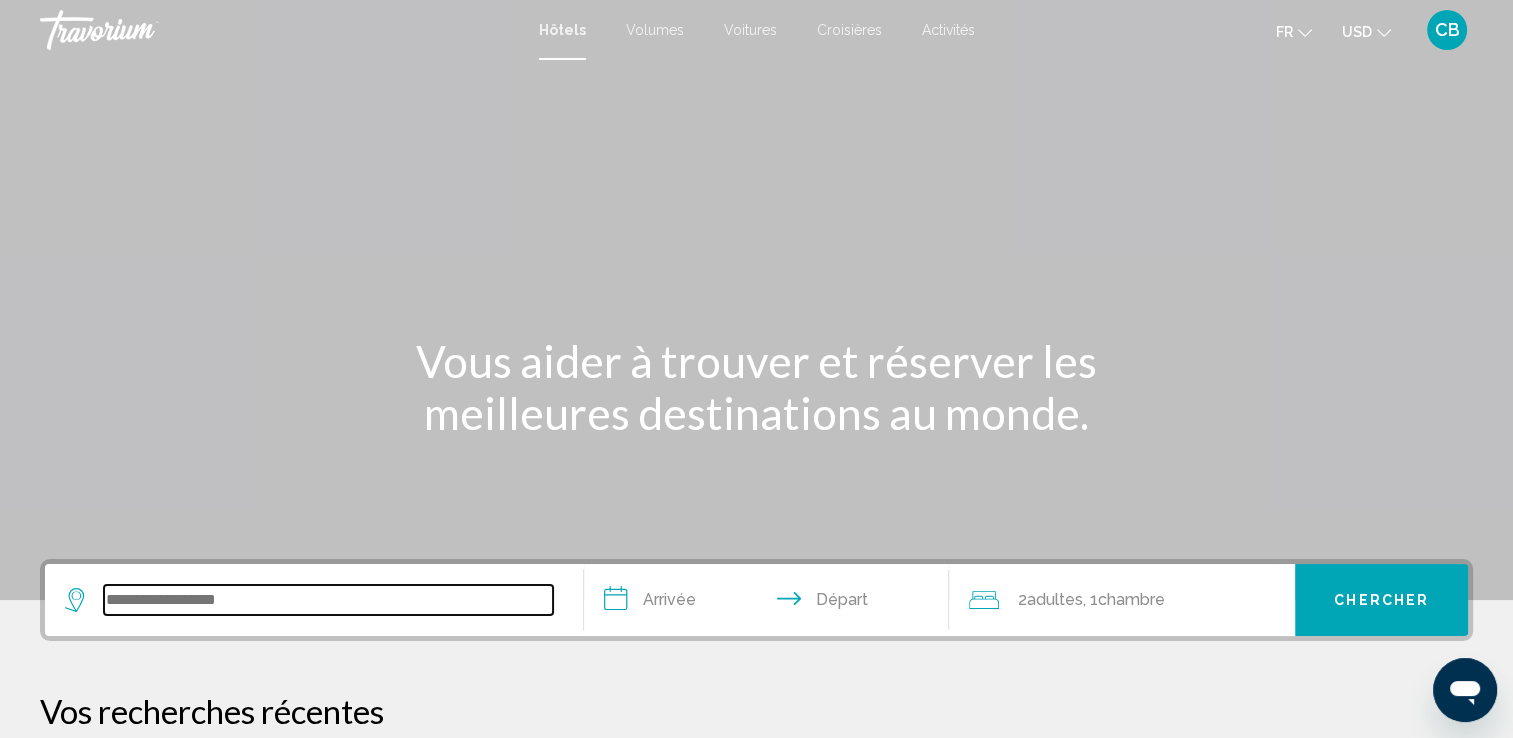 click at bounding box center (328, 600) 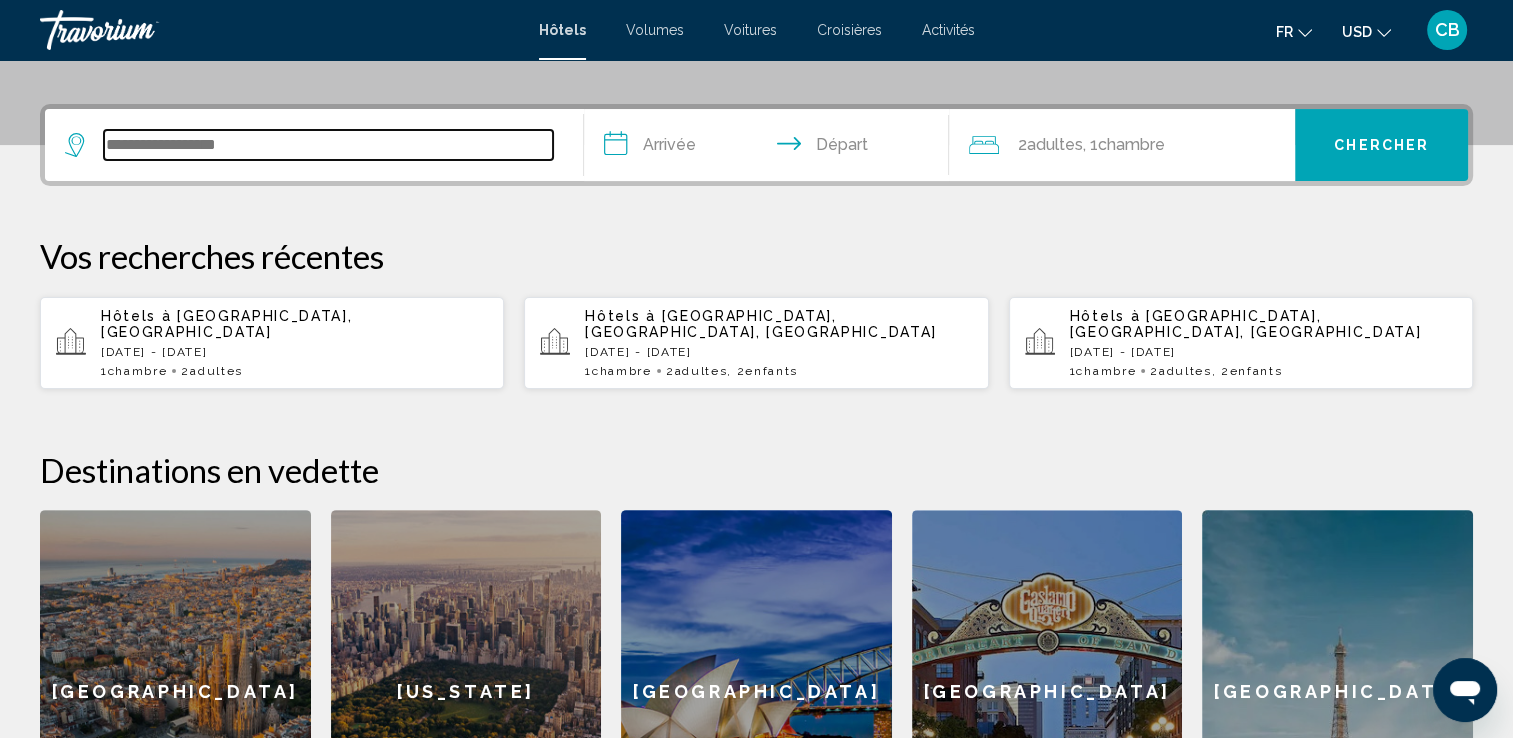 scroll, scrollTop: 493, scrollLeft: 0, axis: vertical 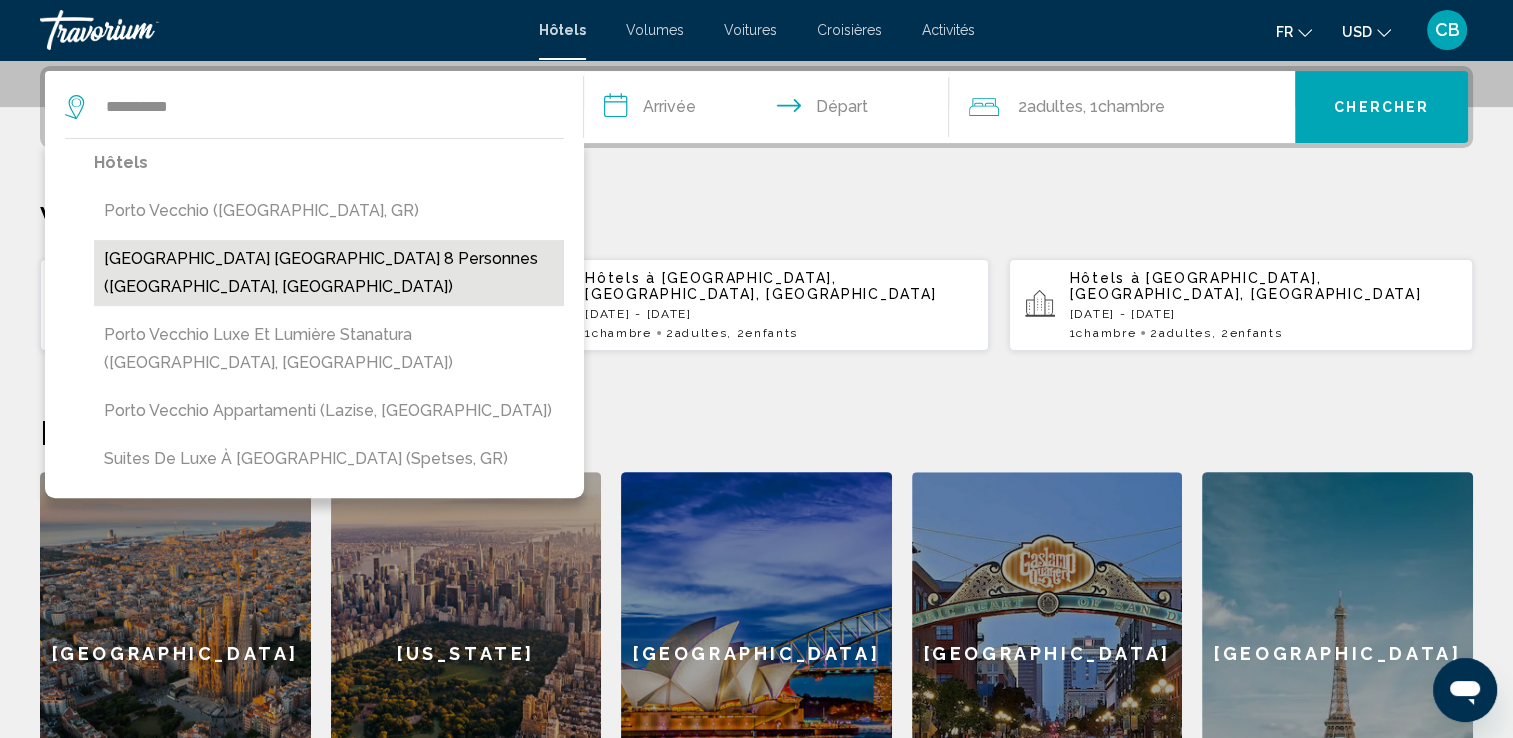 click on "[GEOGRAPHIC_DATA] [GEOGRAPHIC_DATA] 8 Personnes ([GEOGRAPHIC_DATA], [GEOGRAPHIC_DATA])" at bounding box center (329, 273) 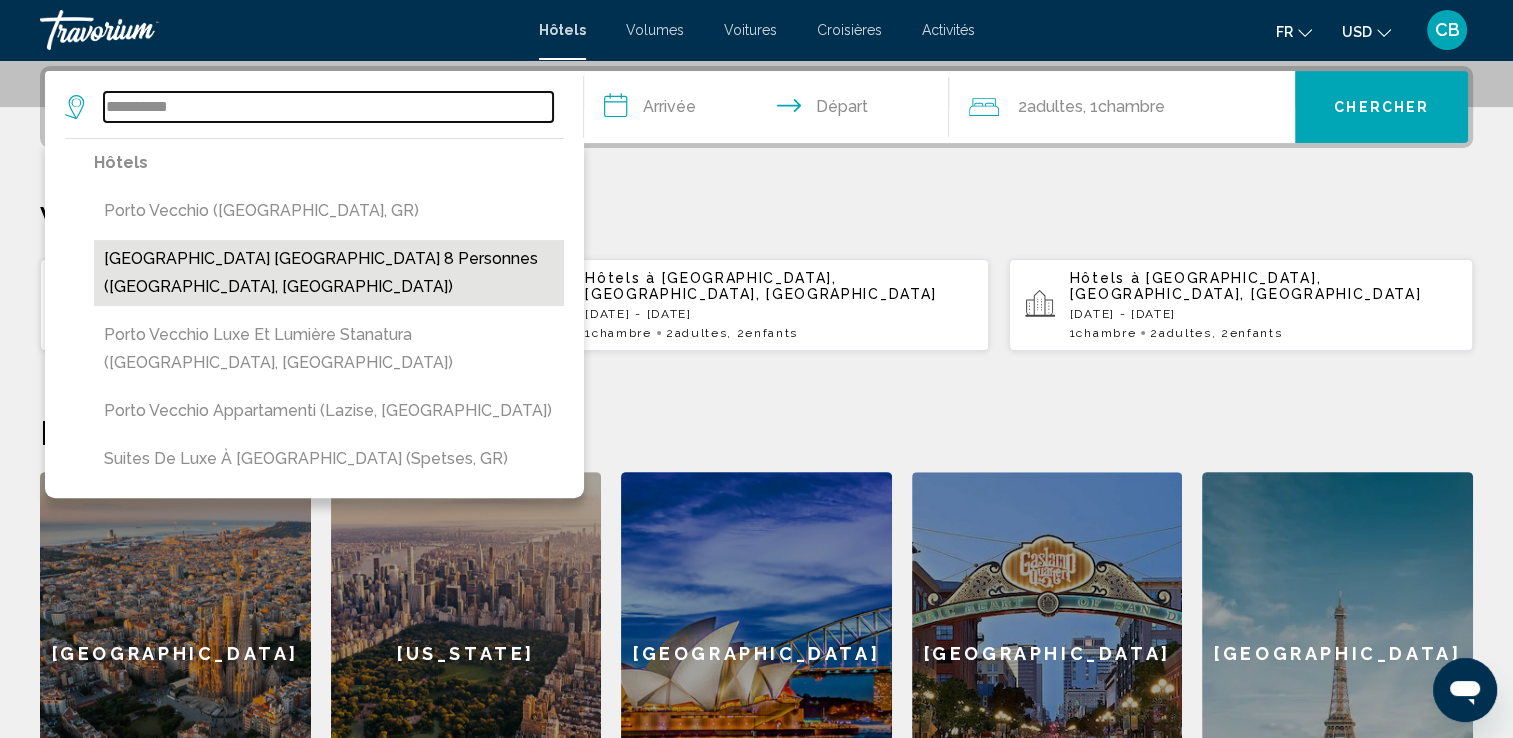 type on "**********" 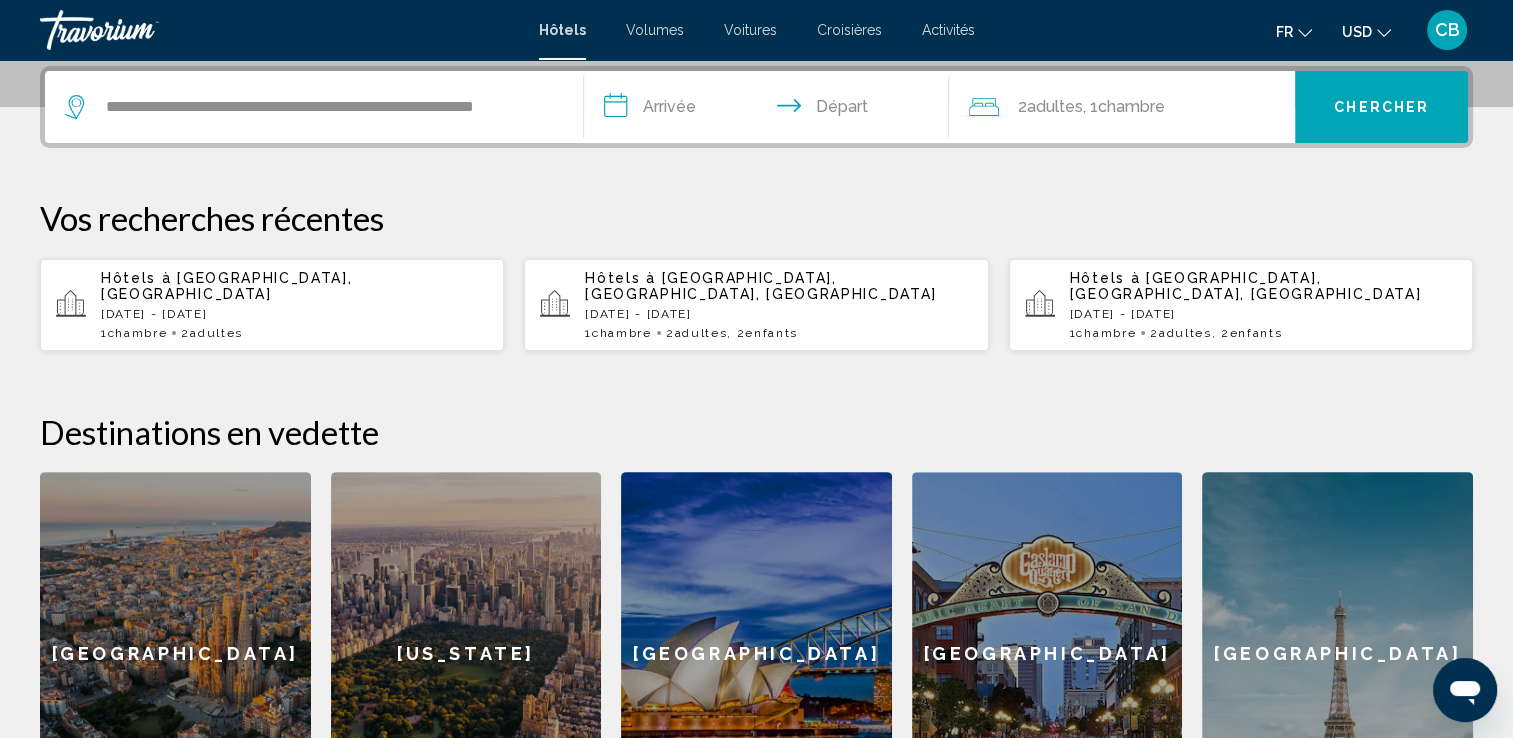 click on "**********" at bounding box center (771, 110) 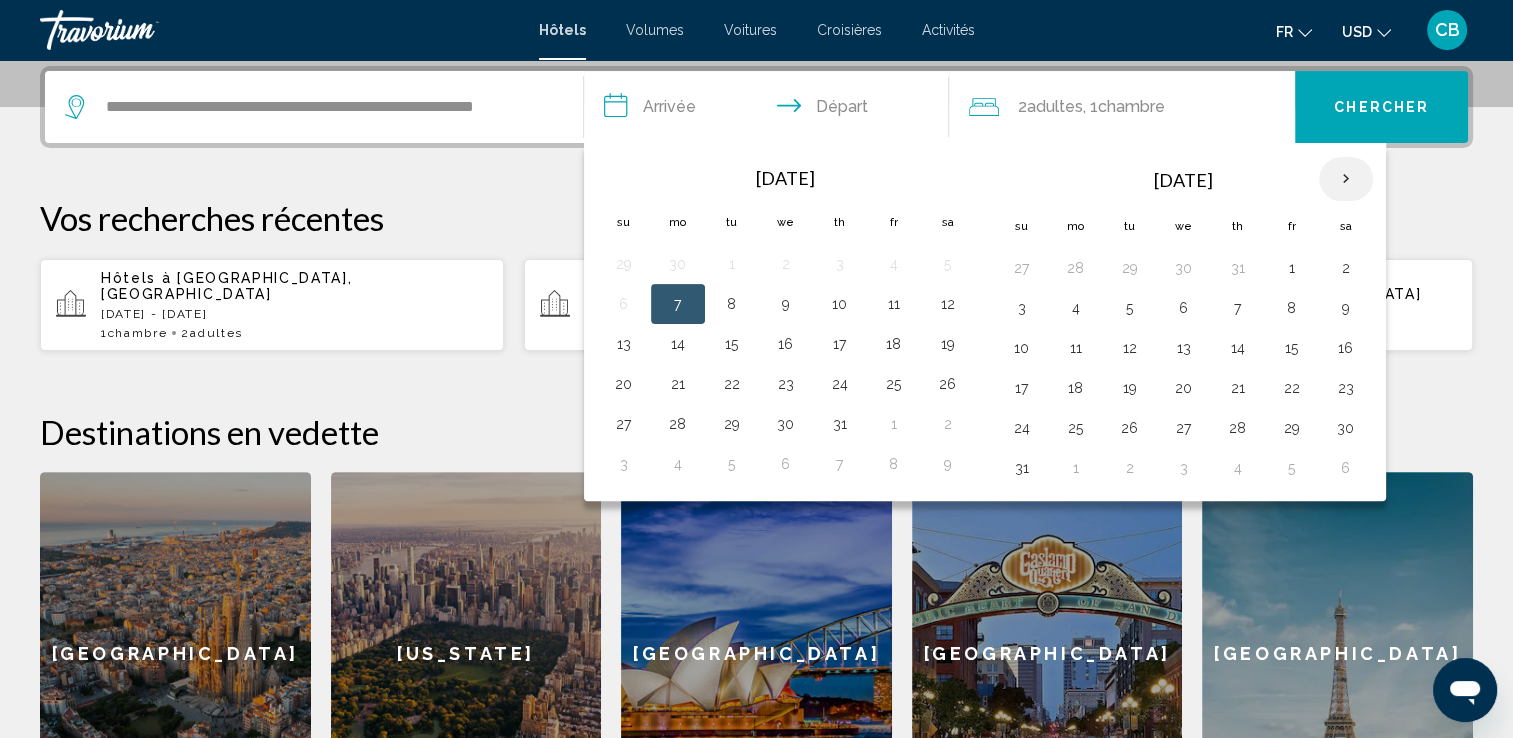 click at bounding box center [1346, 179] 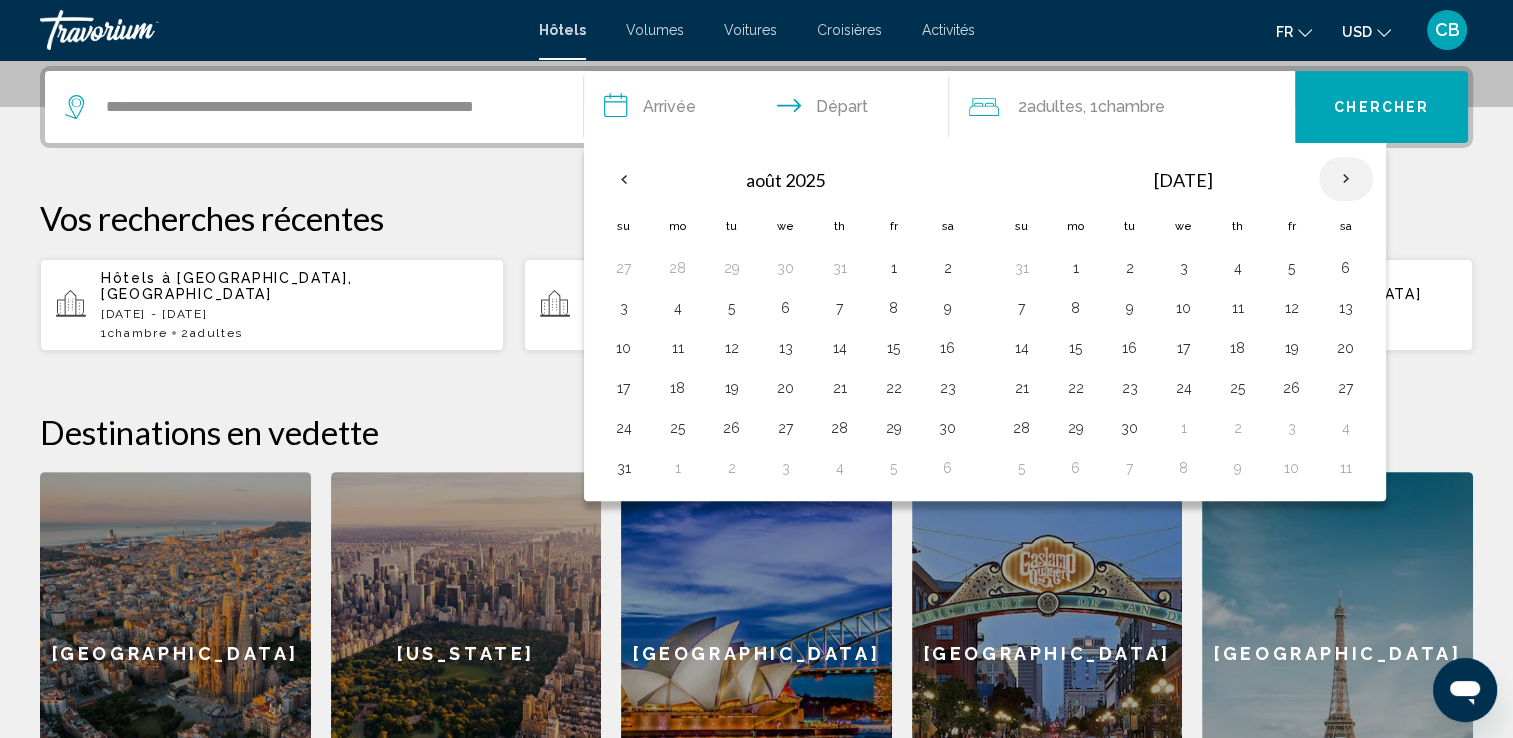 click at bounding box center [1346, 179] 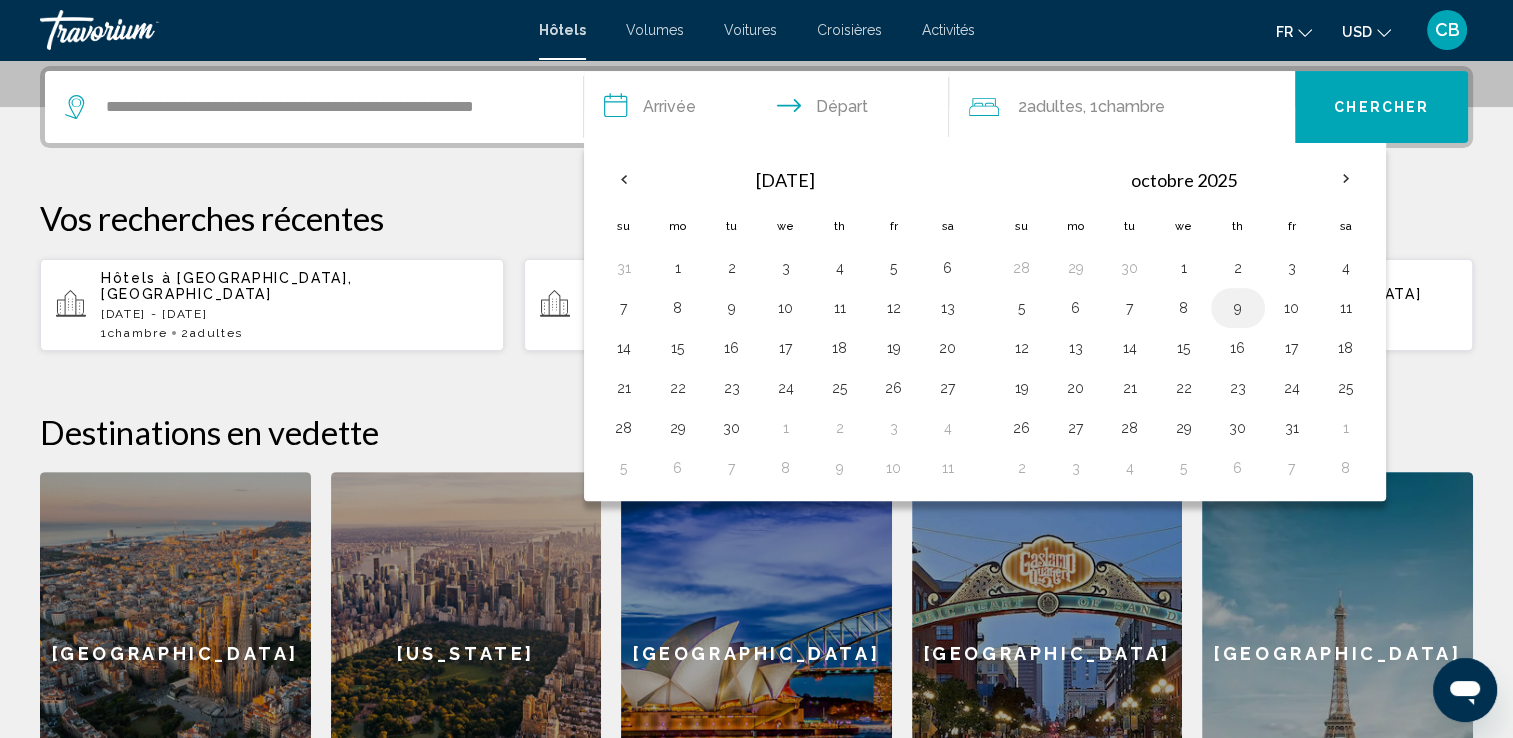 click on "9" at bounding box center [1238, 308] 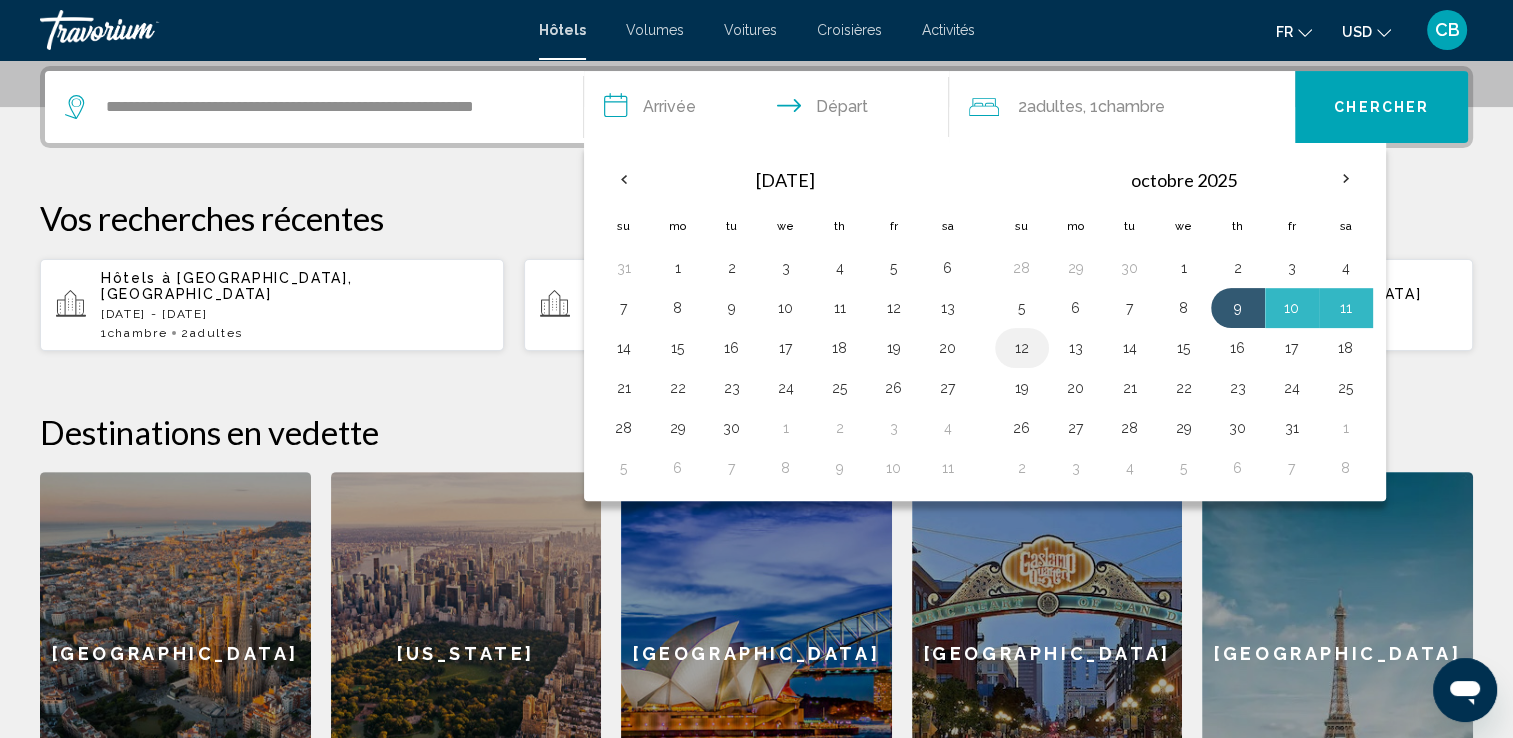 click on "12" at bounding box center (1022, 348) 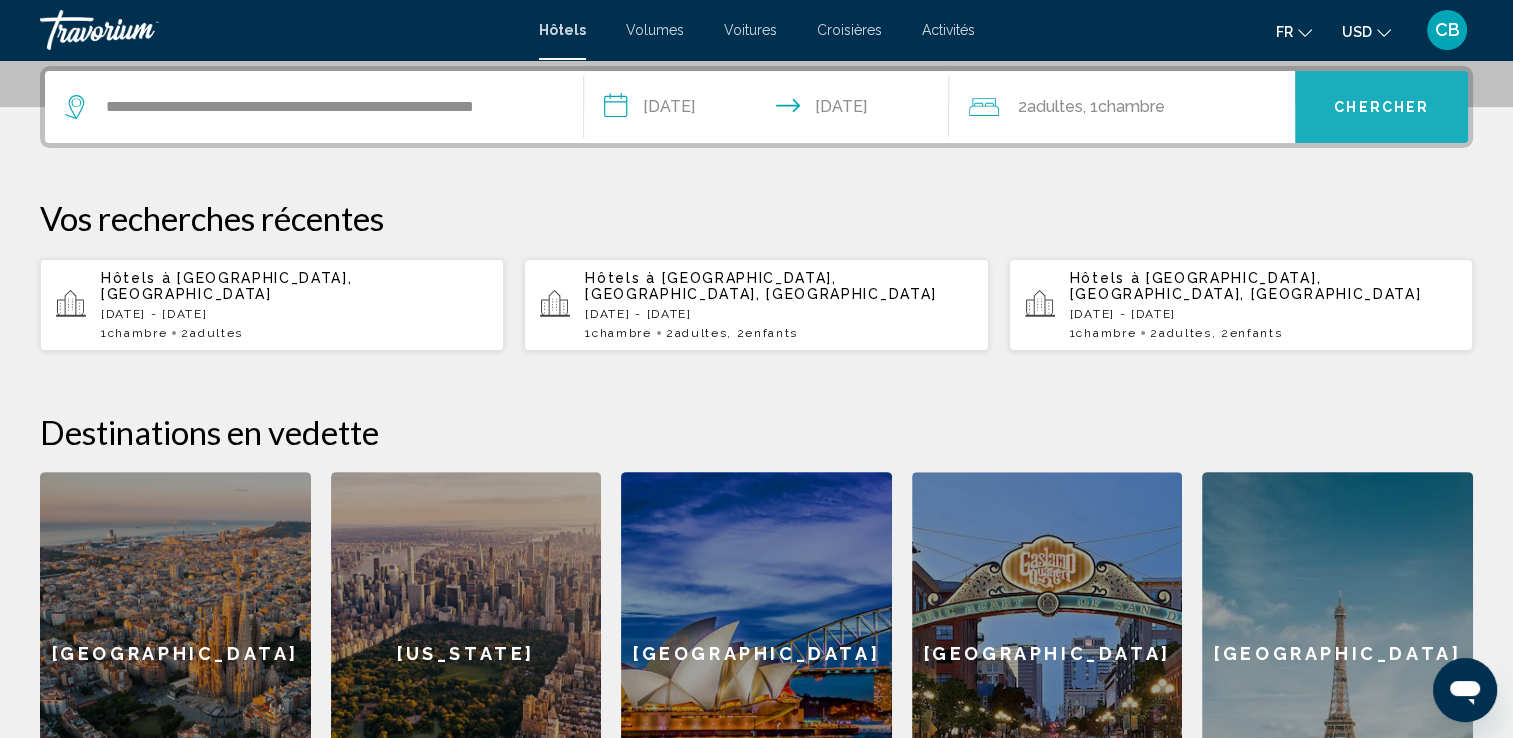 click on "Chercher" at bounding box center [1381, 108] 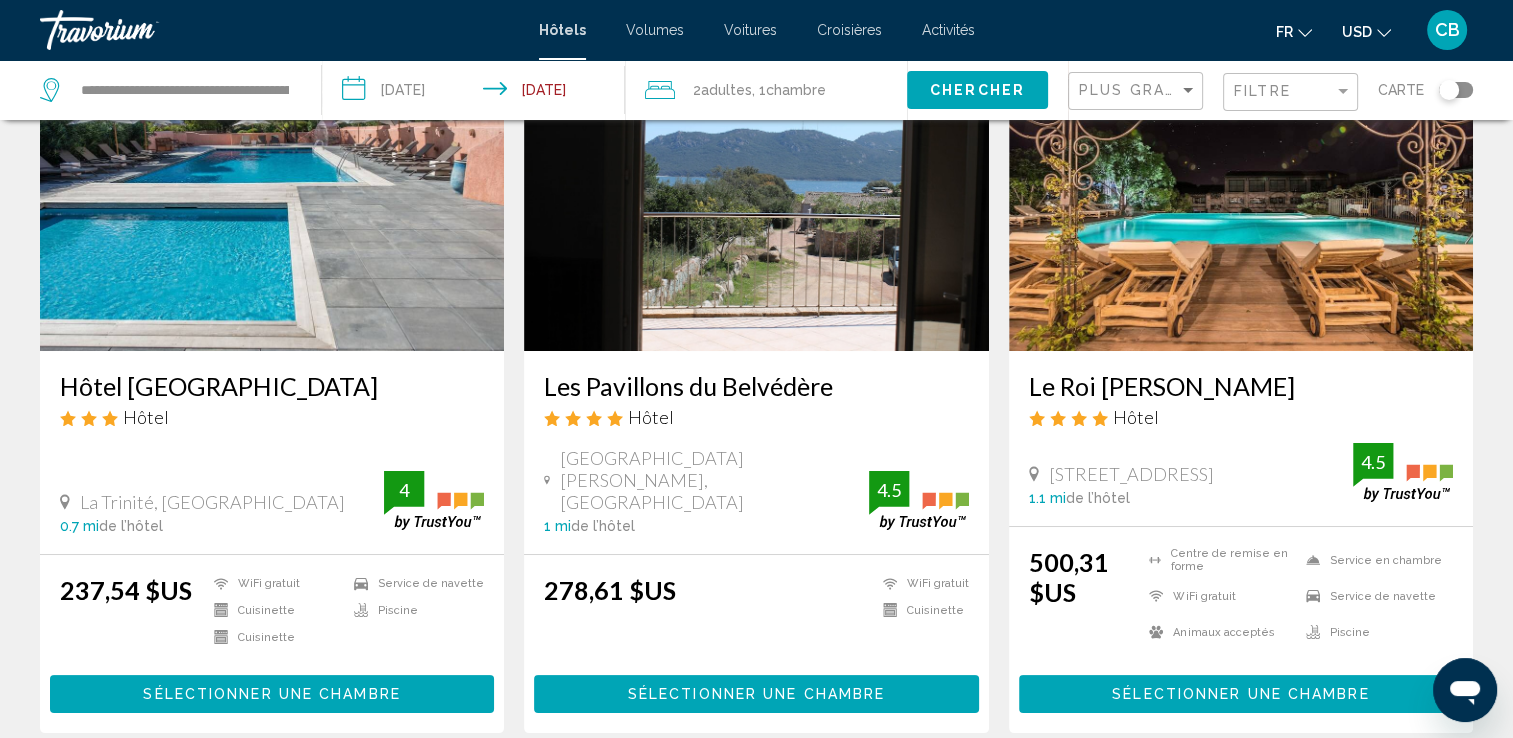 scroll, scrollTop: 162, scrollLeft: 0, axis: vertical 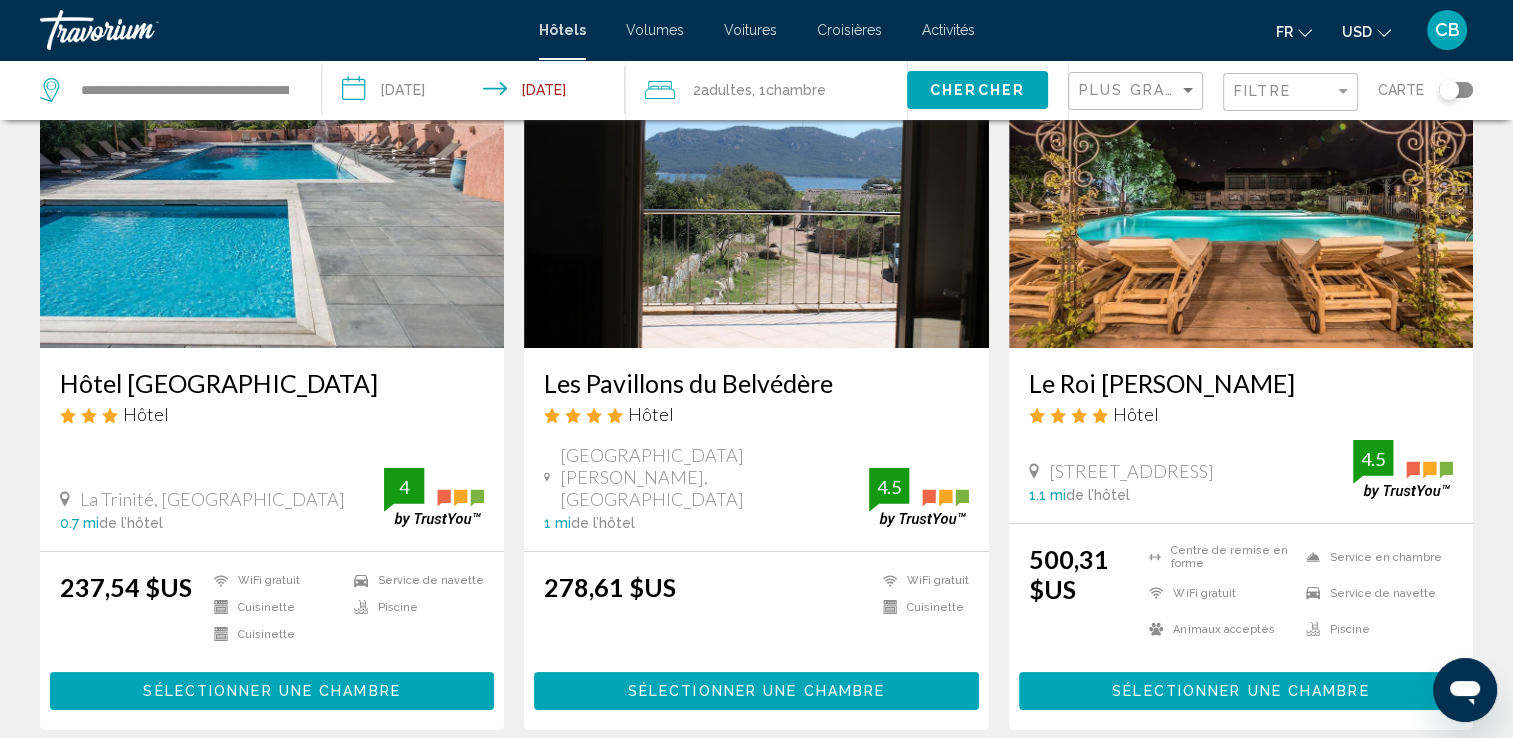 click on "USD
USD ($) MXN (Mex$) CAD (Can$) GBP (£) EUR (€) AUD (A$) NZD (NZ$) CNY (CN¥)" 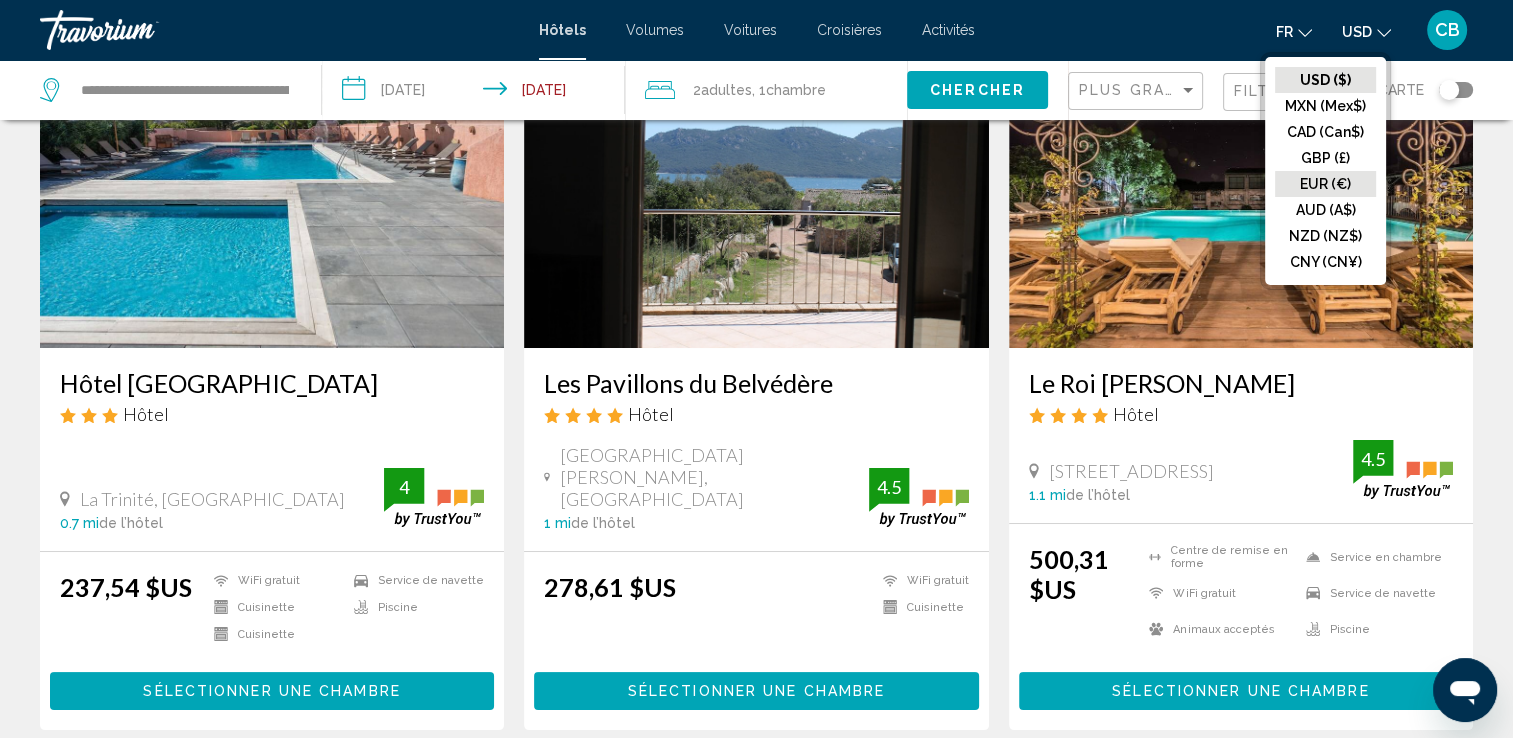 click on "EUR (€)" 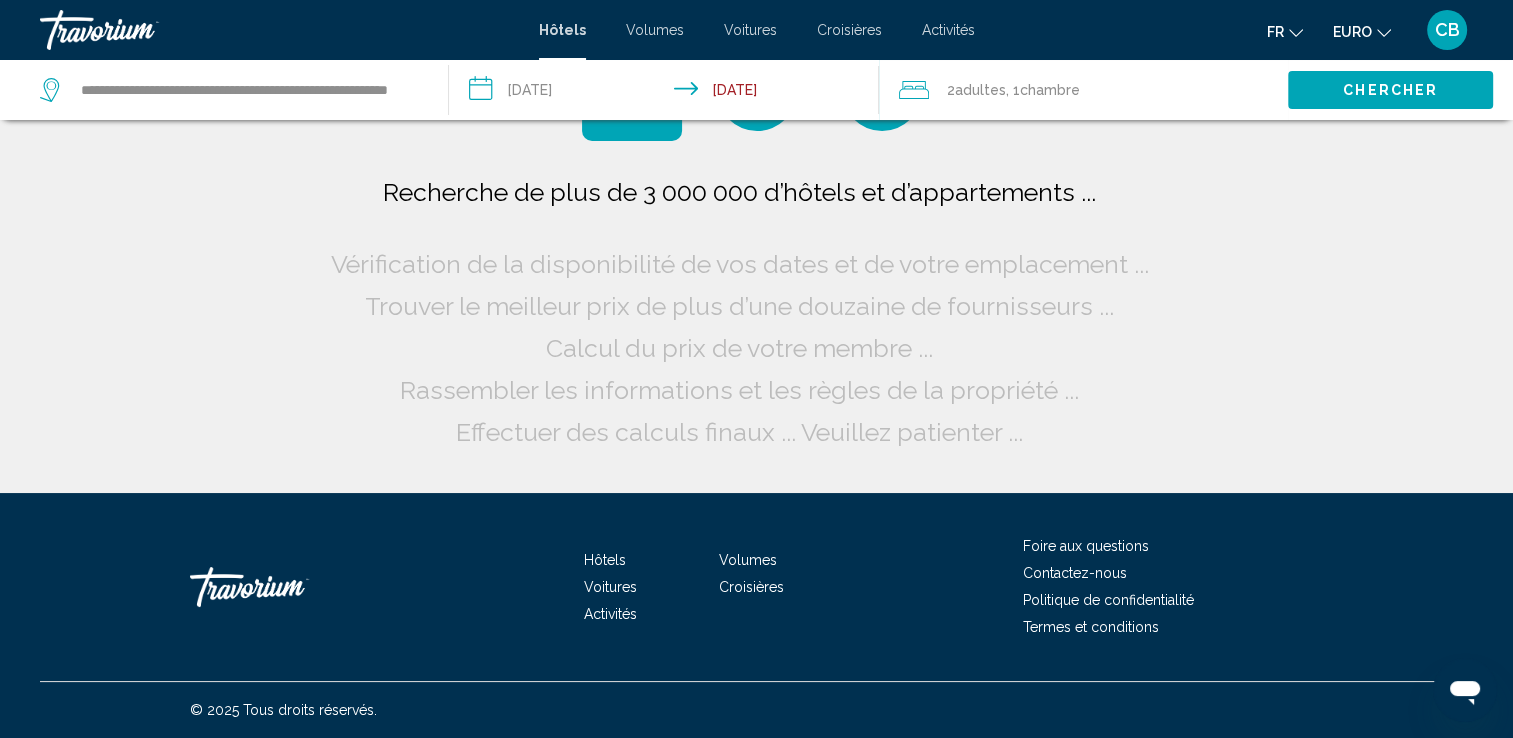 scroll, scrollTop: 0, scrollLeft: 0, axis: both 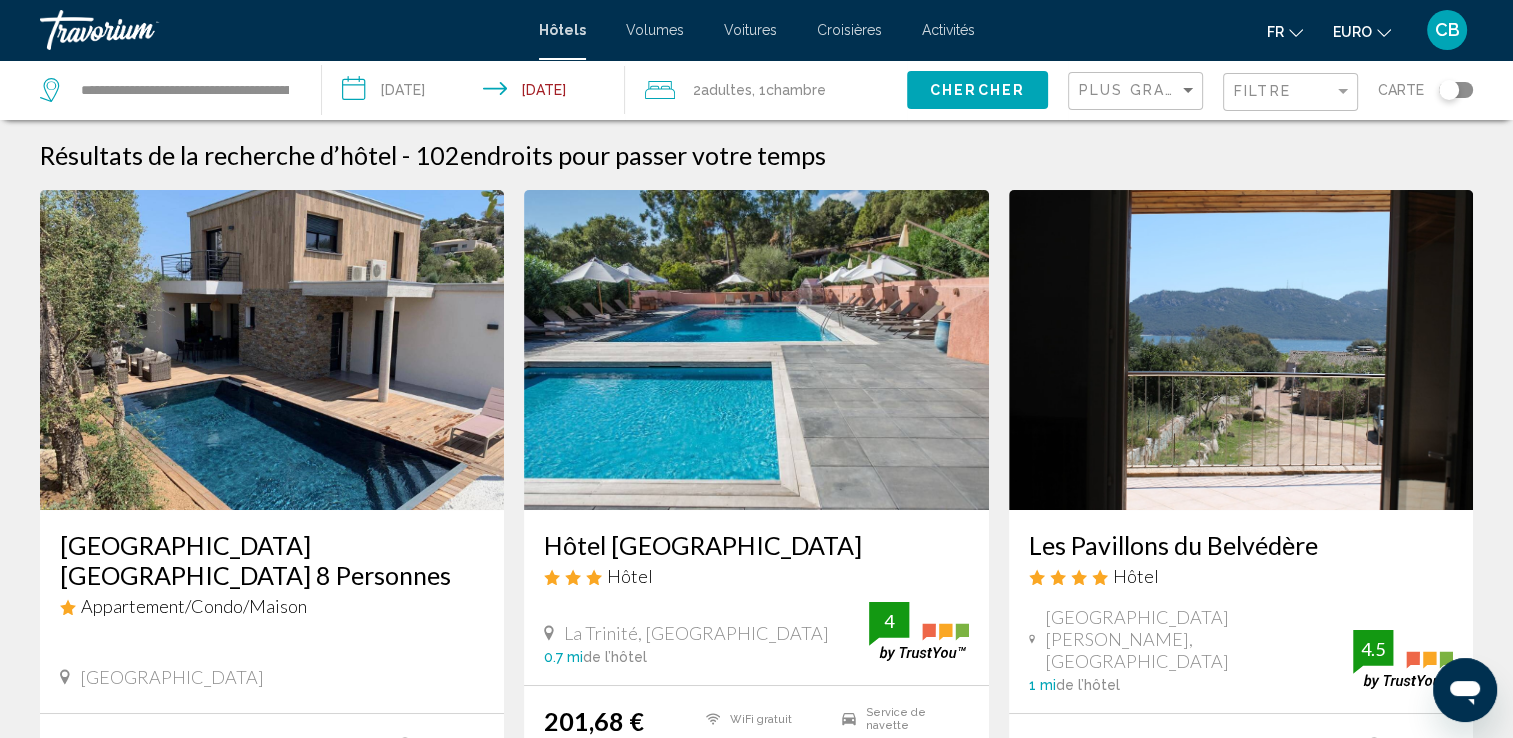 click on "Résultats de la recherche d’hôtel  -   102  endroits pour passer votre temps" at bounding box center [756, 155] 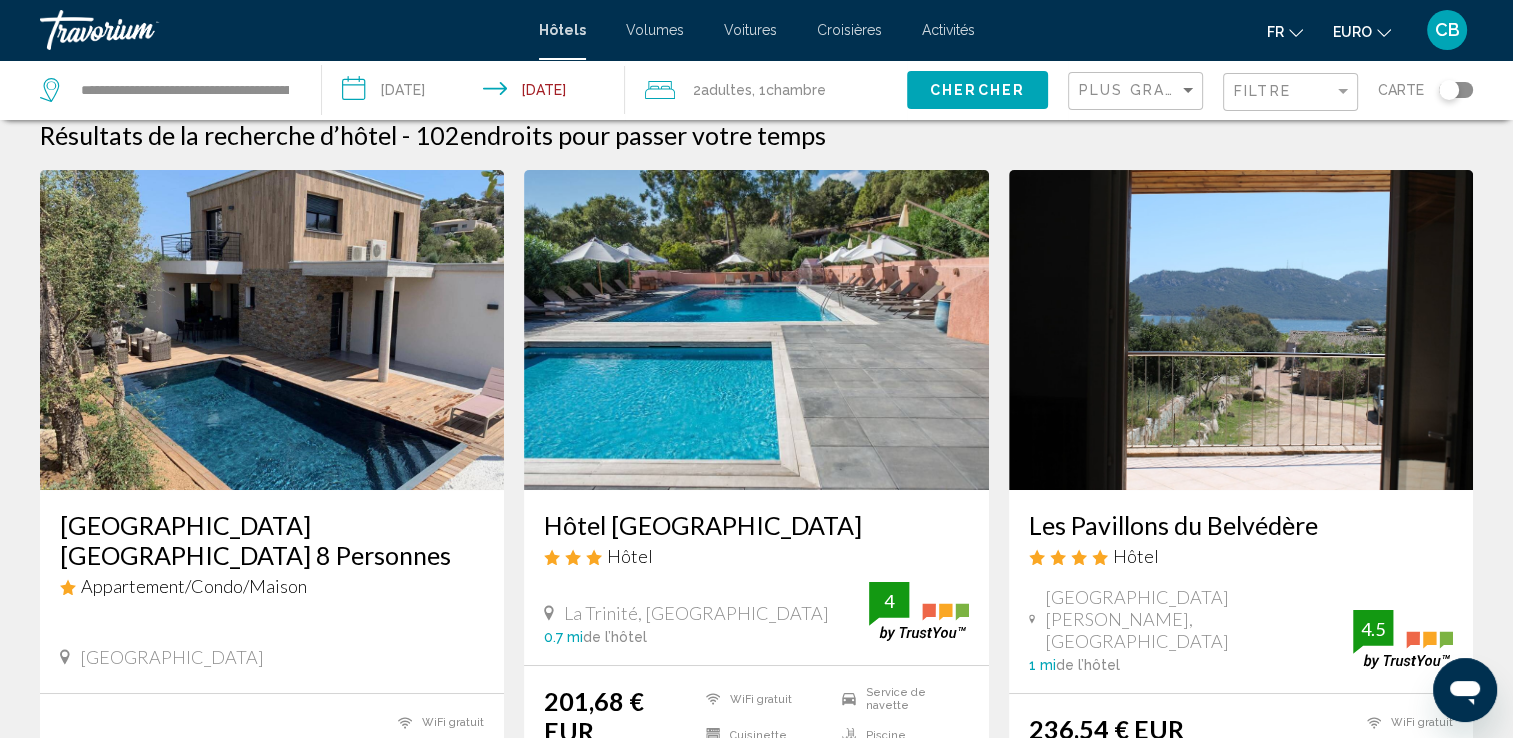 scroll, scrollTop: 11, scrollLeft: 0, axis: vertical 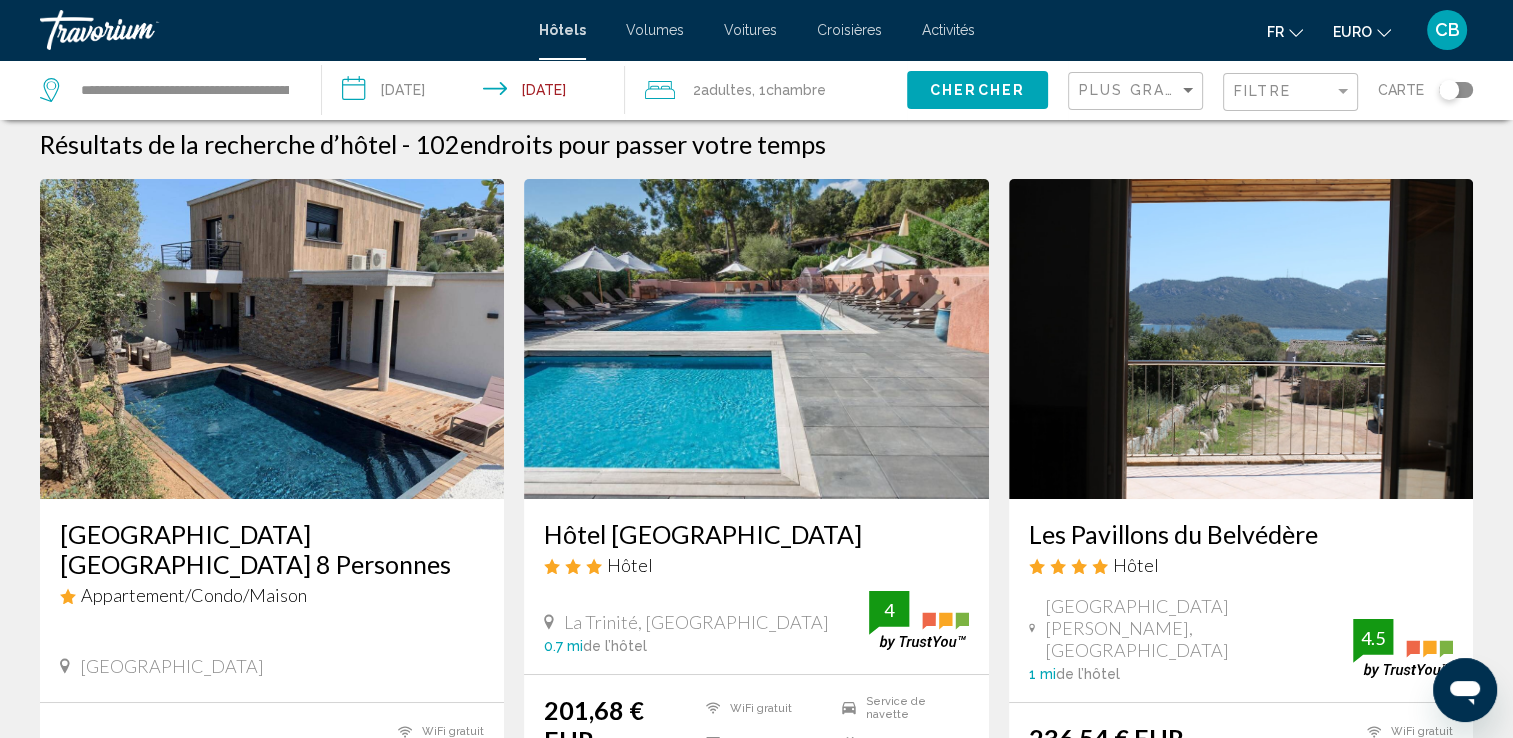 click on "Filtre" 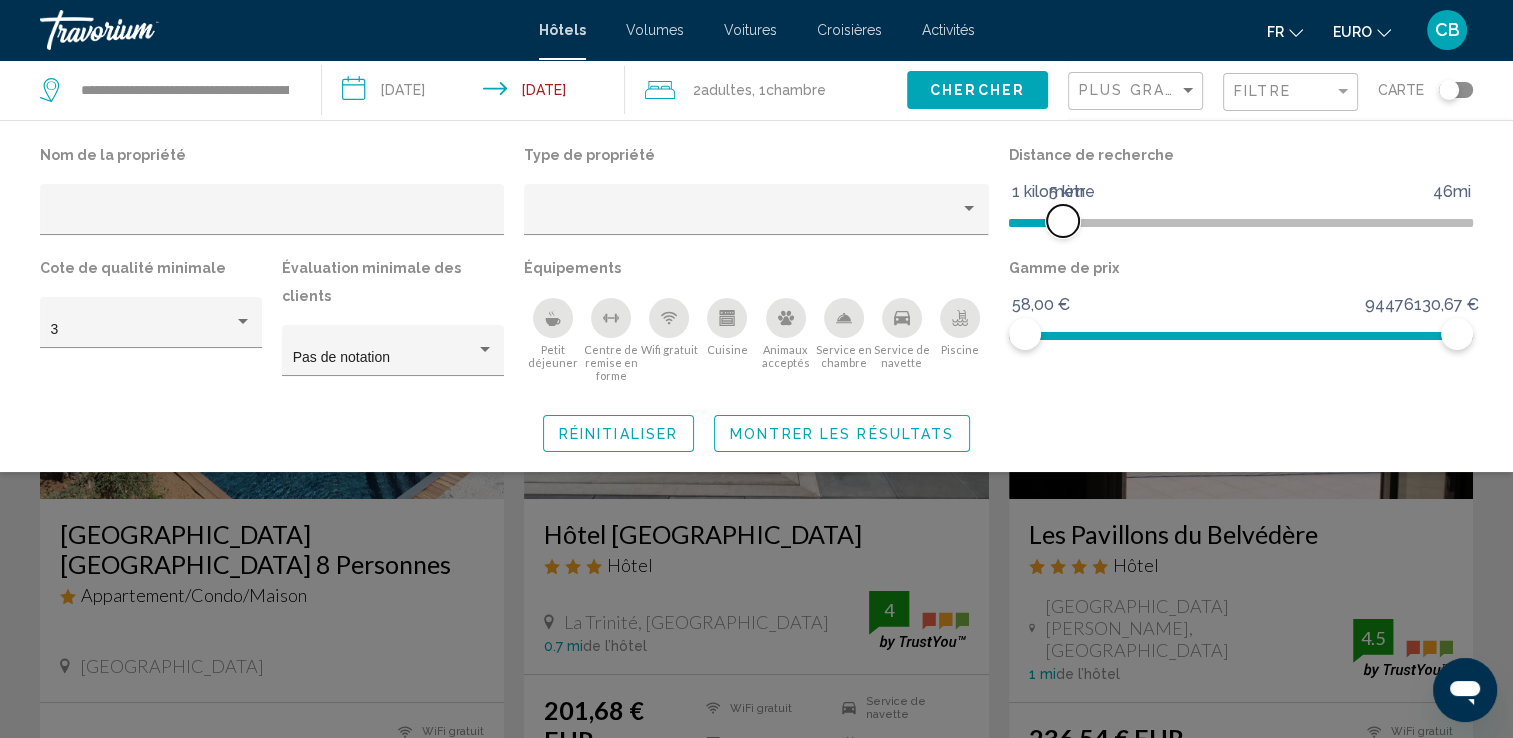 drag, startPoint x: 1308, startPoint y: 228, endPoint x: 1063, endPoint y: 211, distance: 245.58908 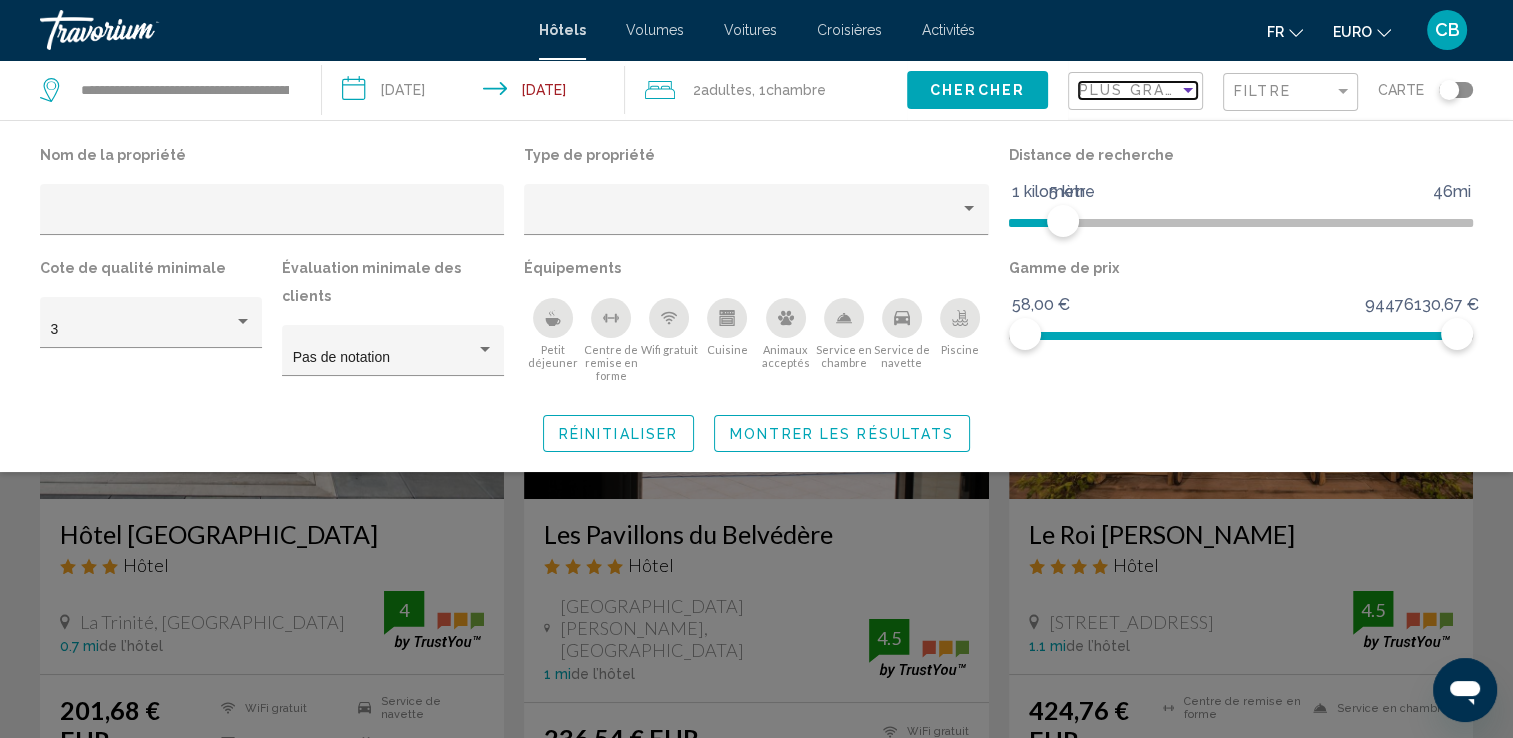 click at bounding box center [1188, 90] 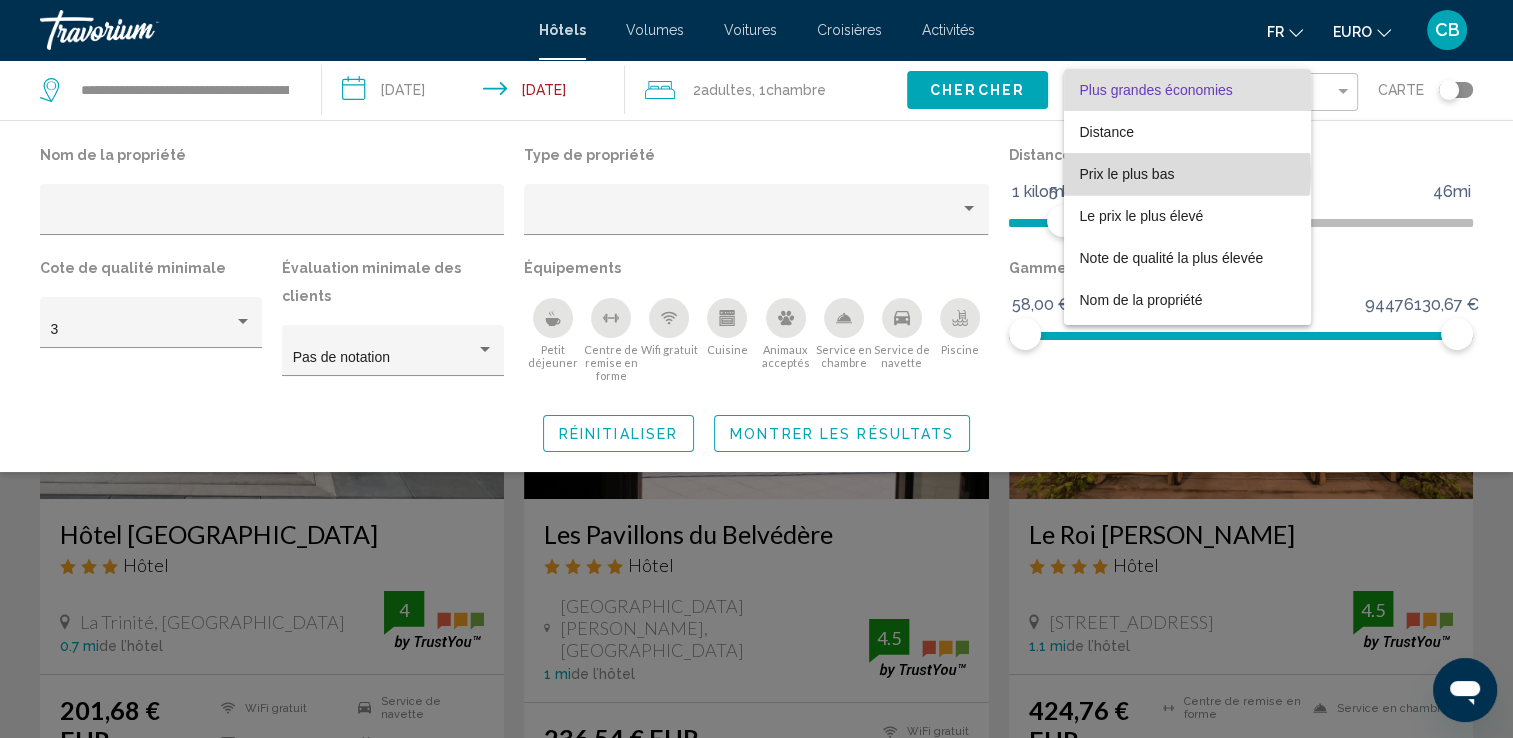 click on "Prix le plus bas" at bounding box center (1127, 174) 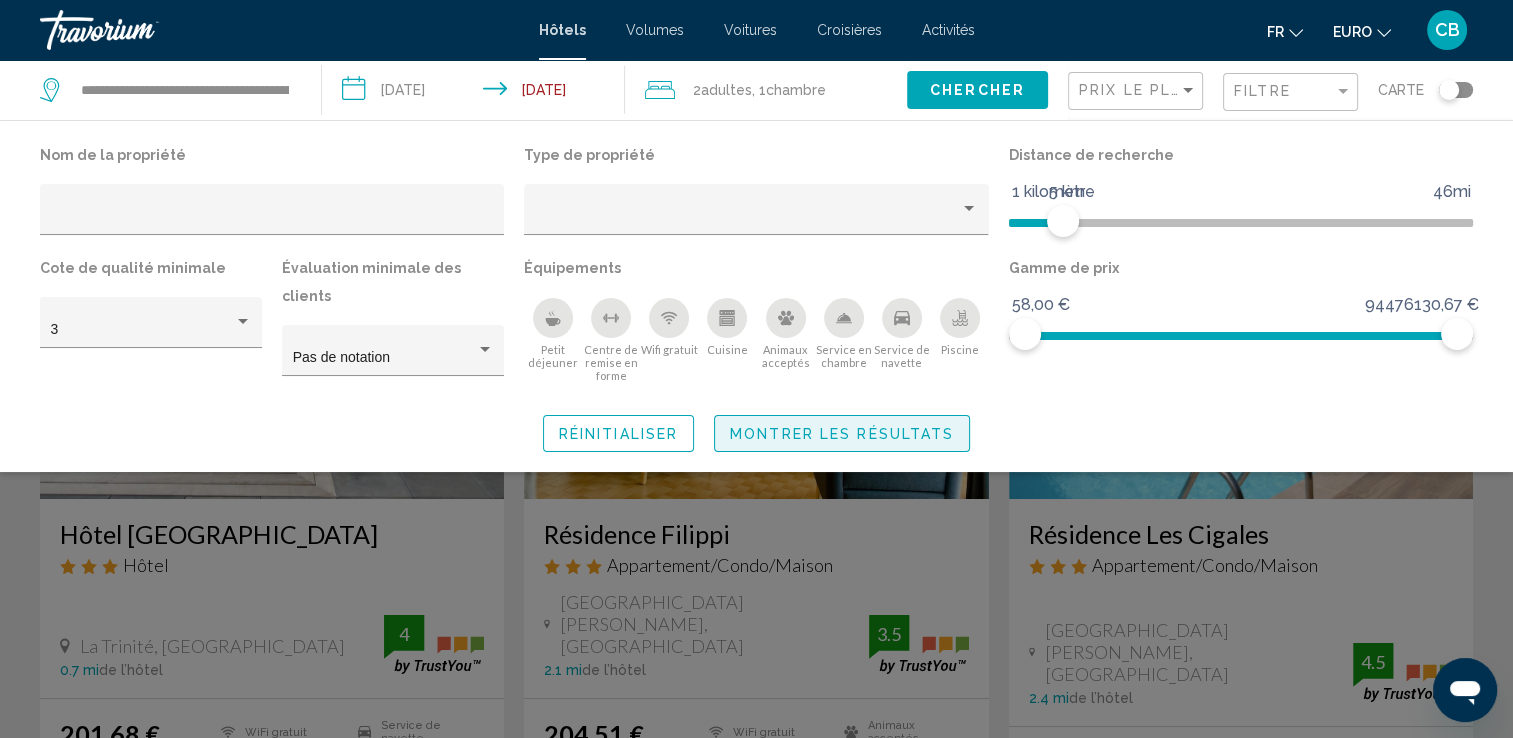 click on "Montrer les résultats" 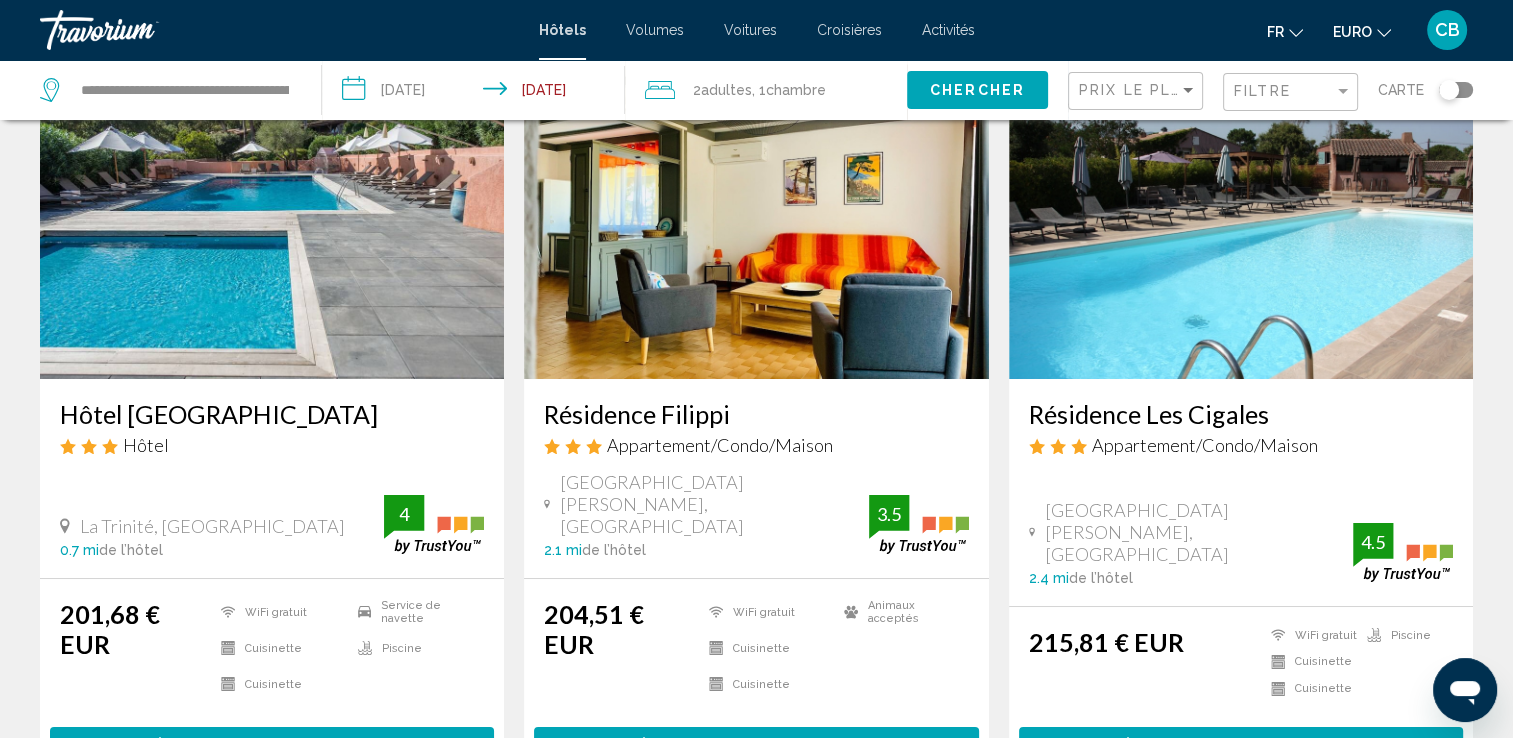scroll, scrollTop: 0, scrollLeft: 0, axis: both 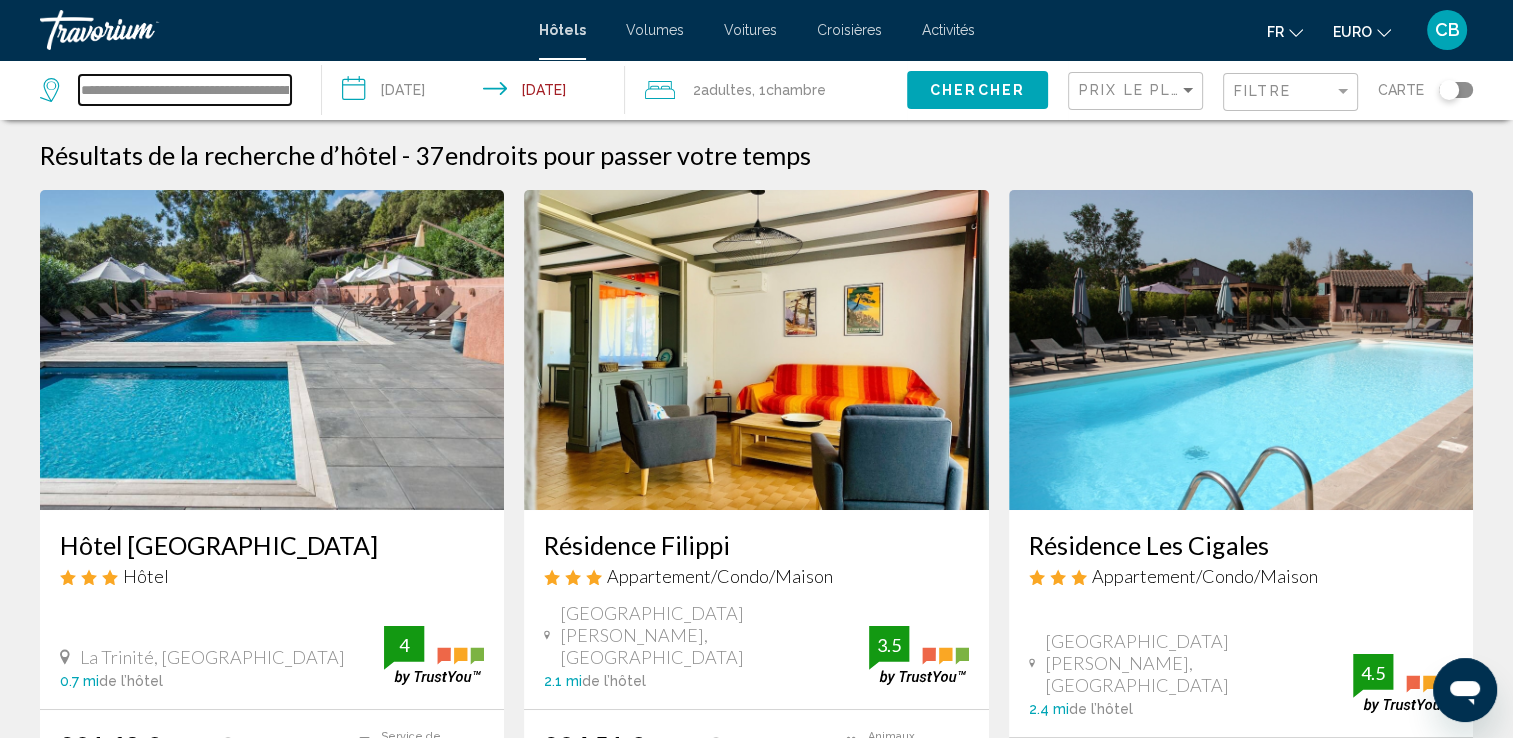 click on "**********" at bounding box center [185, 90] 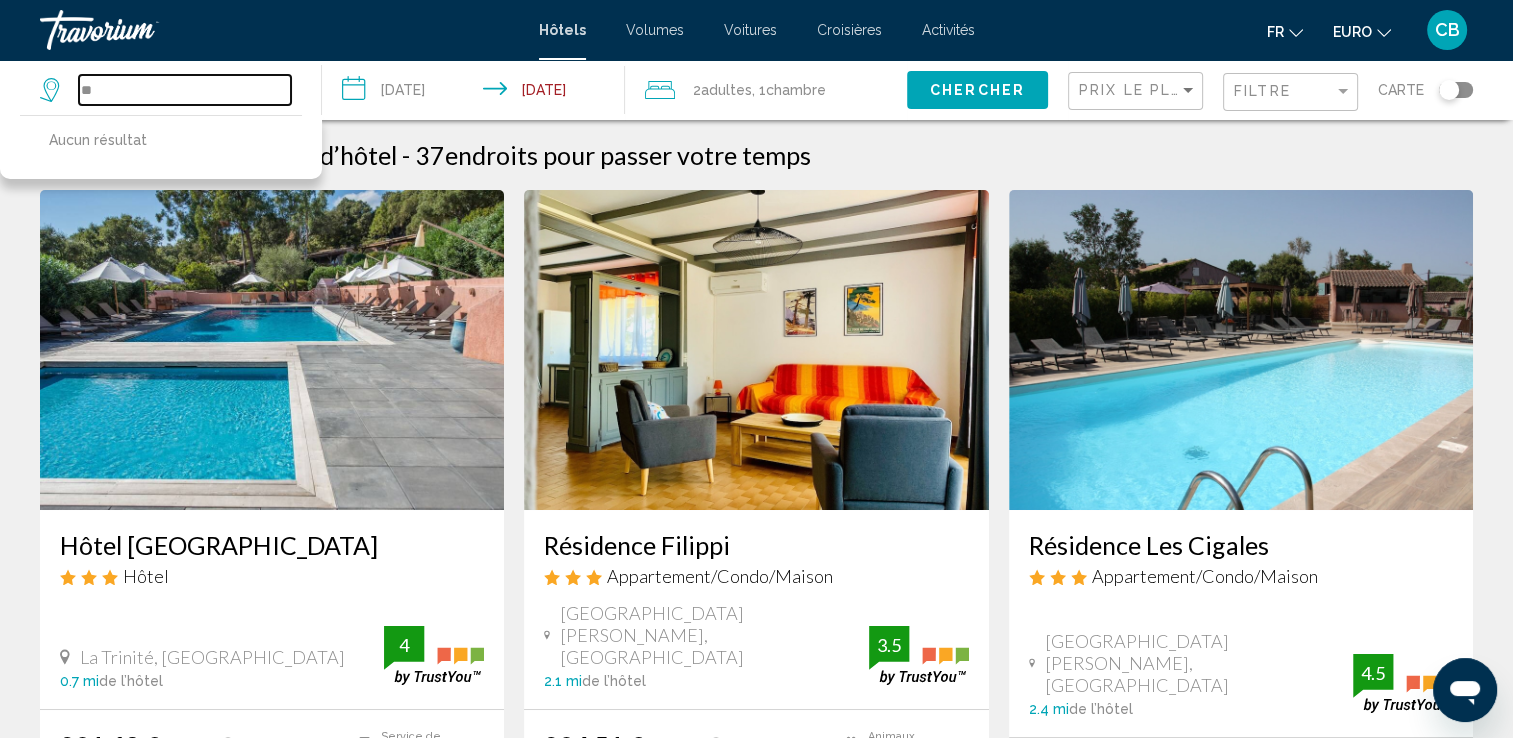 type on "*" 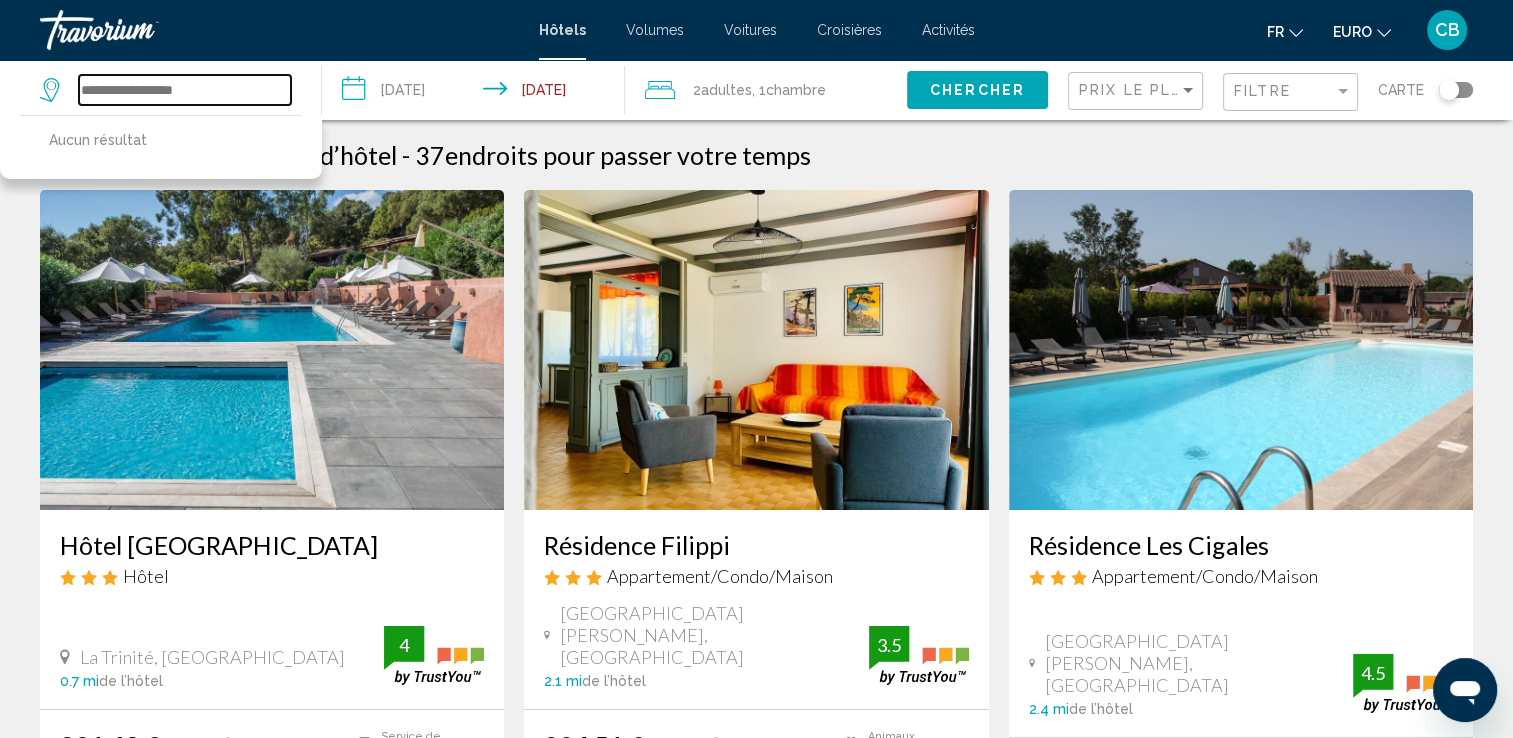 click at bounding box center [185, 90] 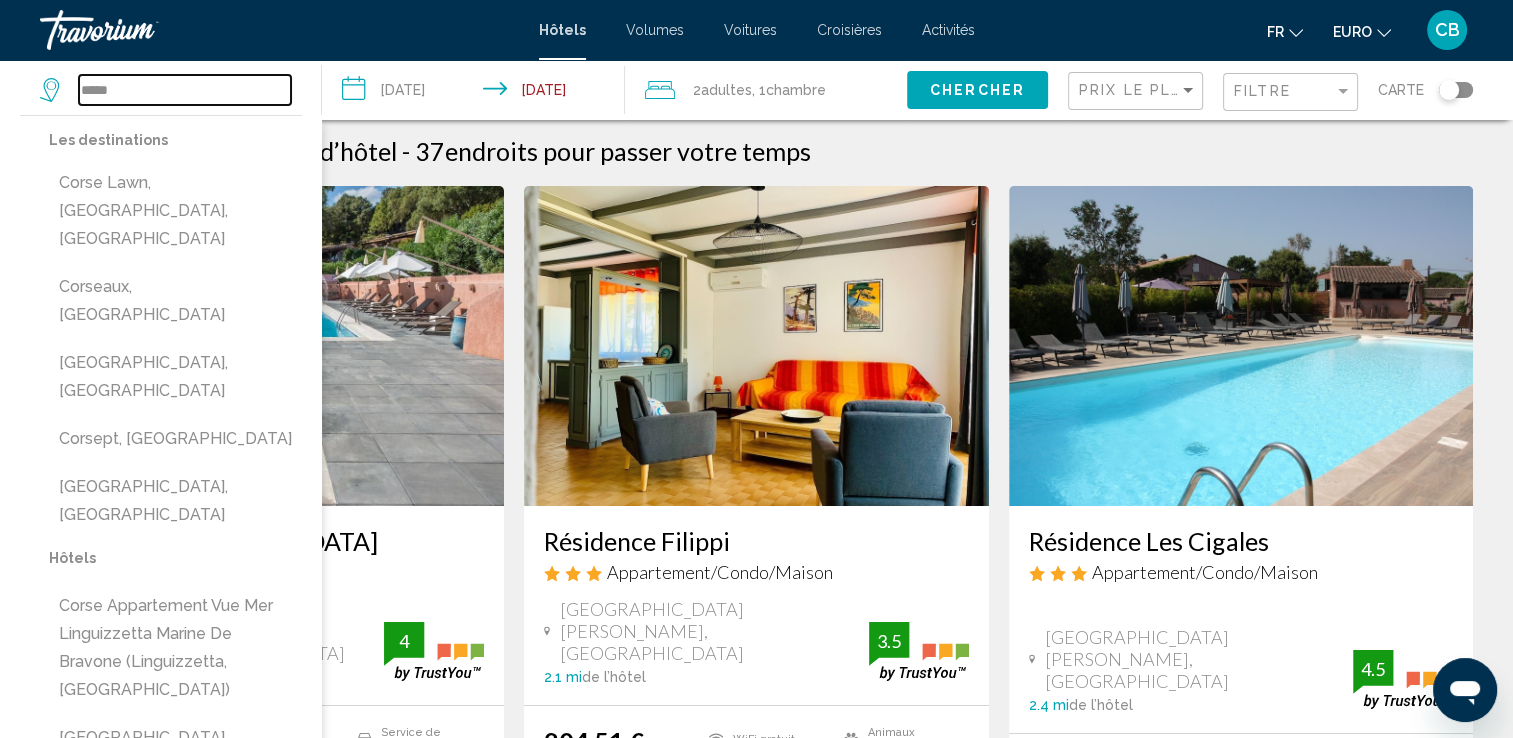 scroll, scrollTop: 4, scrollLeft: 0, axis: vertical 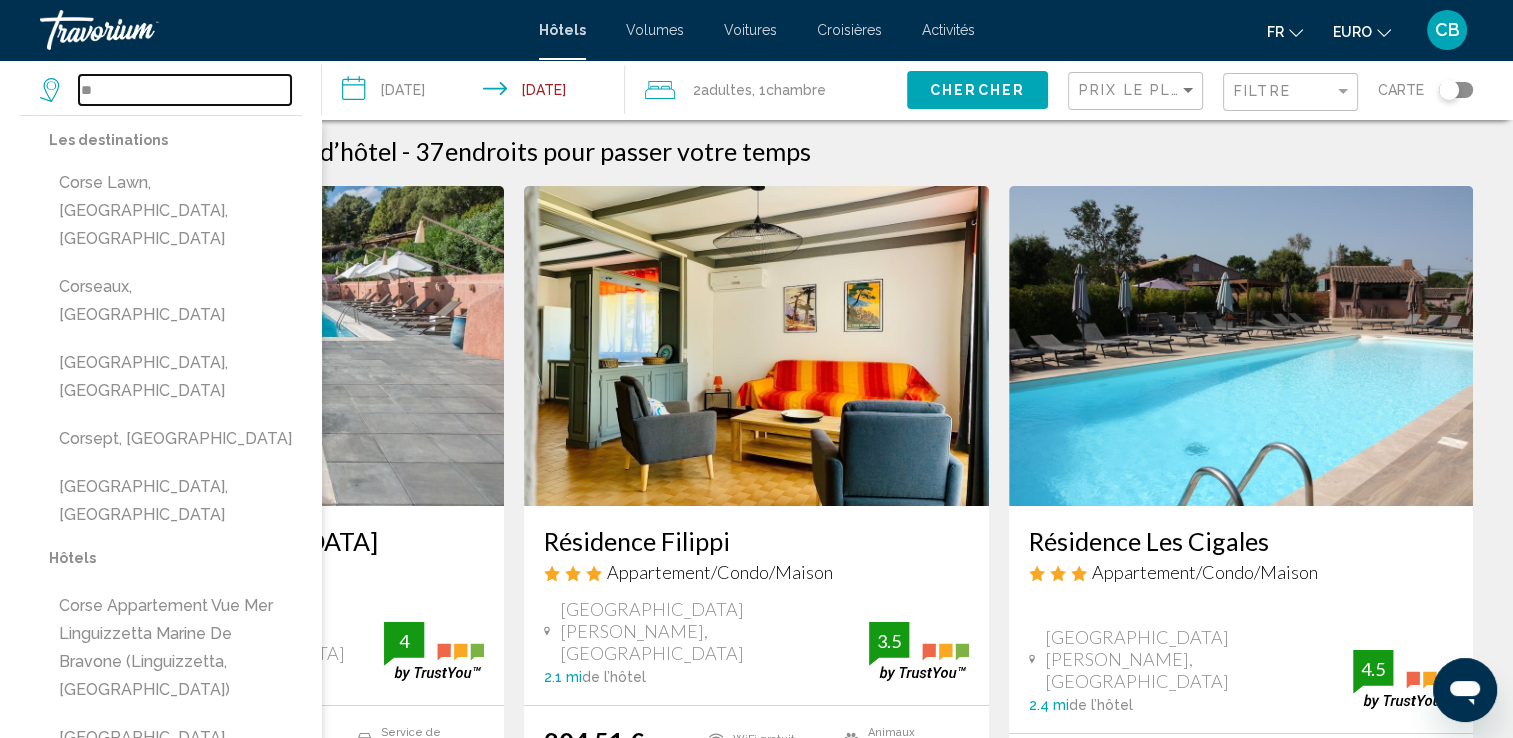 type on "*" 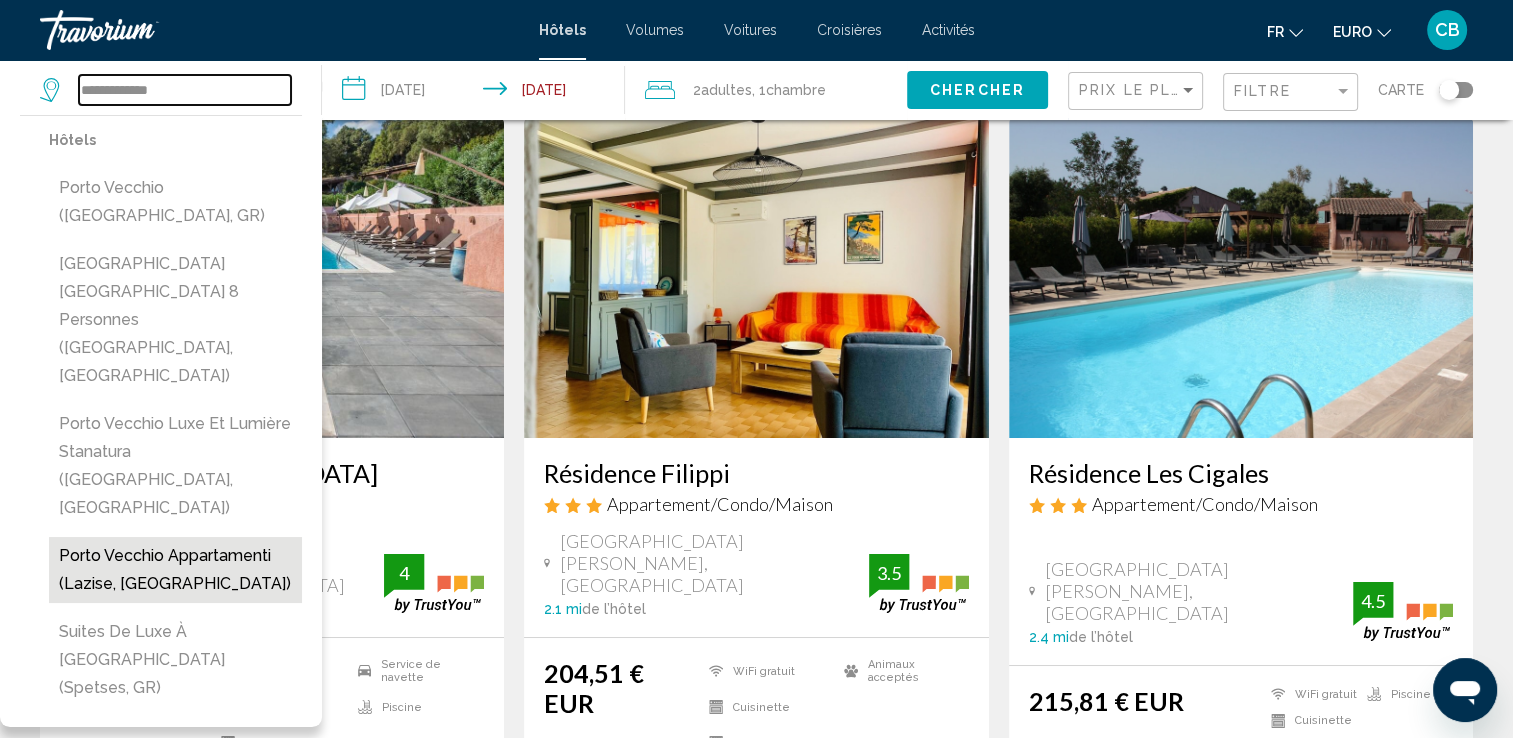 scroll, scrollTop: 82, scrollLeft: 0, axis: vertical 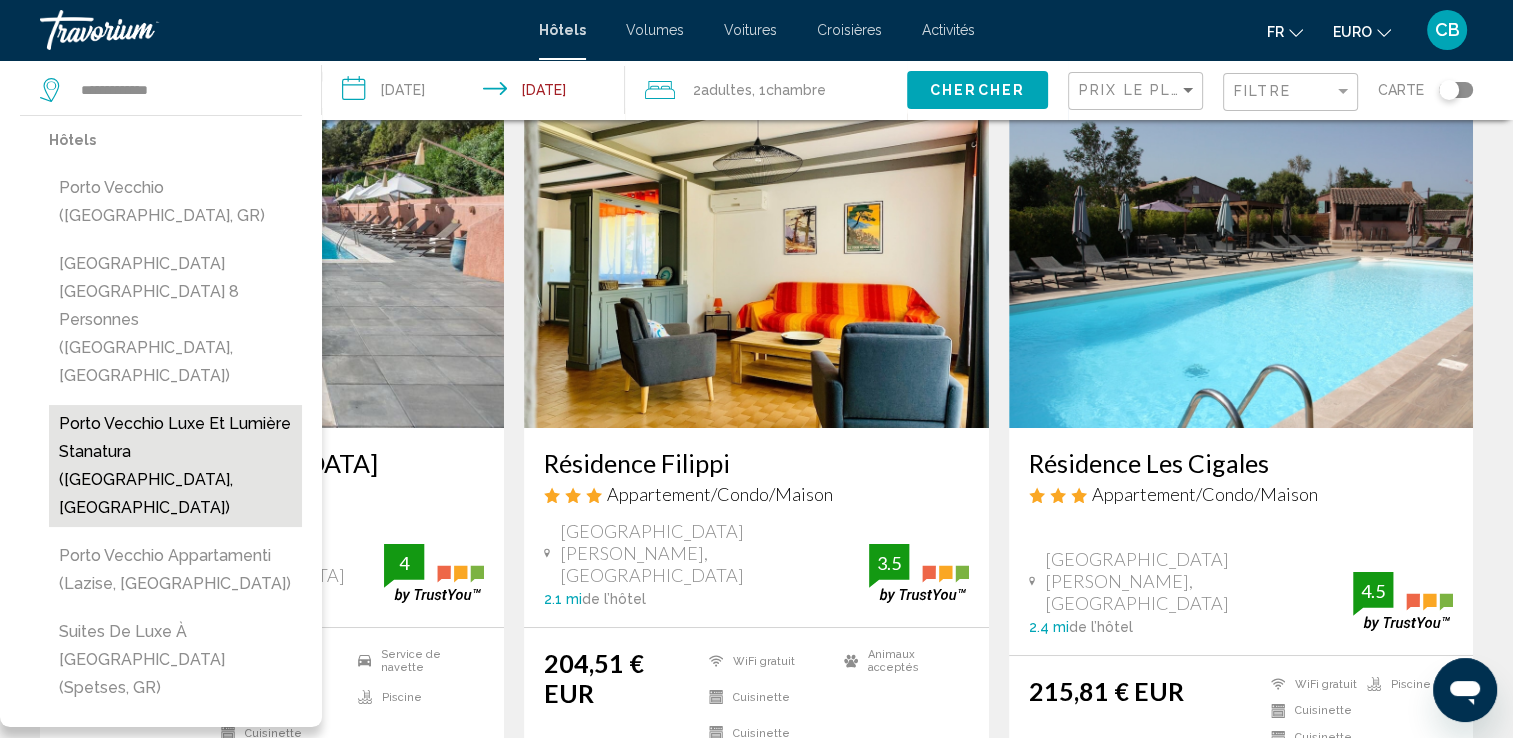 click on "Porto Vecchio Luxe et lumière Stanatura ([GEOGRAPHIC_DATA], [GEOGRAPHIC_DATA])" at bounding box center (175, 466) 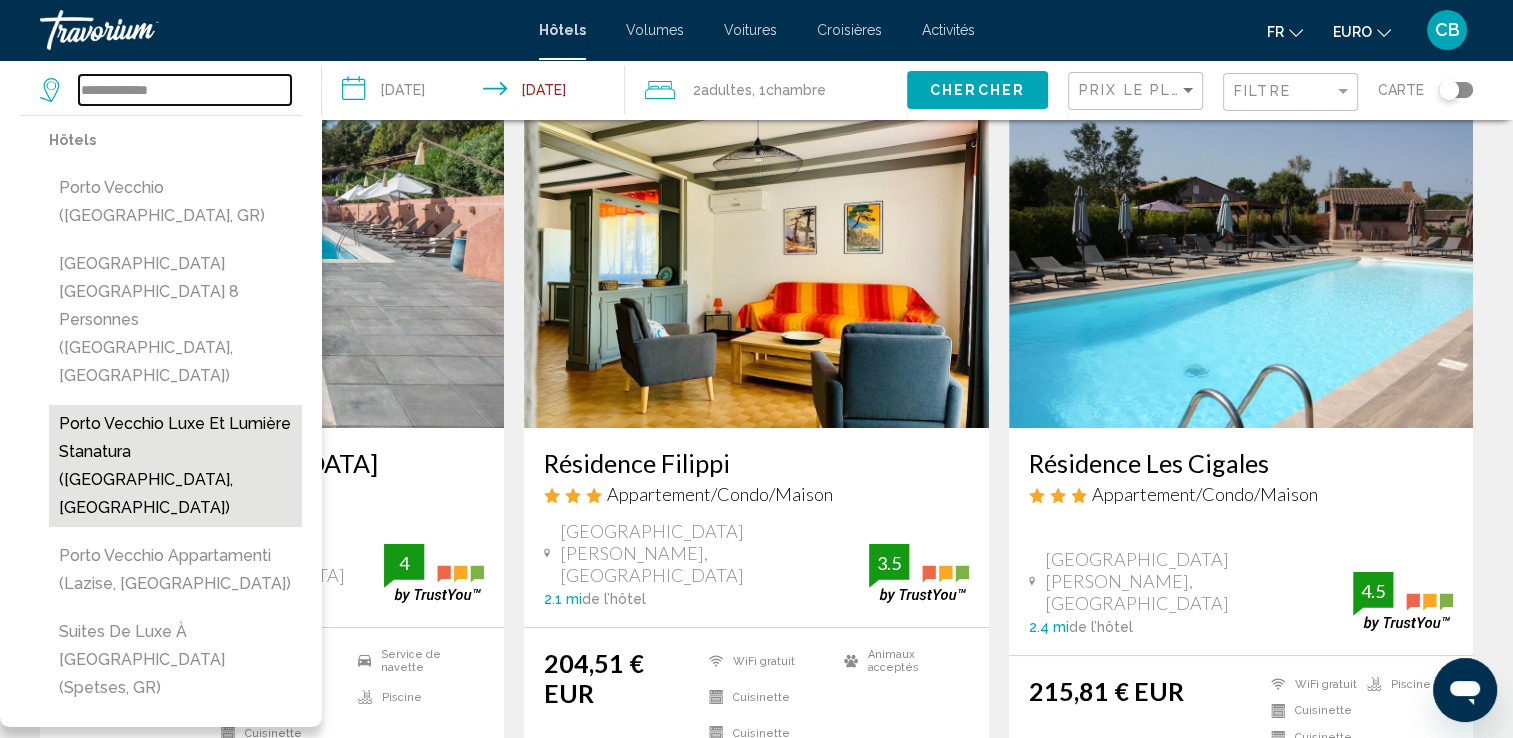 type on "**********" 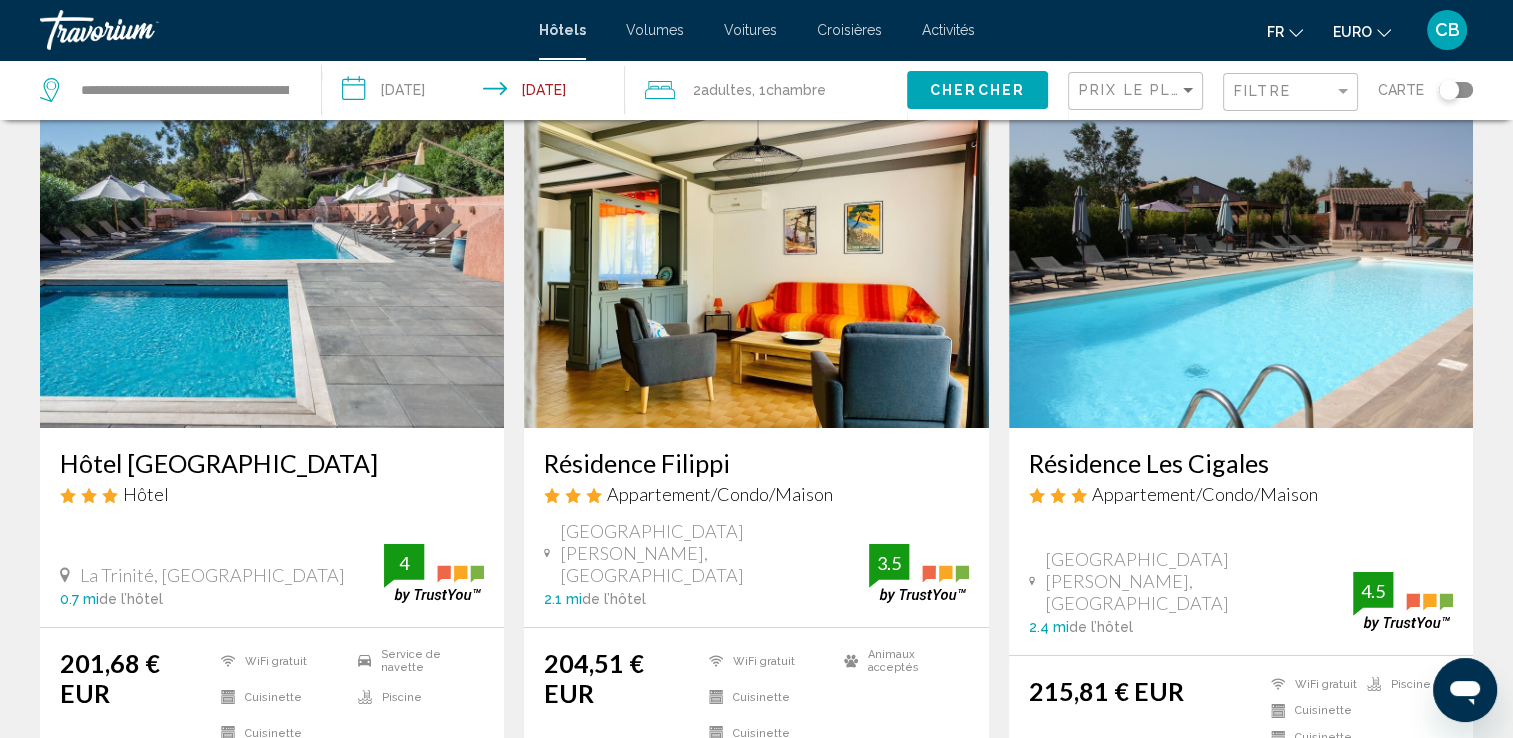 click on "Volumes" at bounding box center (655, 30) 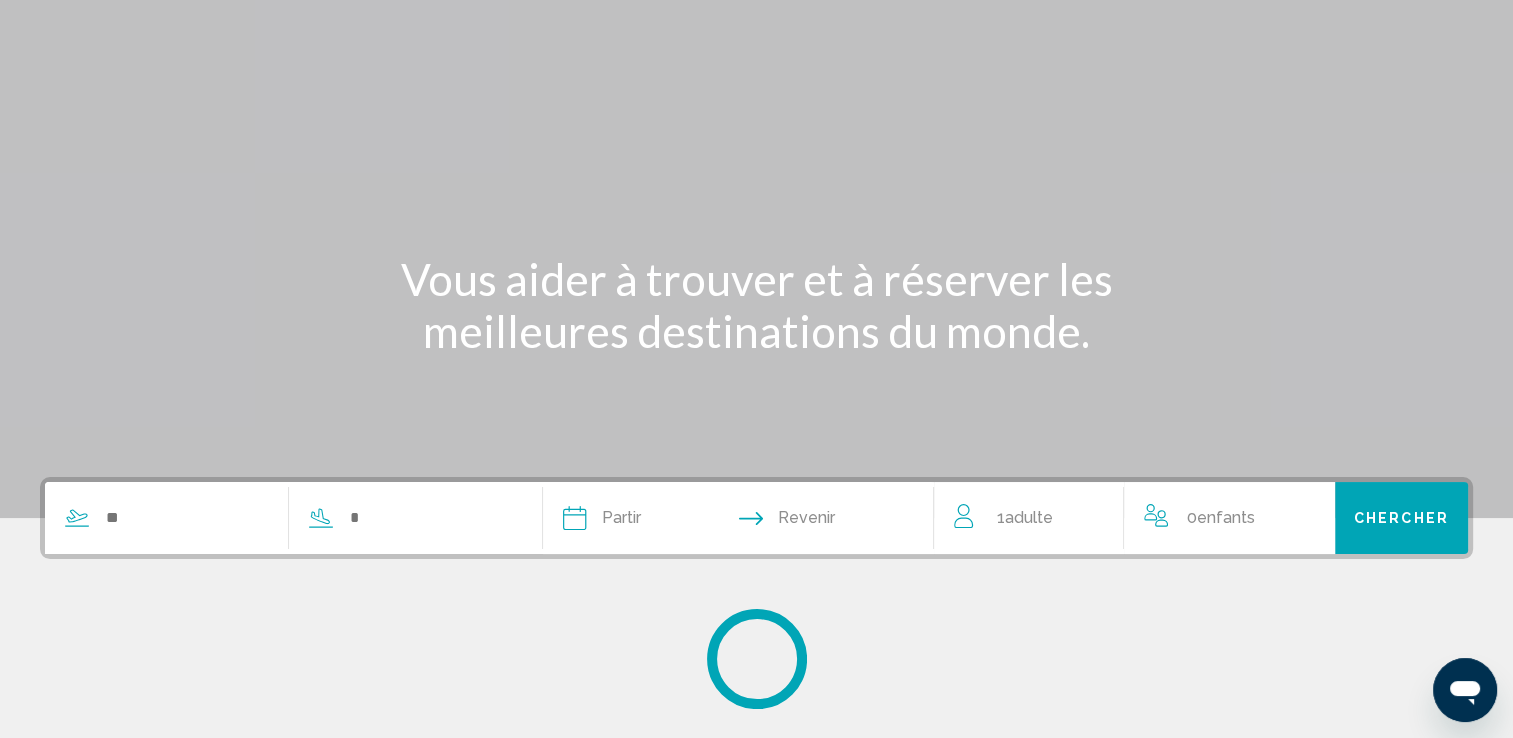scroll, scrollTop: 0, scrollLeft: 0, axis: both 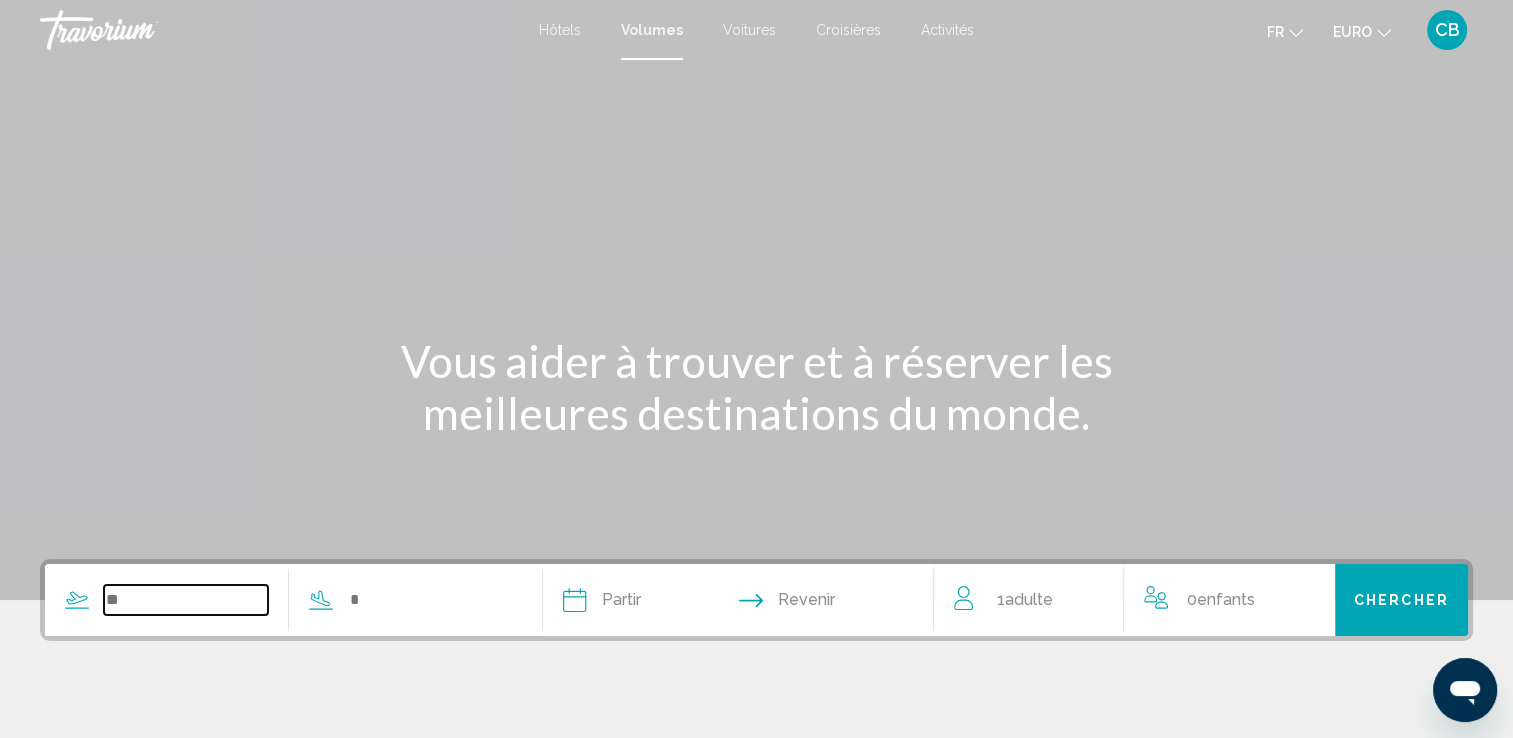 click at bounding box center (186, 600) 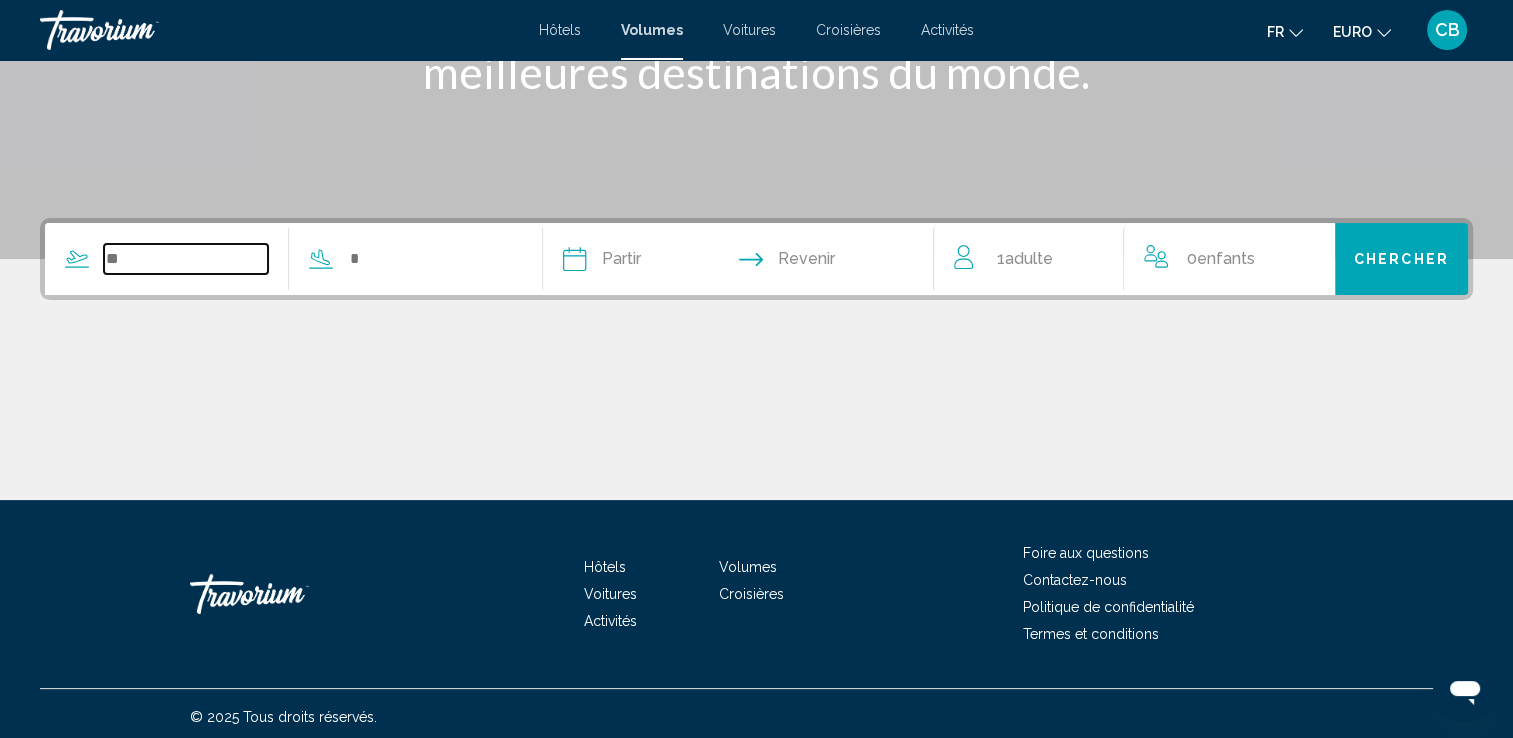 scroll, scrollTop: 347, scrollLeft: 0, axis: vertical 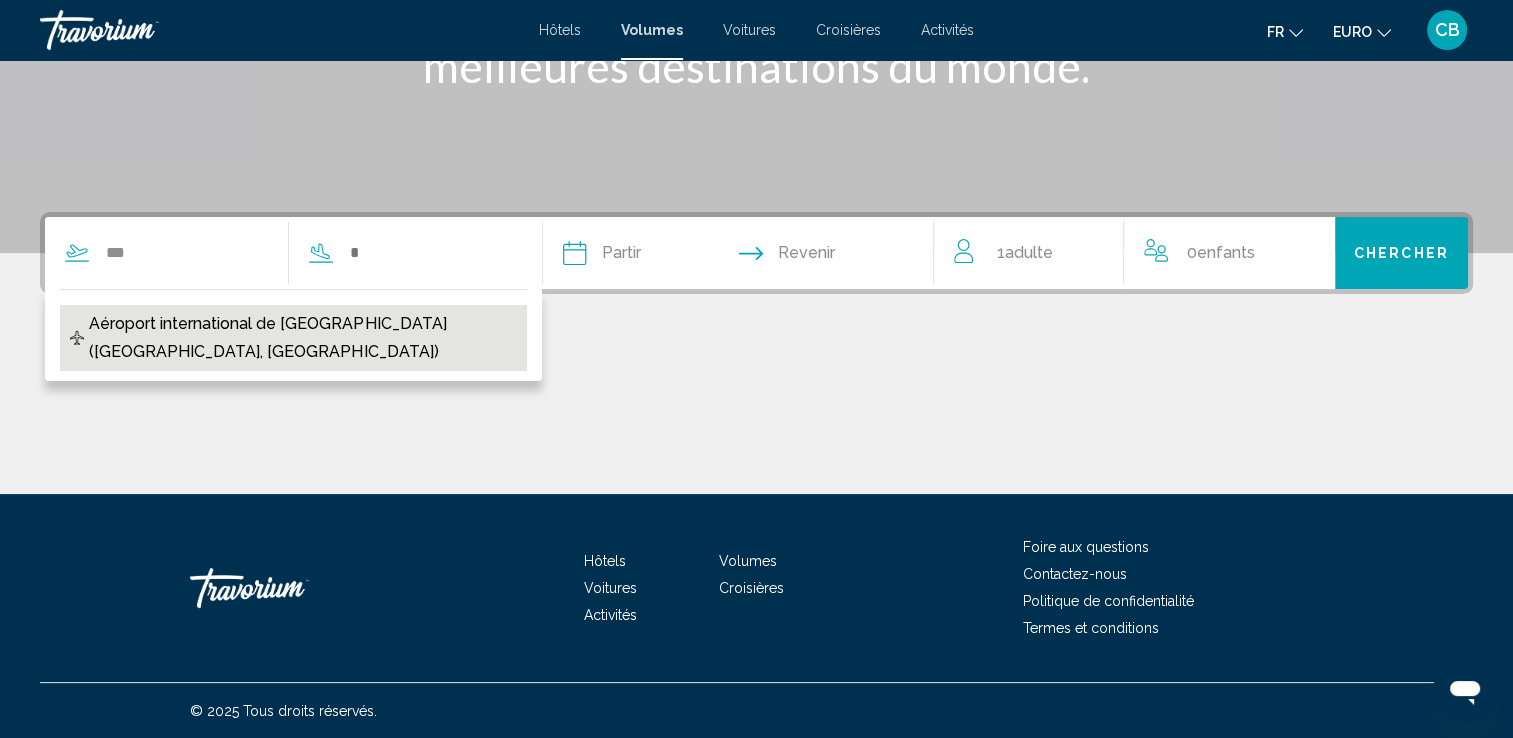 click on "Aéroport international de [GEOGRAPHIC_DATA] ([GEOGRAPHIC_DATA], [GEOGRAPHIC_DATA])" at bounding box center [303, 338] 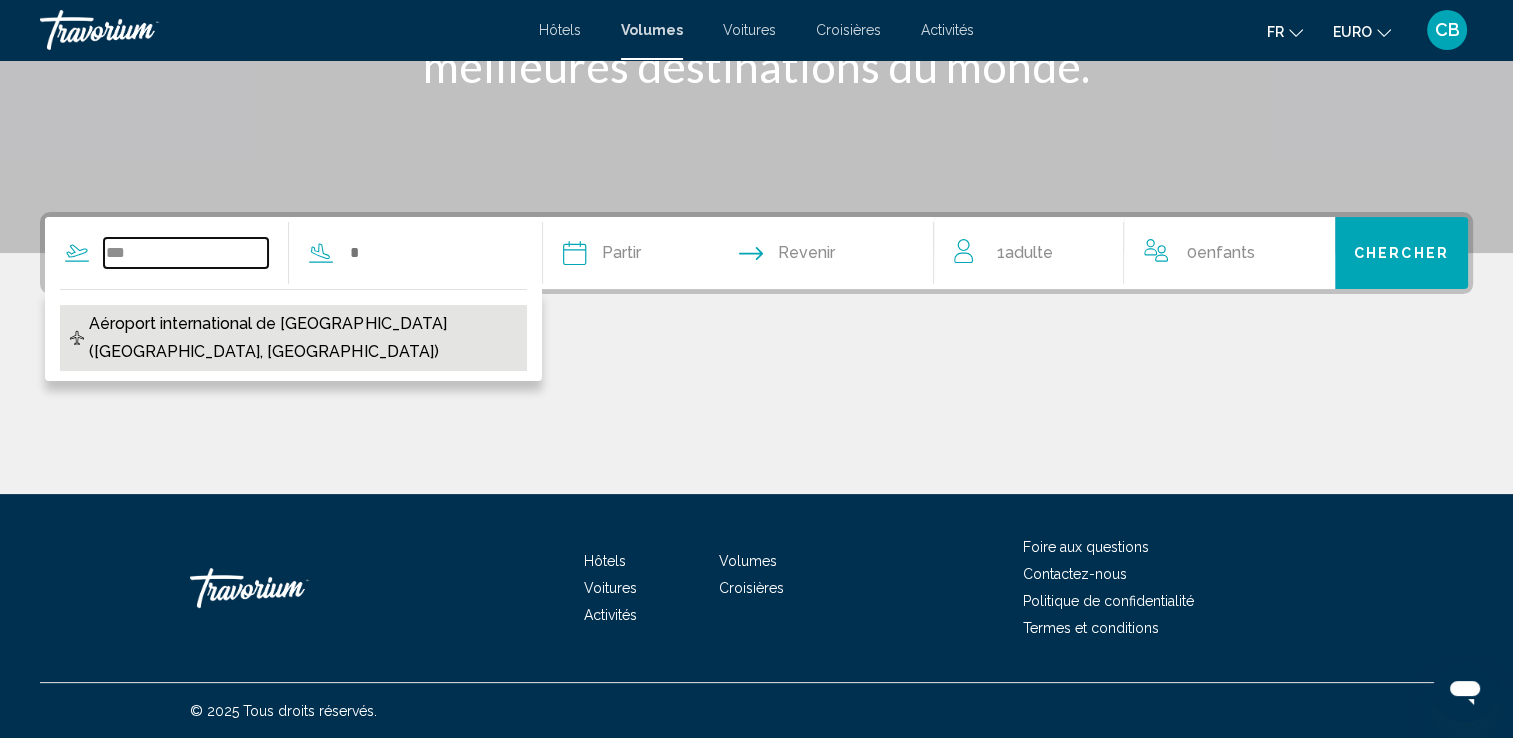 type on "**********" 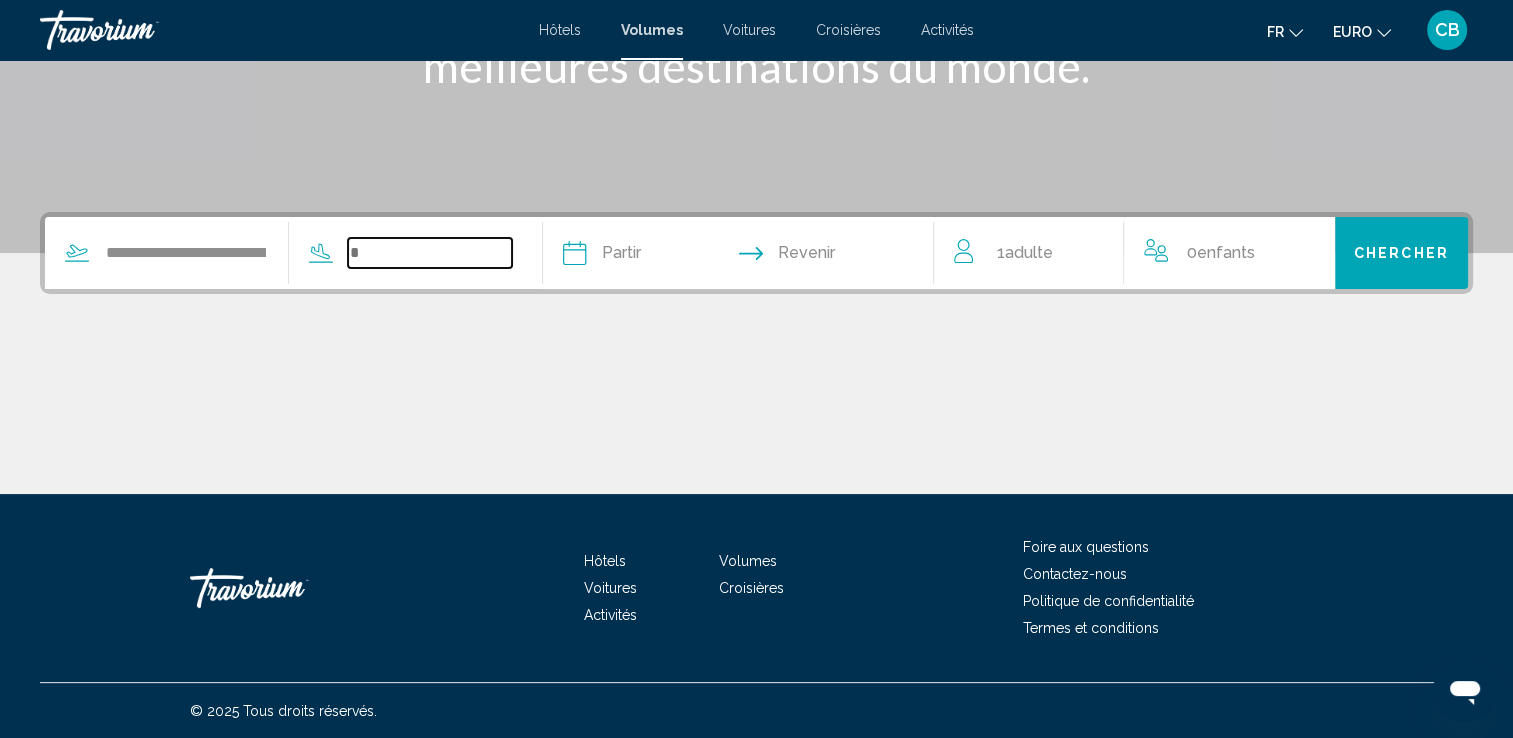 click at bounding box center [430, 253] 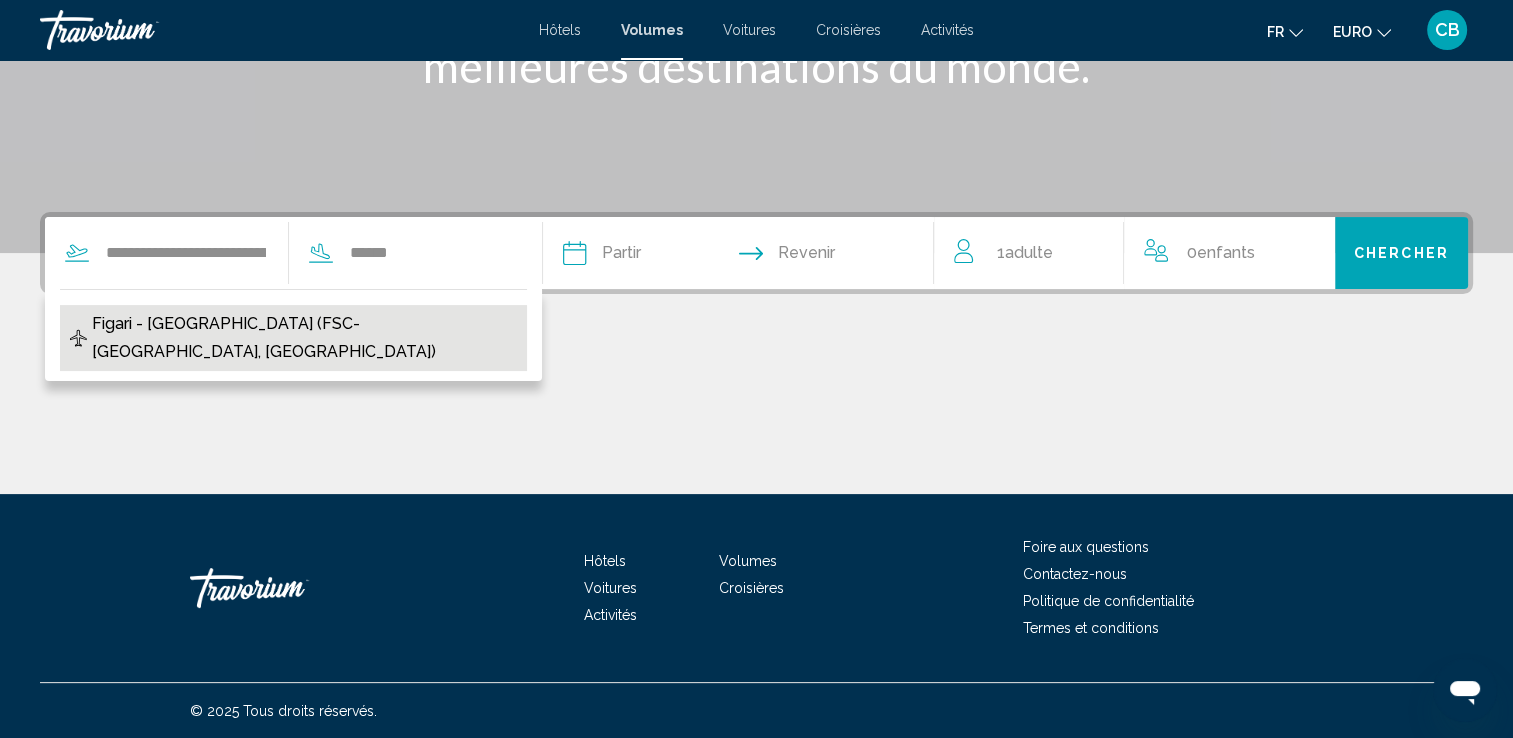 click on "Figari - [GEOGRAPHIC_DATA]  (FSC-[GEOGRAPHIC_DATA], [GEOGRAPHIC_DATA])" at bounding box center (304, 338) 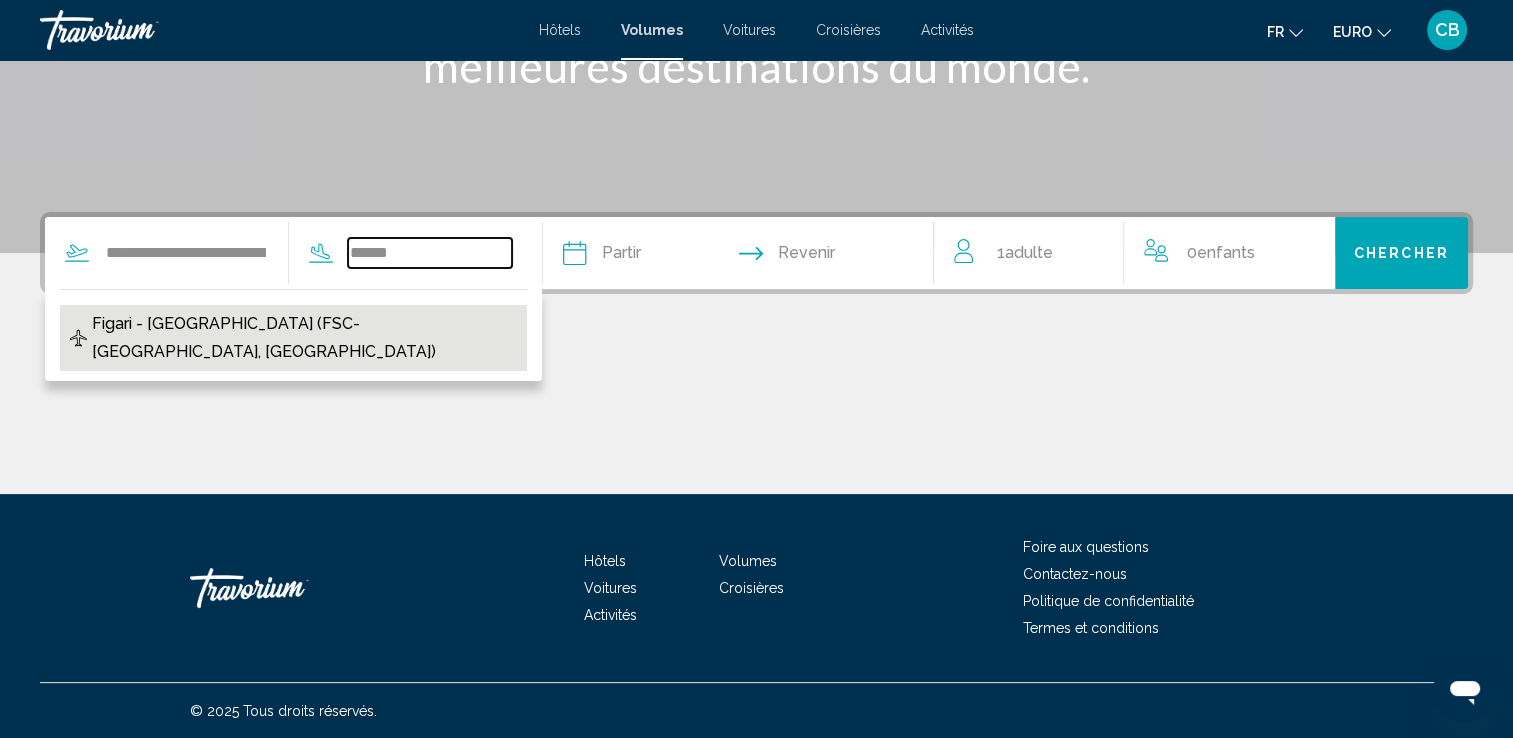 type on "**********" 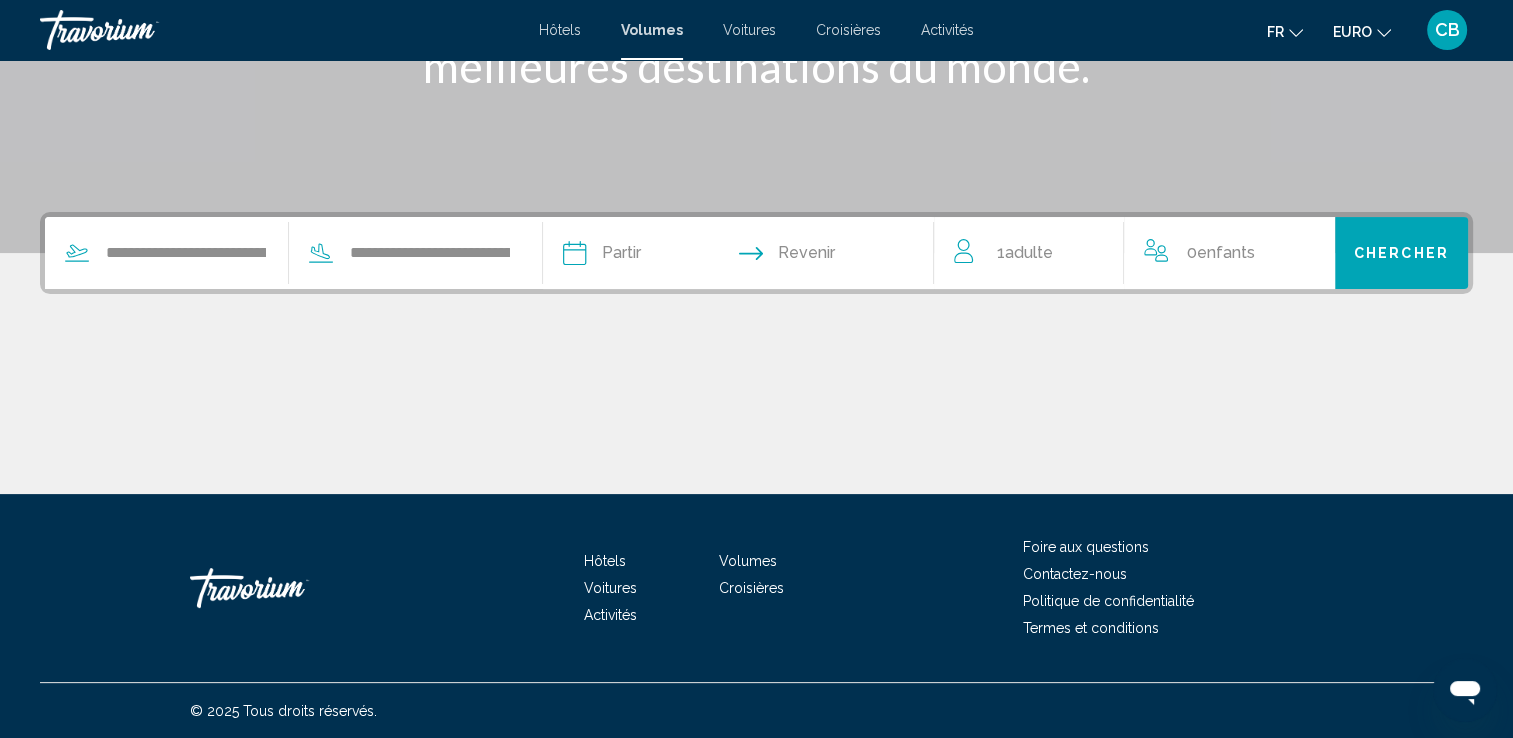 click at bounding box center (655, 256) 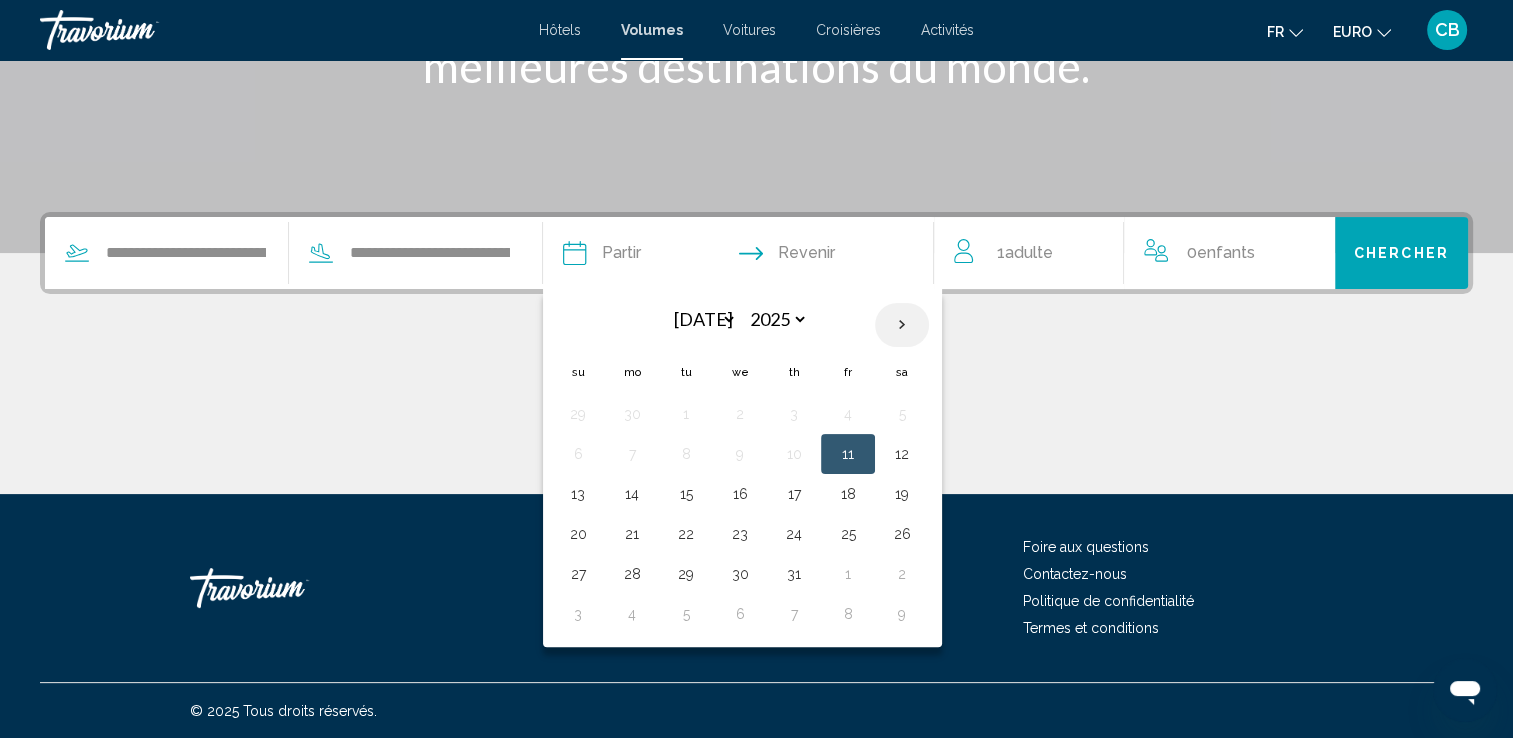 click at bounding box center (902, 325) 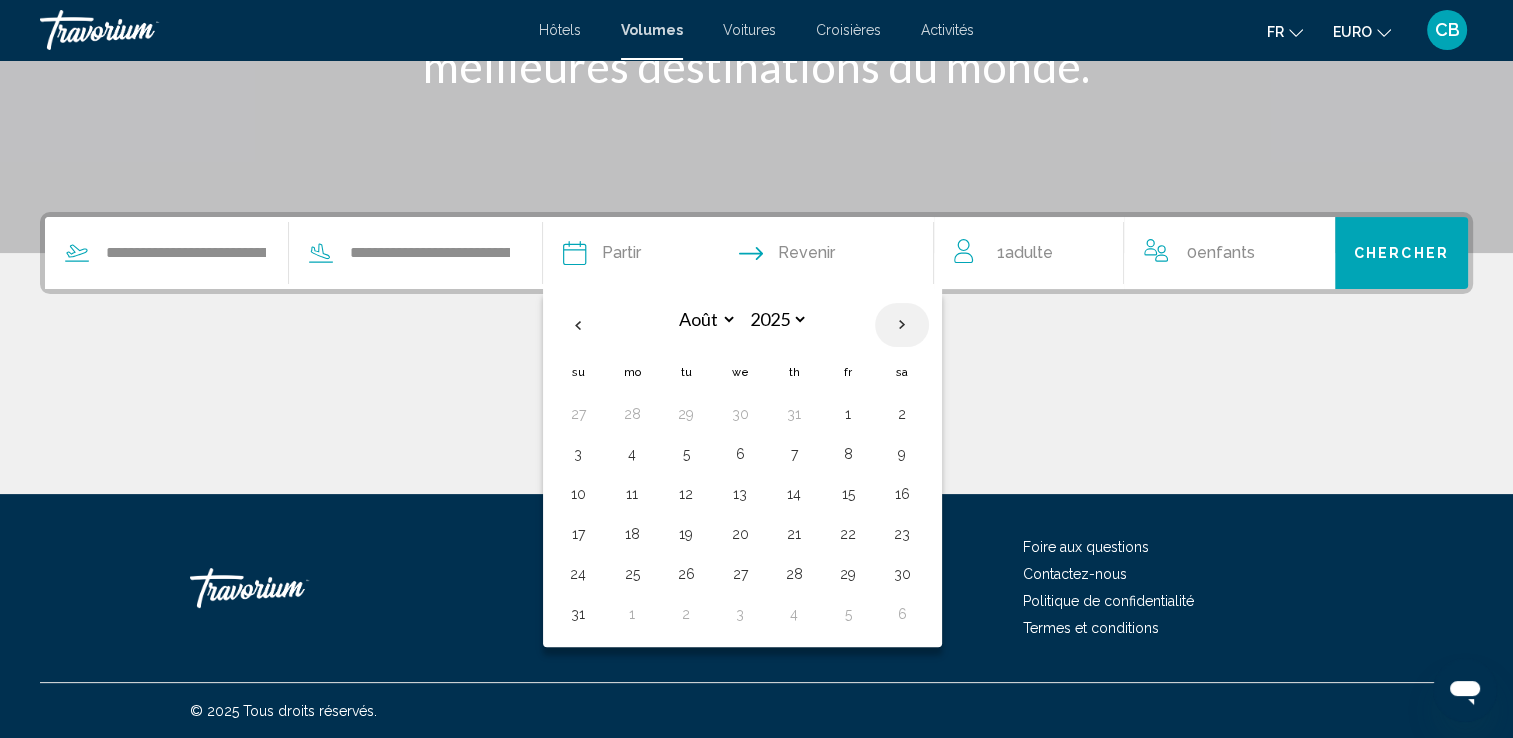 click at bounding box center (902, 325) 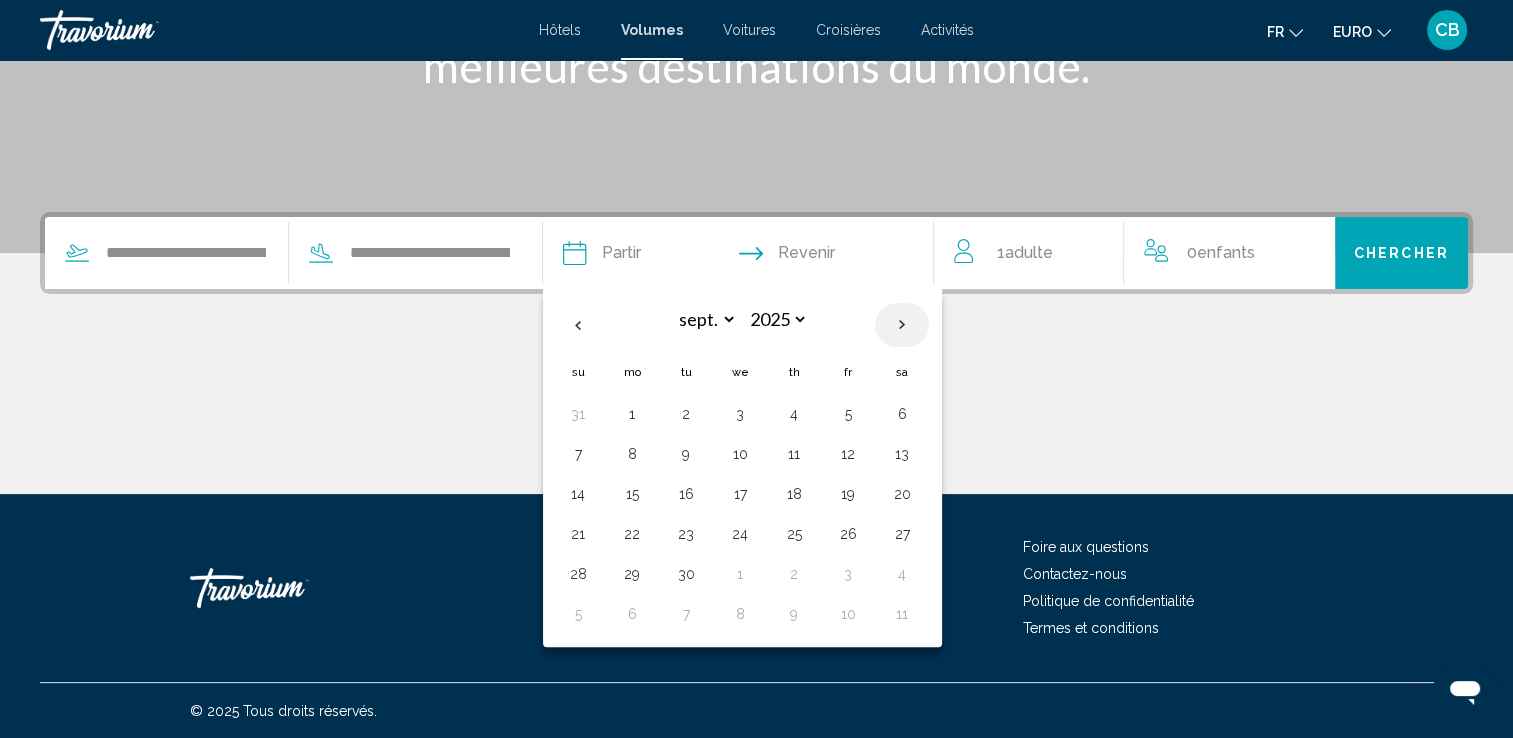 click at bounding box center (902, 325) 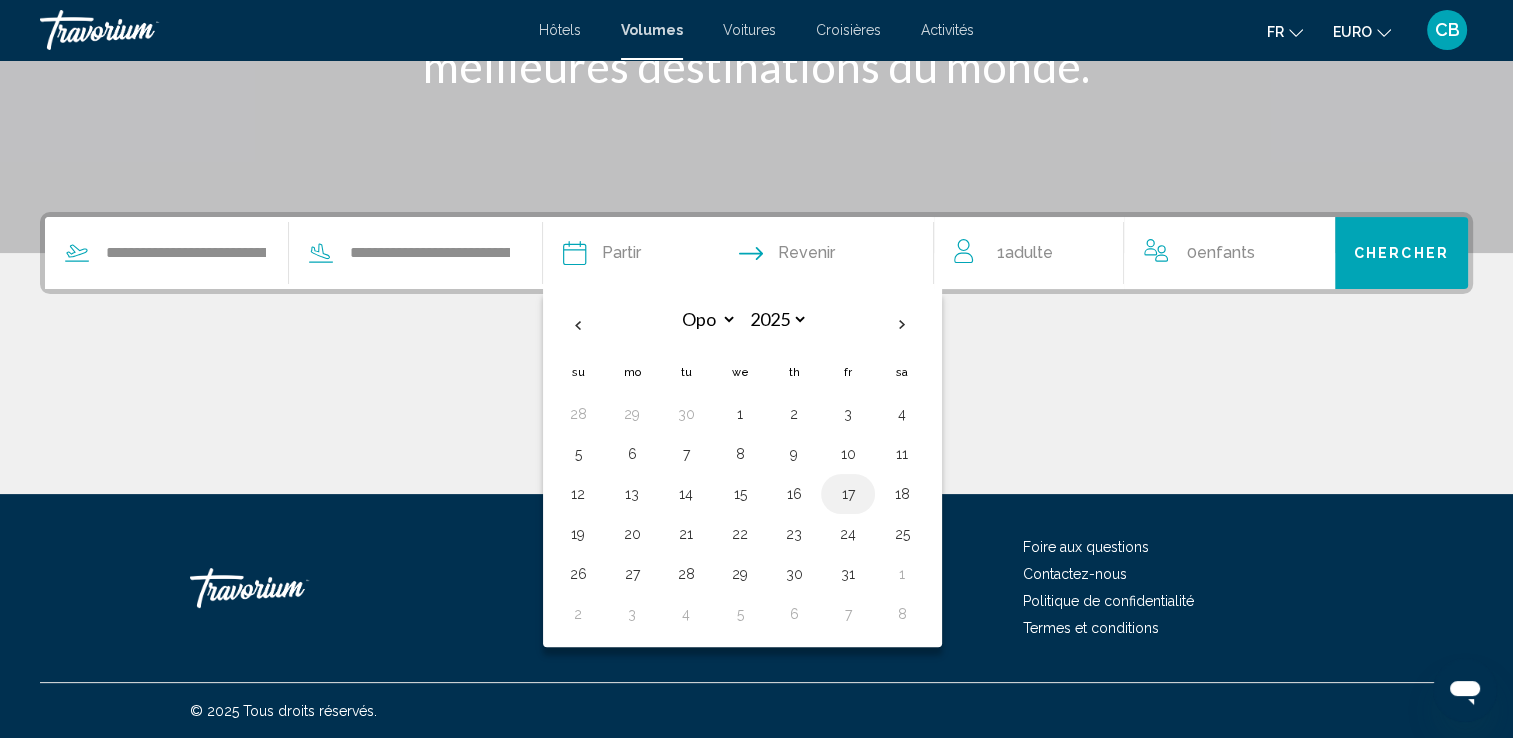 click on "17" at bounding box center [848, 494] 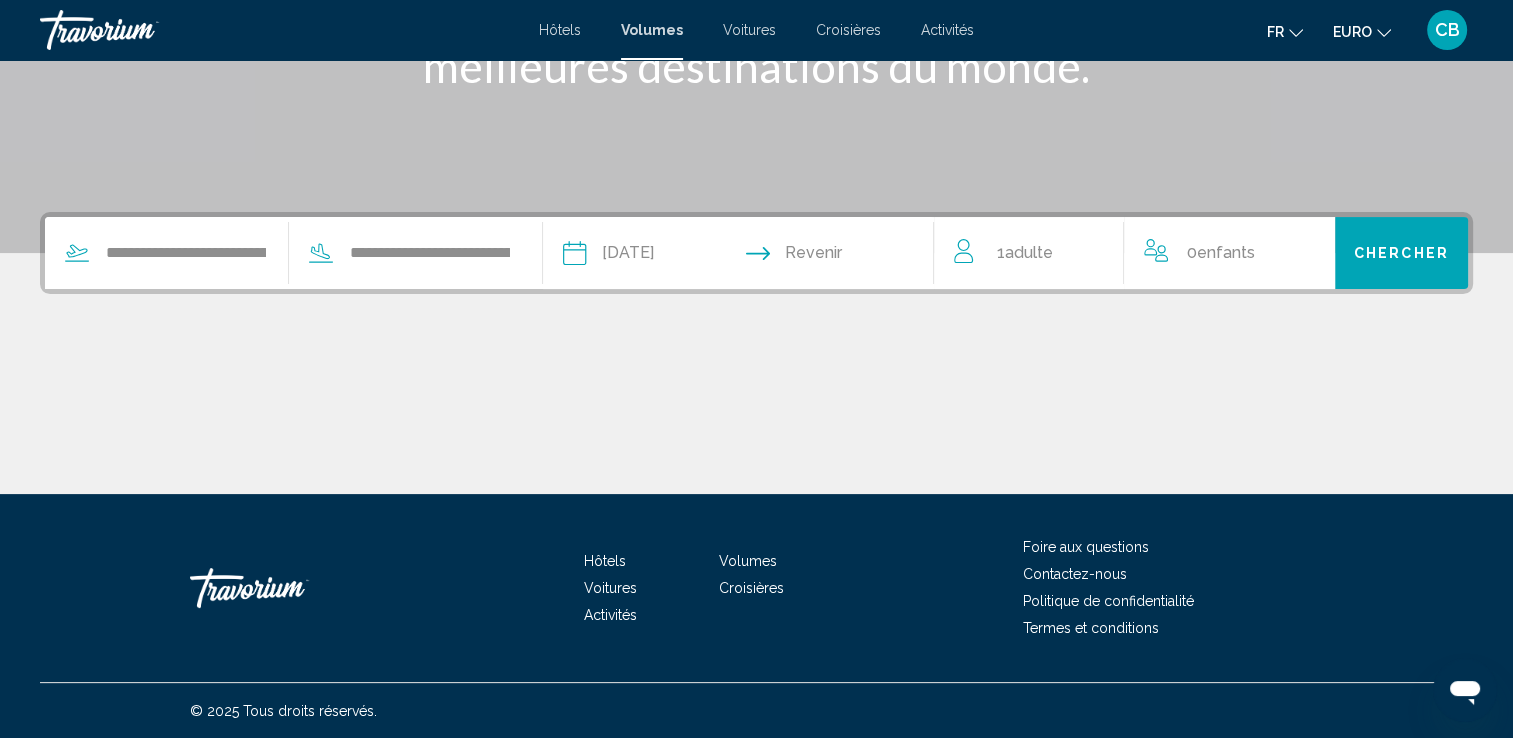 click at bounding box center (846, 256) 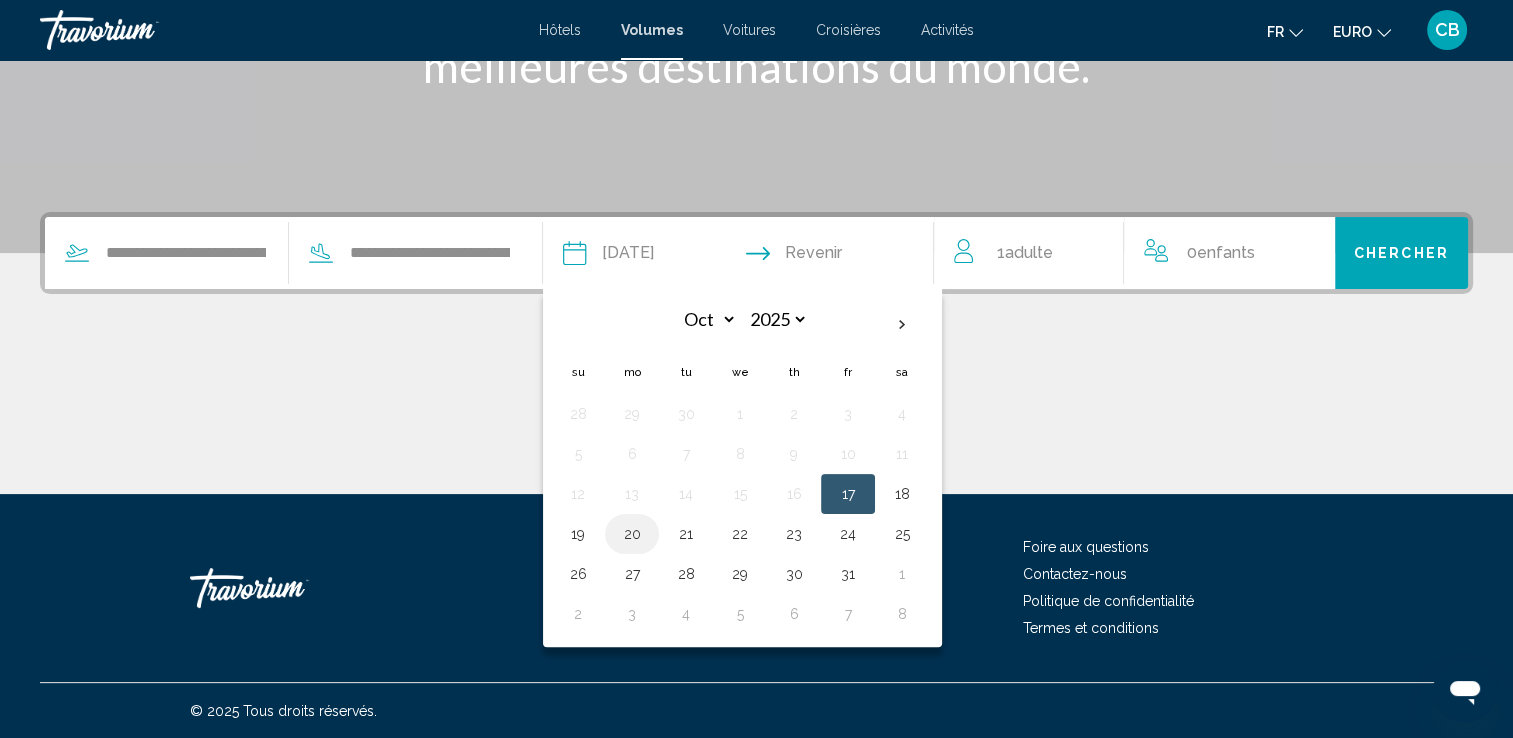 click on "20" at bounding box center [632, 534] 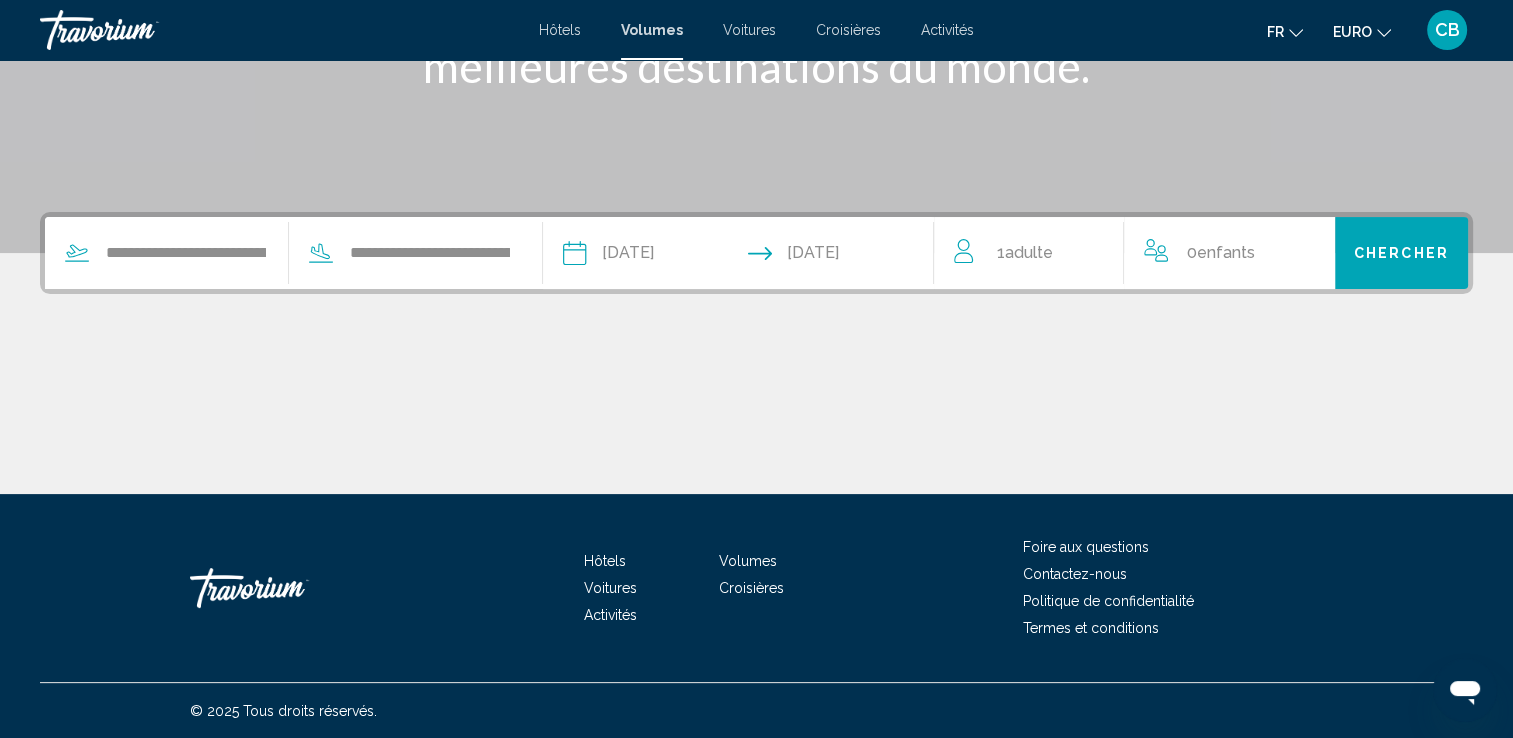 click on "Adulte" at bounding box center (1028, 252) 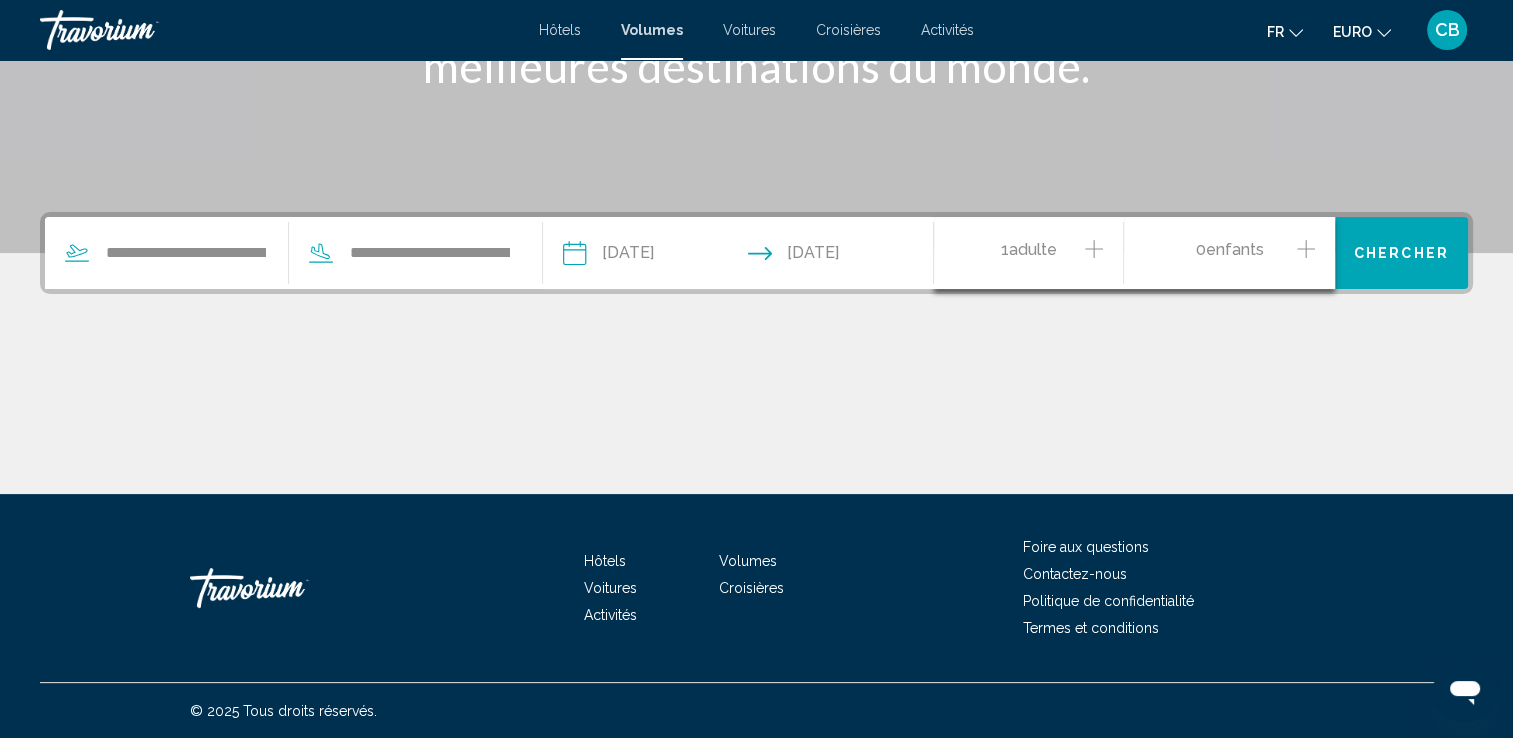 click on "1  Adulte Adultes" at bounding box center [1038, 253] 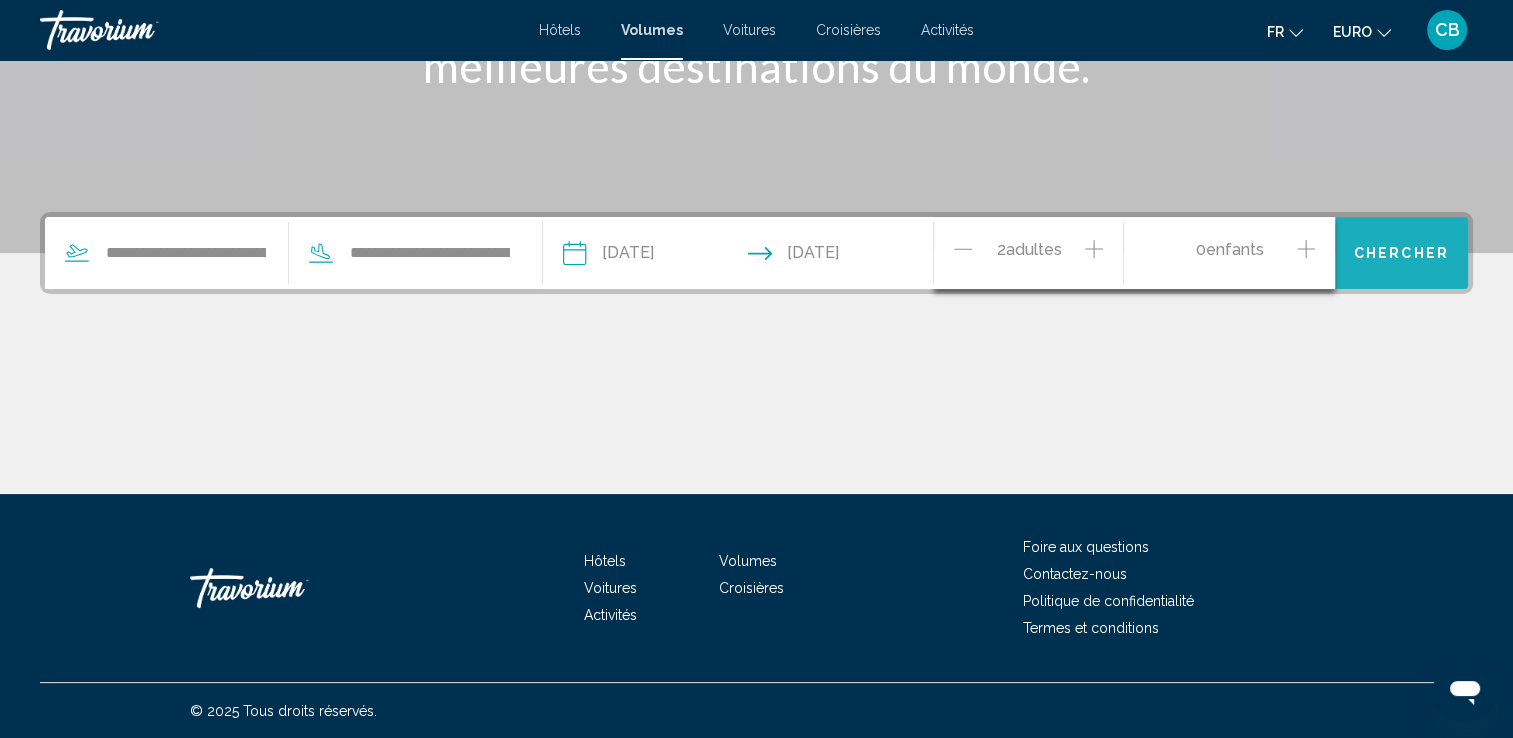 click on "Chercher" at bounding box center (1401, 254) 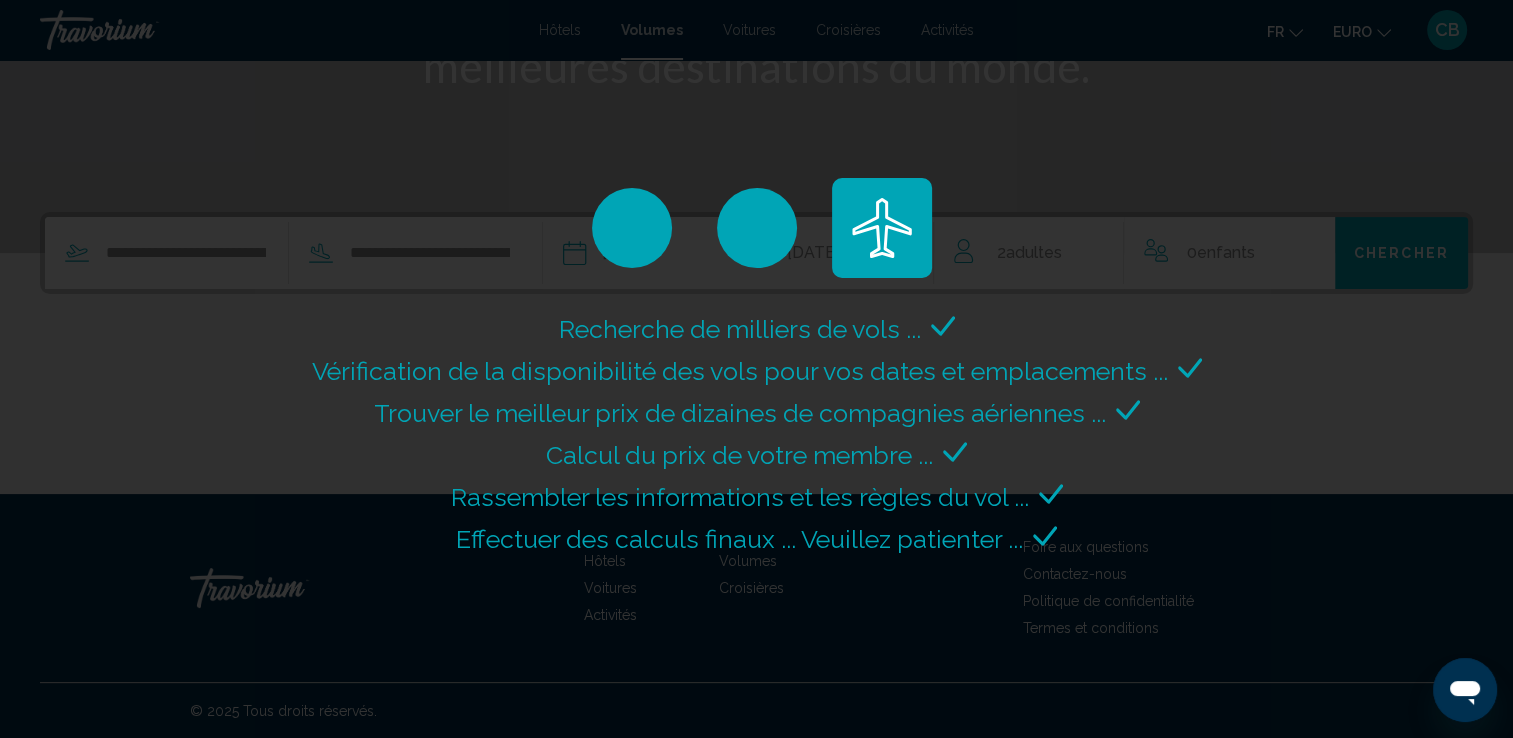 scroll, scrollTop: 0, scrollLeft: 0, axis: both 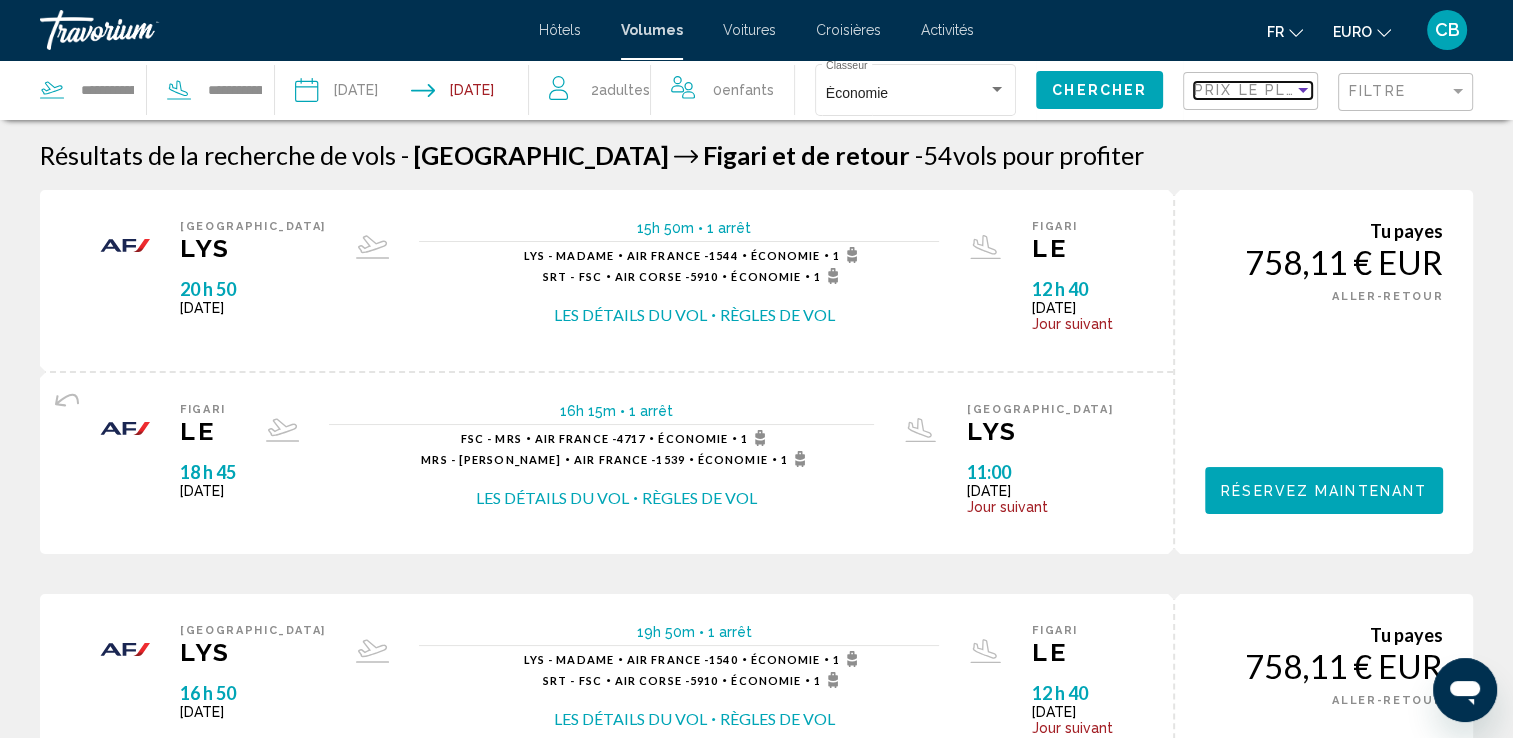 click on "Prix le plus bas" at bounding box center [1271, 90] 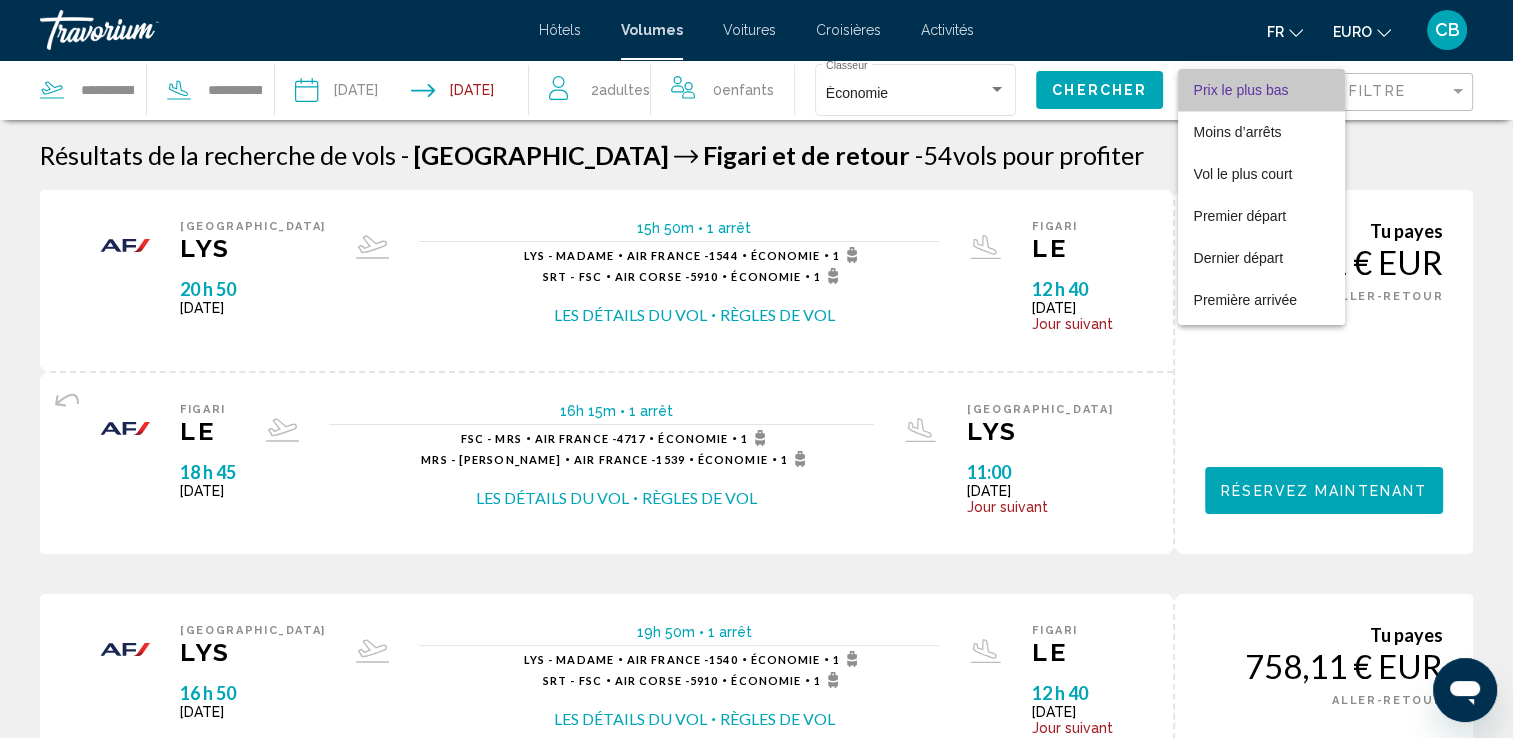 click on "Prix le plus bas" at bounding box center [1241, 90] 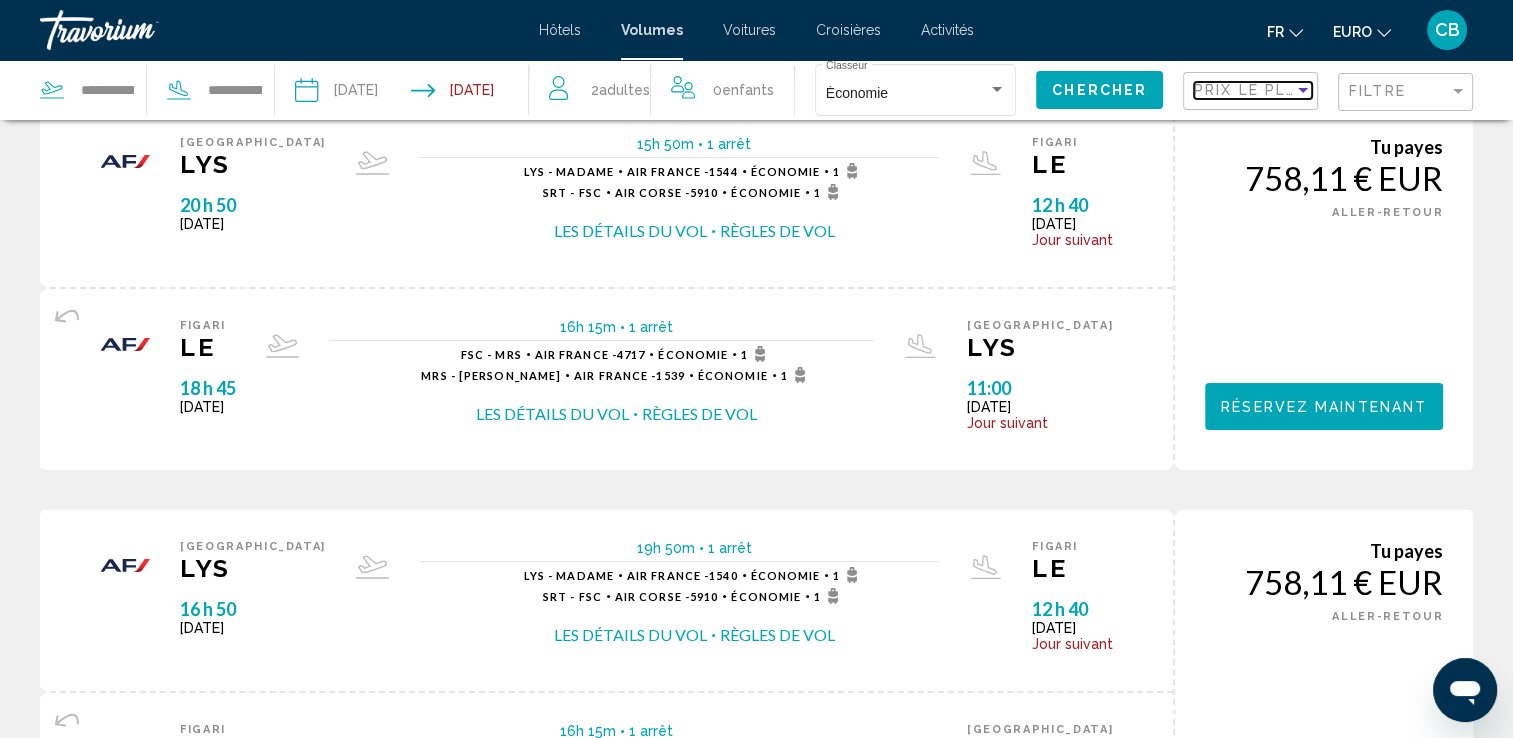 scroll, scrollTop: 0, scrollLeft: 0, axis: both 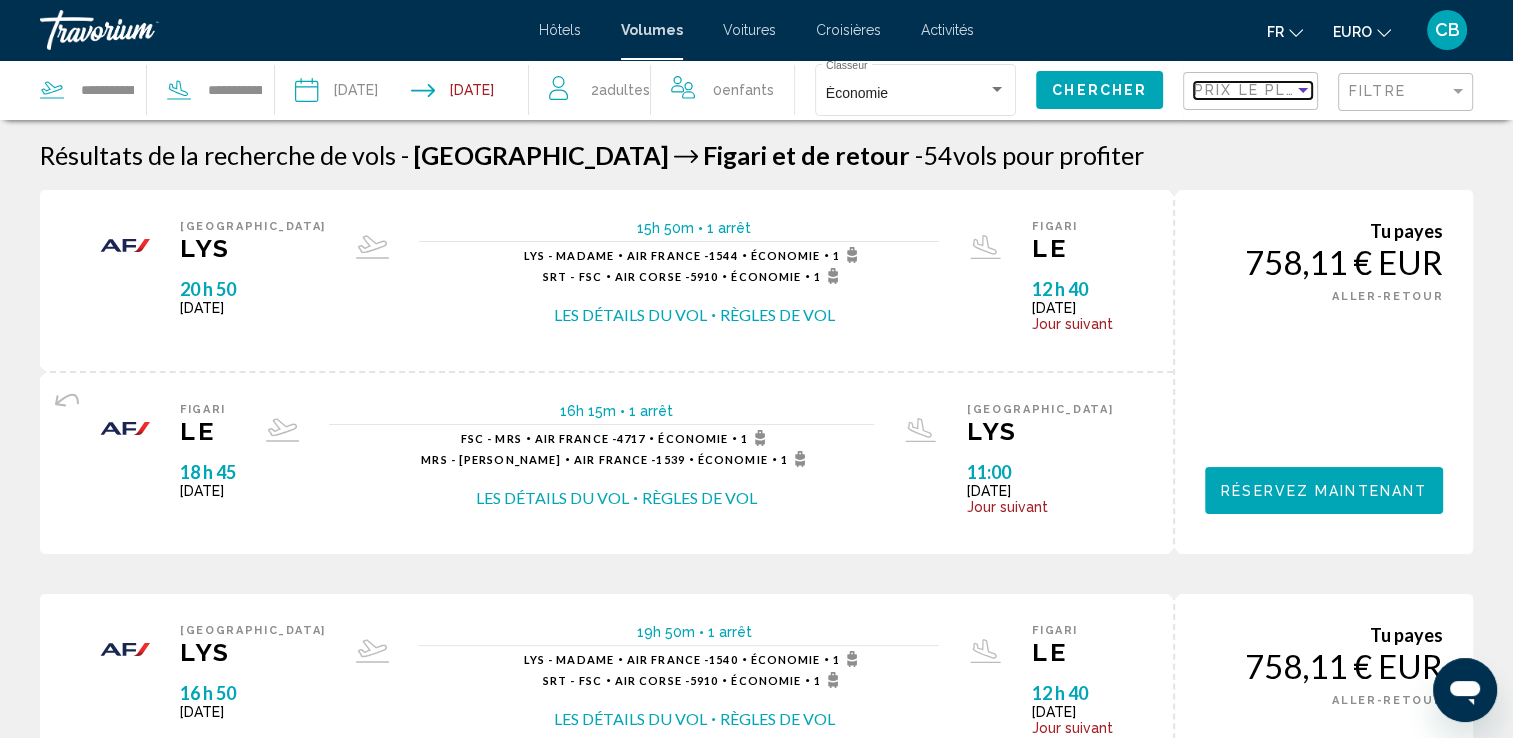 click on "Prix le plus bas" at bounding box center (1271, 90) 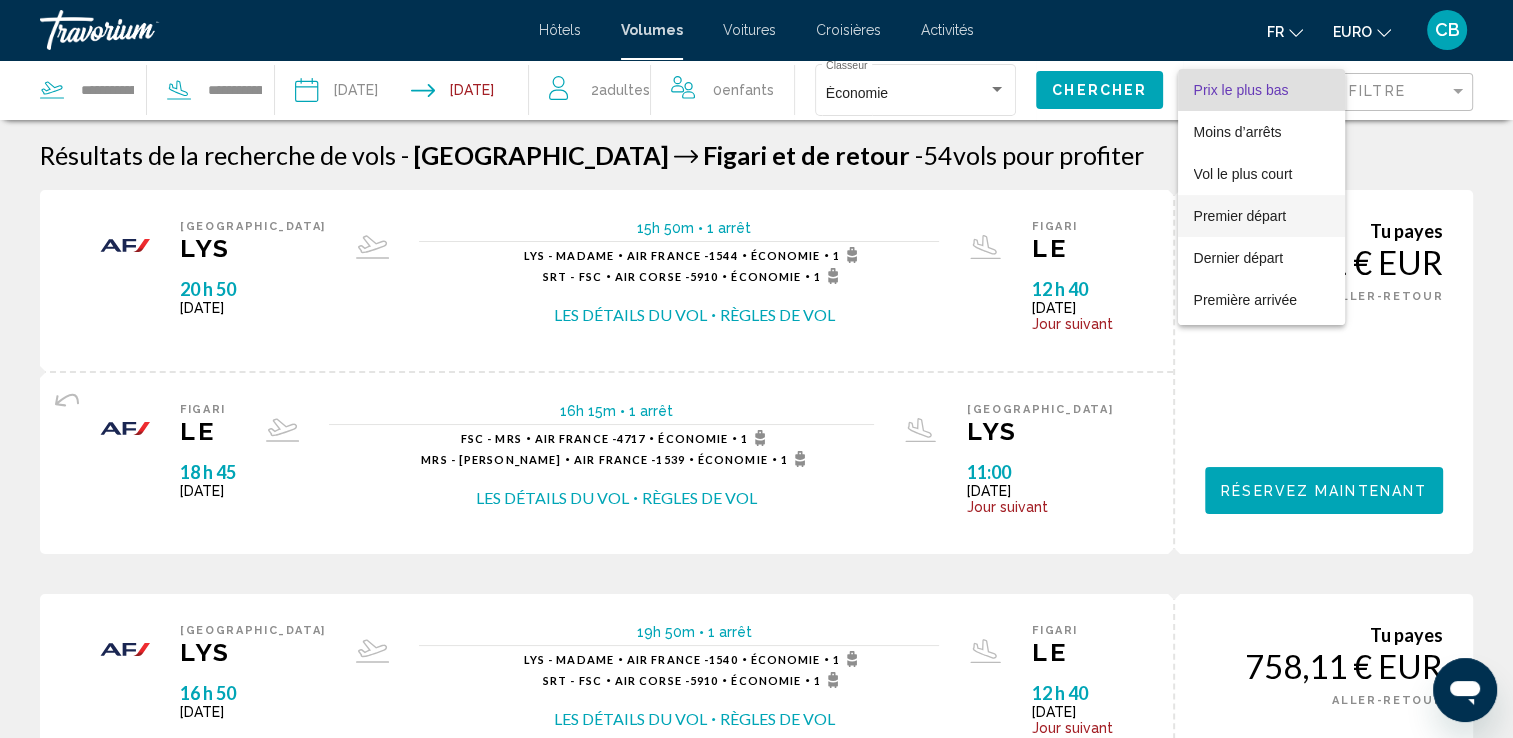 click on "Premier départ" at bounding box center [1240, 216] 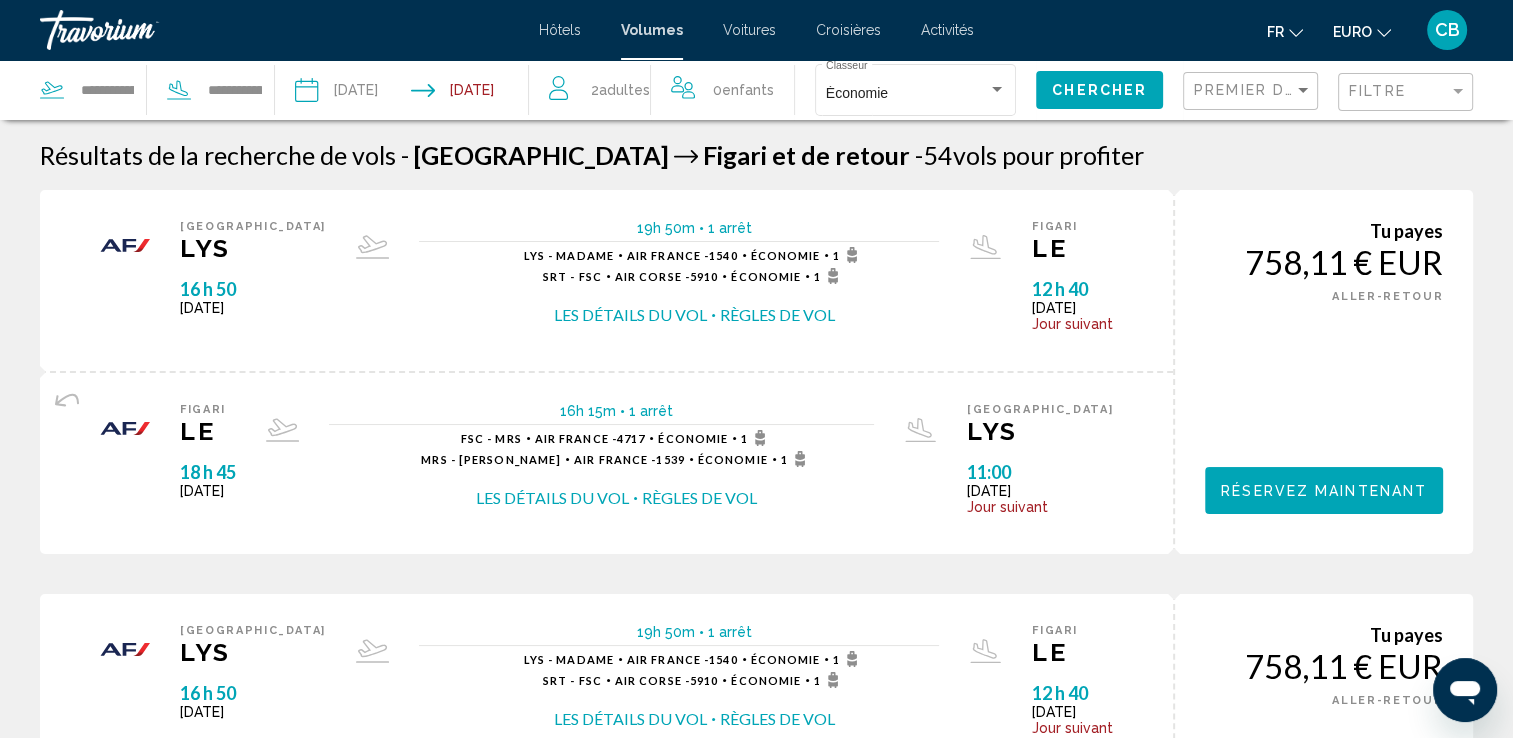 click on "Hôtels" at bounding box center [560, 30] 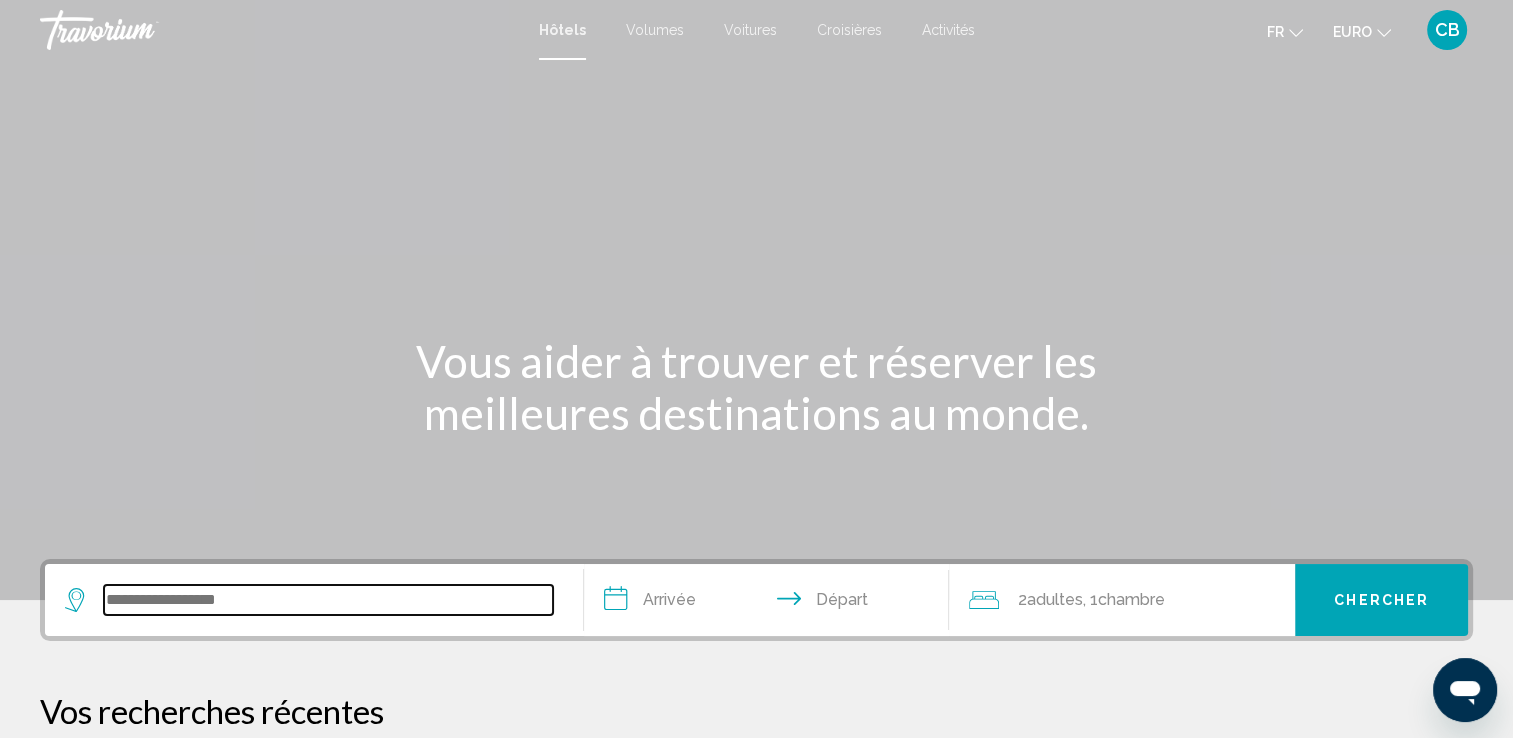 click at bounding box center [328, 600] 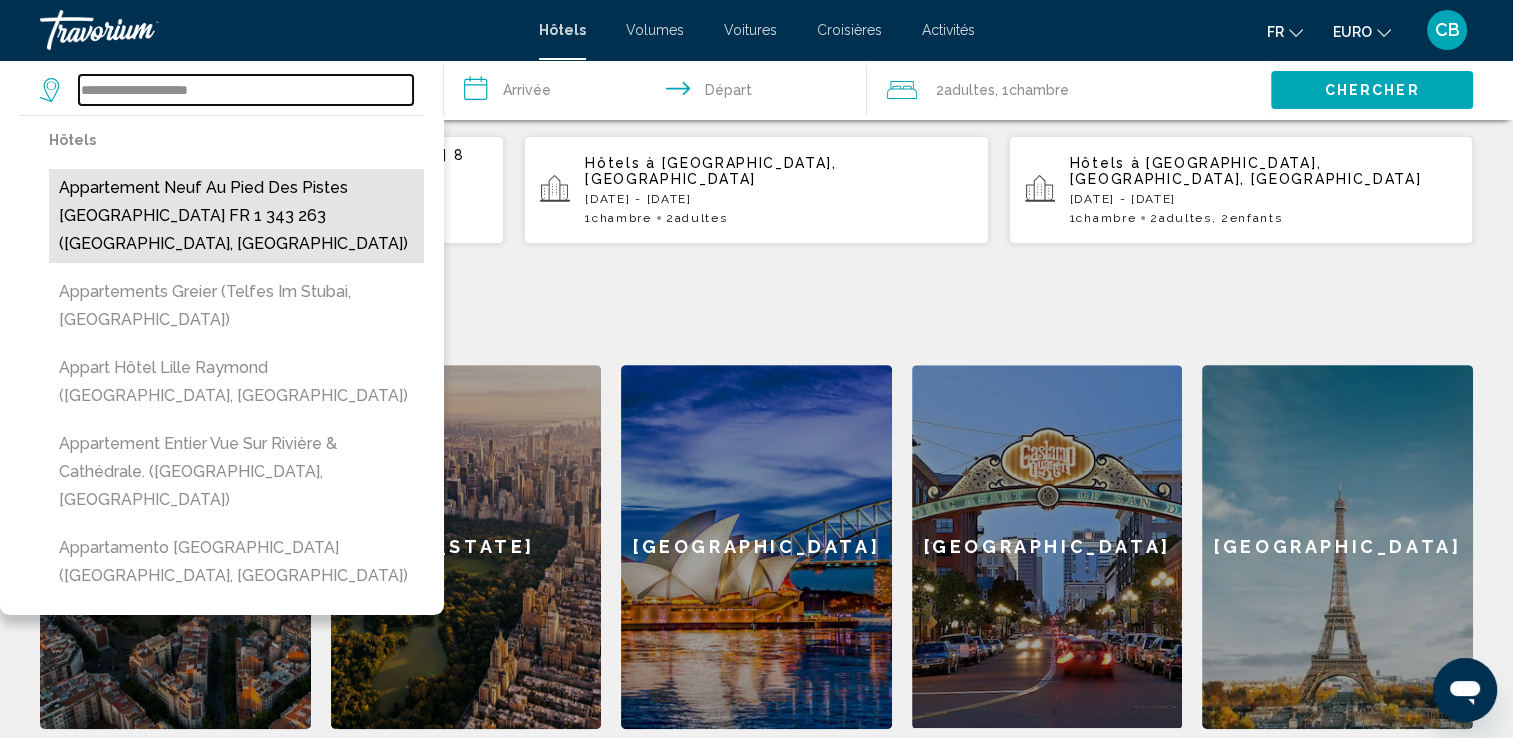 scroll, scrollTop: 621, scrollLeft: 0, axis: vertical 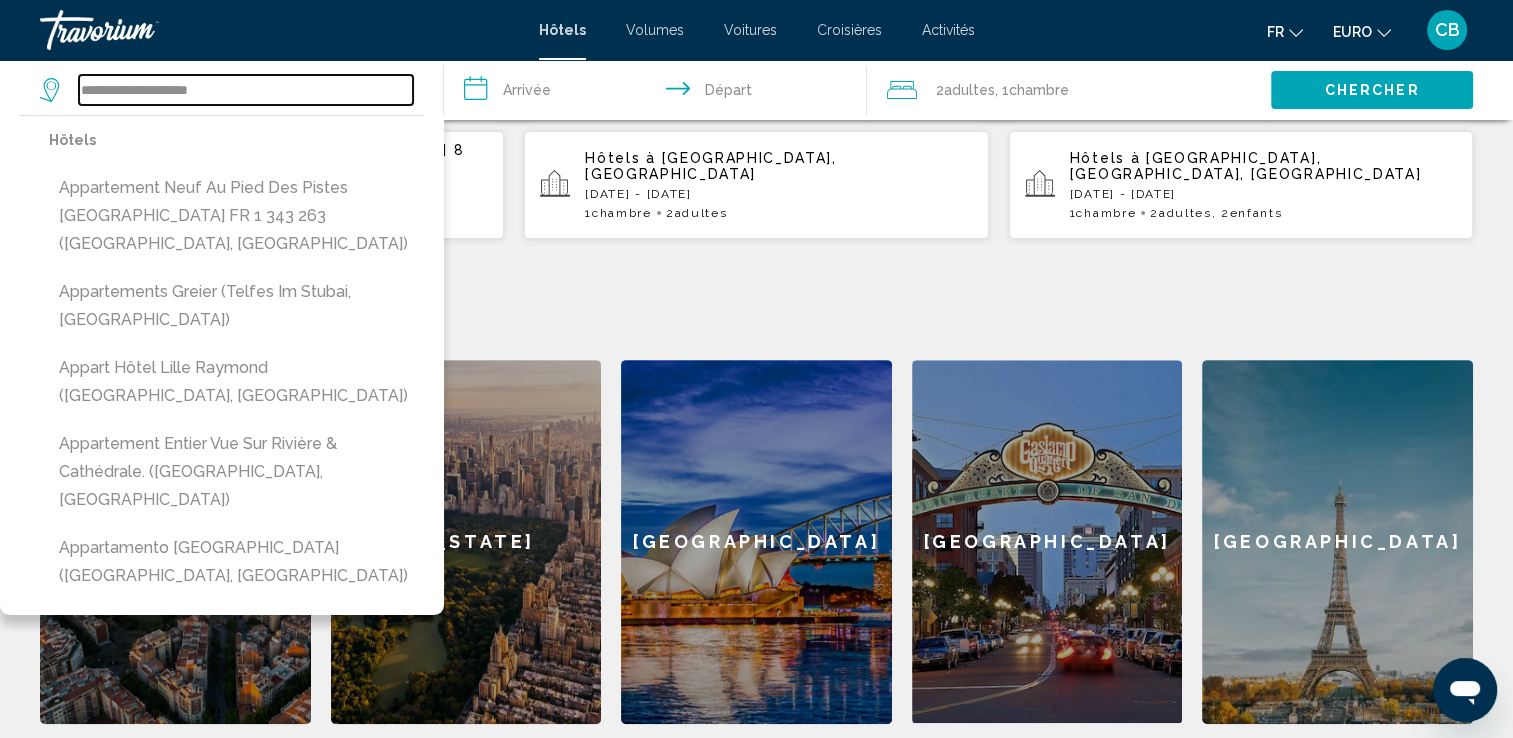 drag, startPoint x: 227, startPoint y: 95, endPoint x: 0, endPoint y: 100, distance: 227.05505 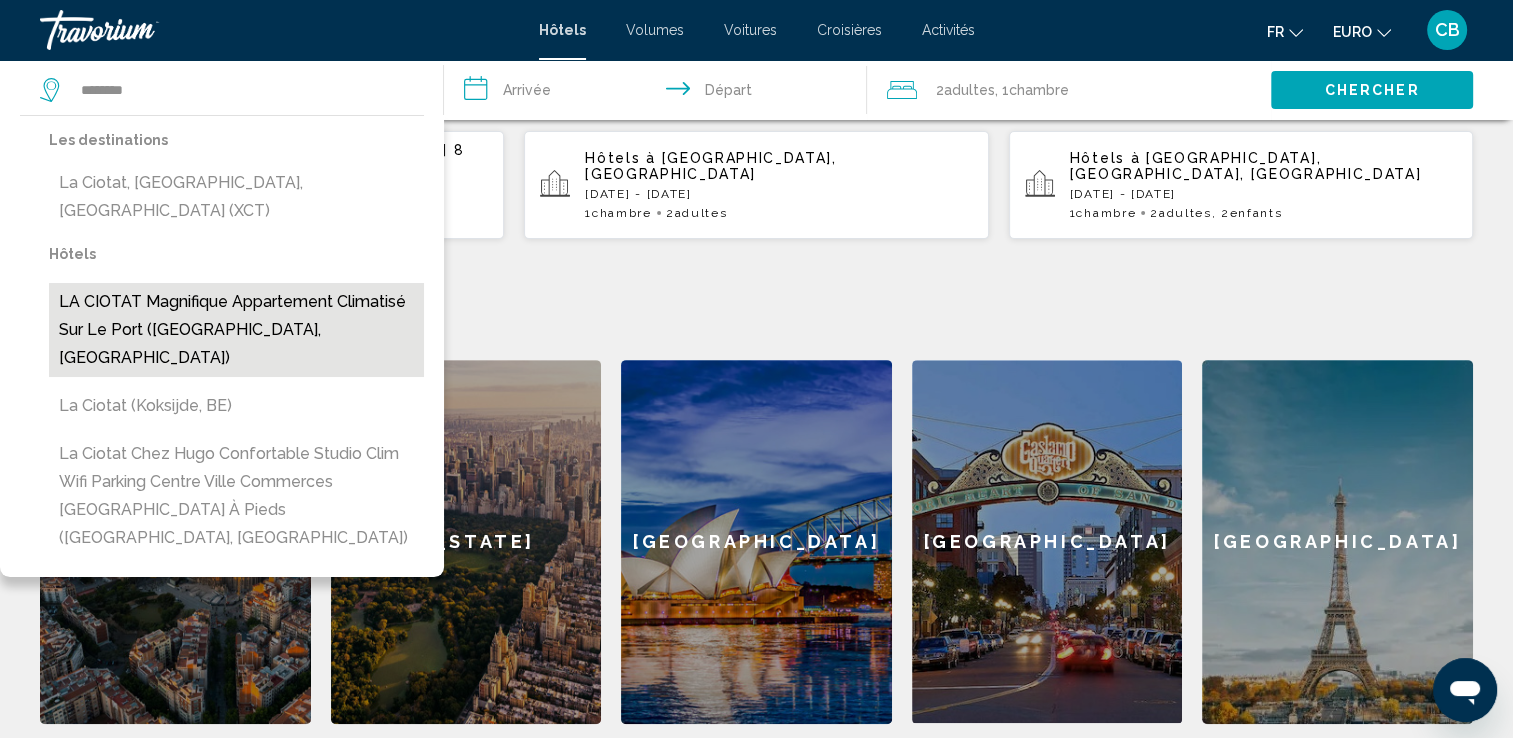 click on "LA CIOTAT Magnifique Appartement climatisé sur le Port ([GEOGRAPHIC_DATA], [GEOGRAPHIC_DATA])" at bounding box center [236, 330] 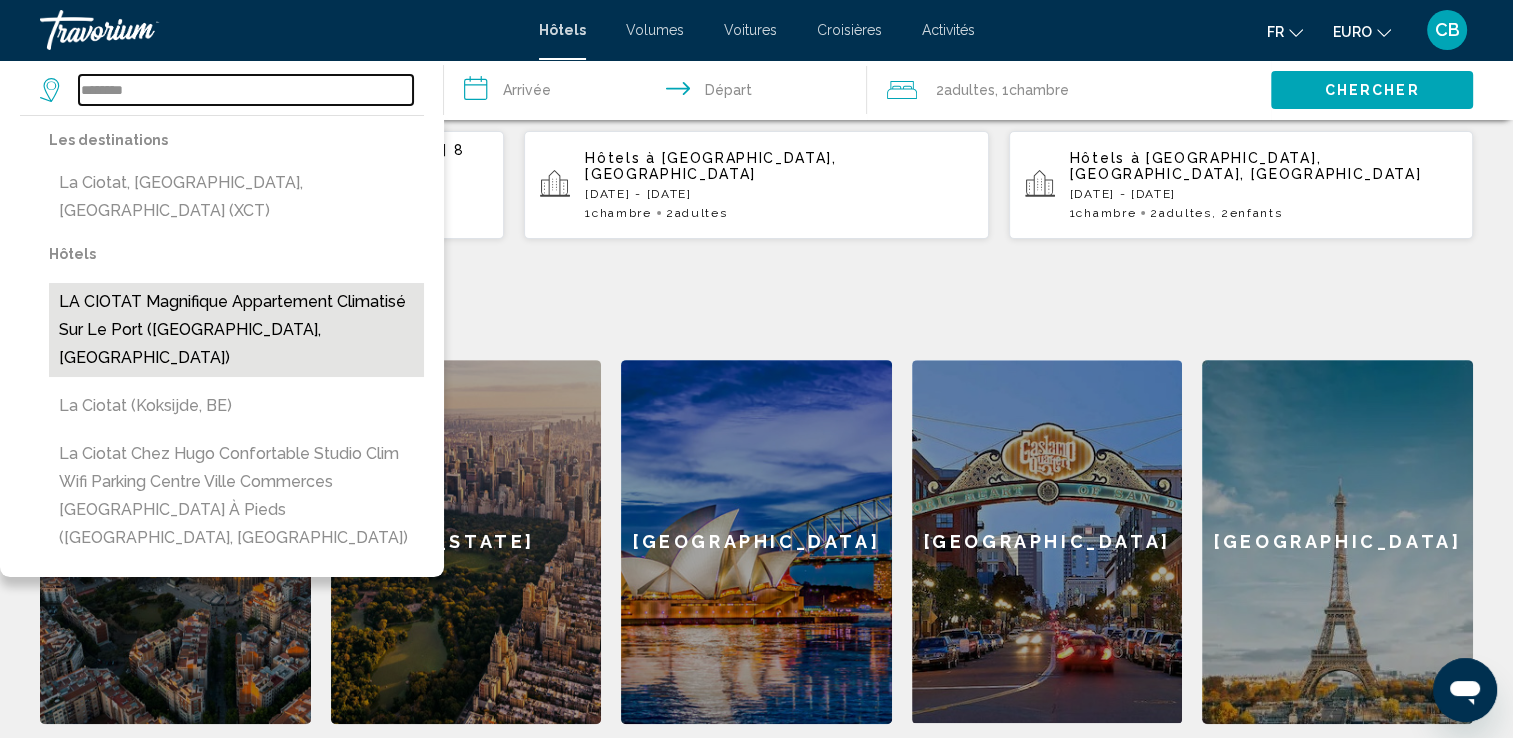 type on "**********" 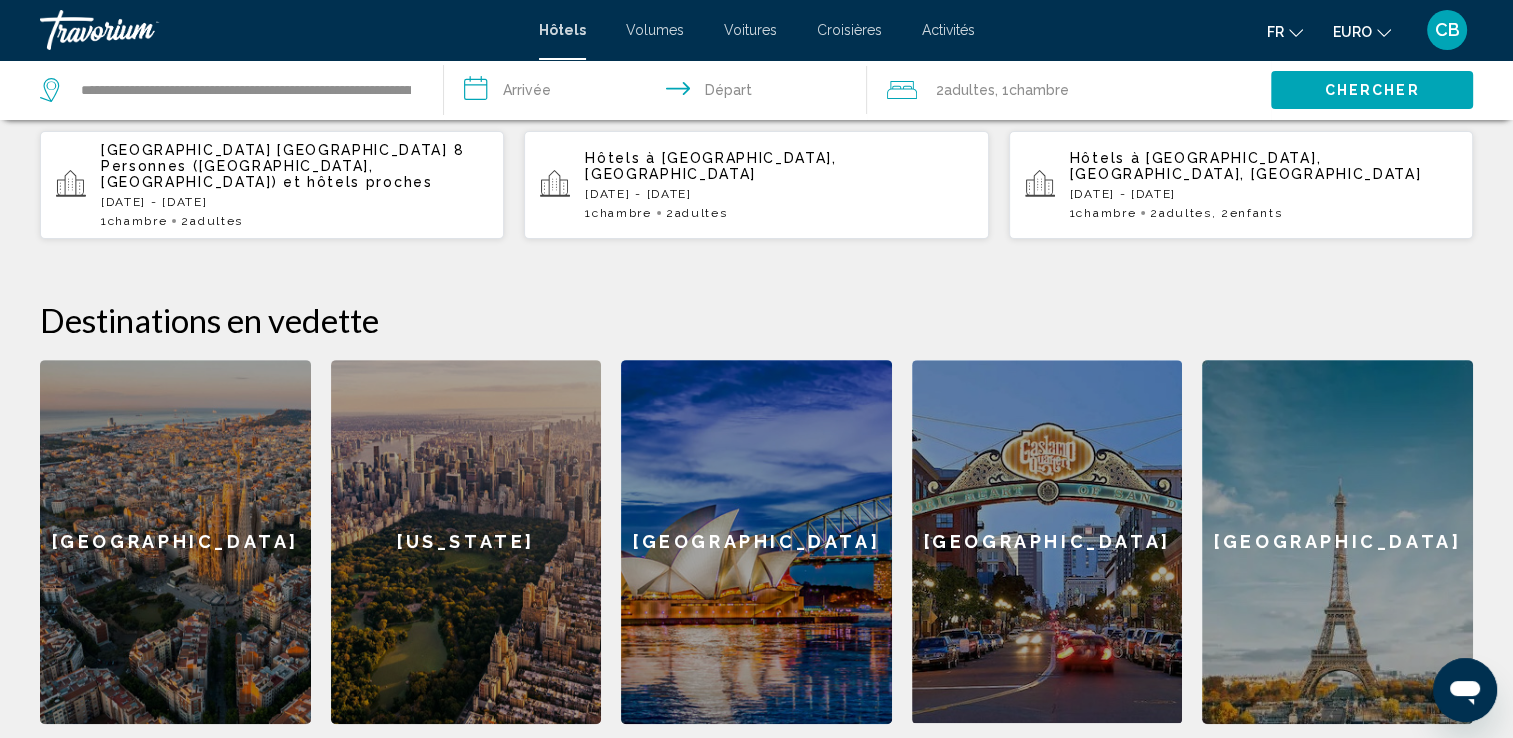 click on "**********" at bounding box center [660, 93] 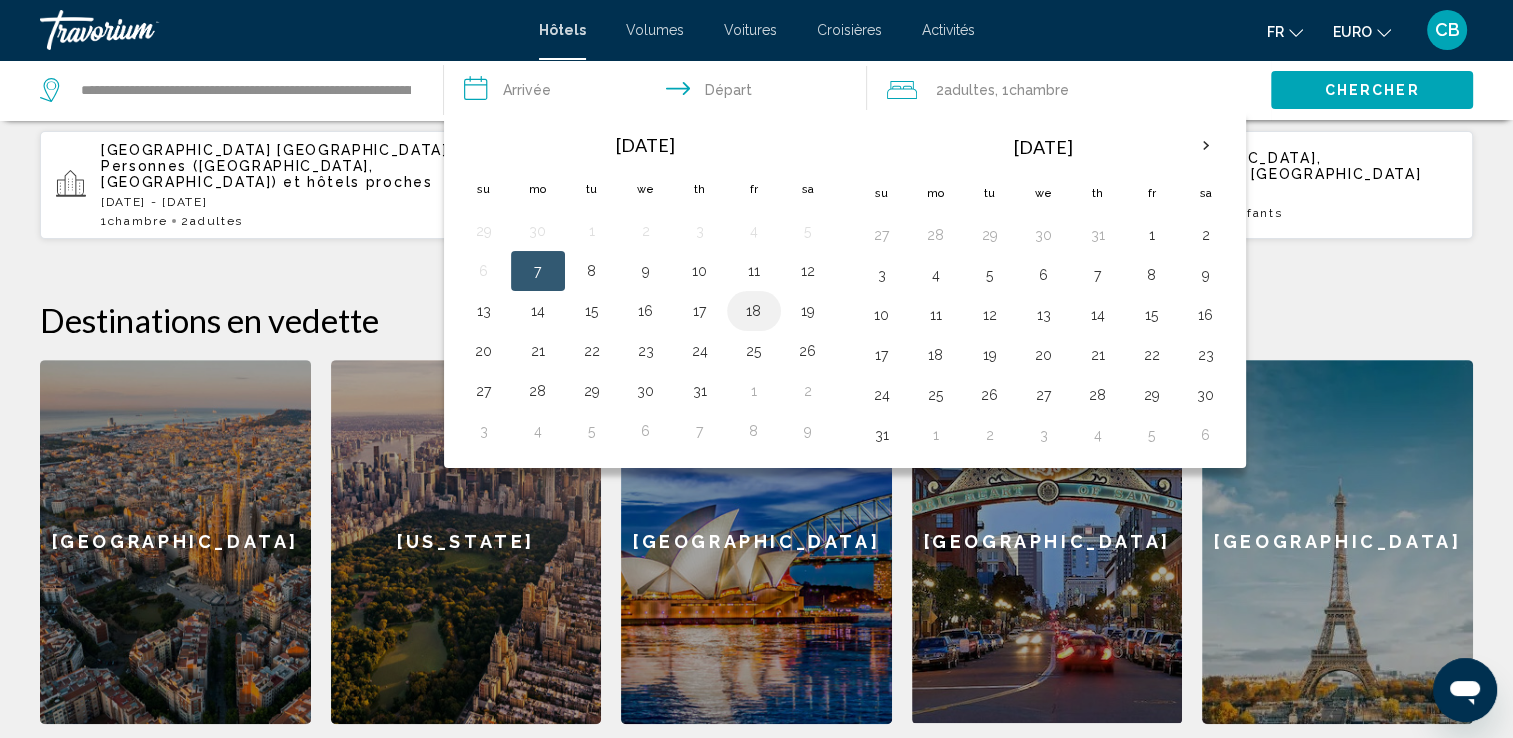 click on "18" at bounding box center [754, 311] 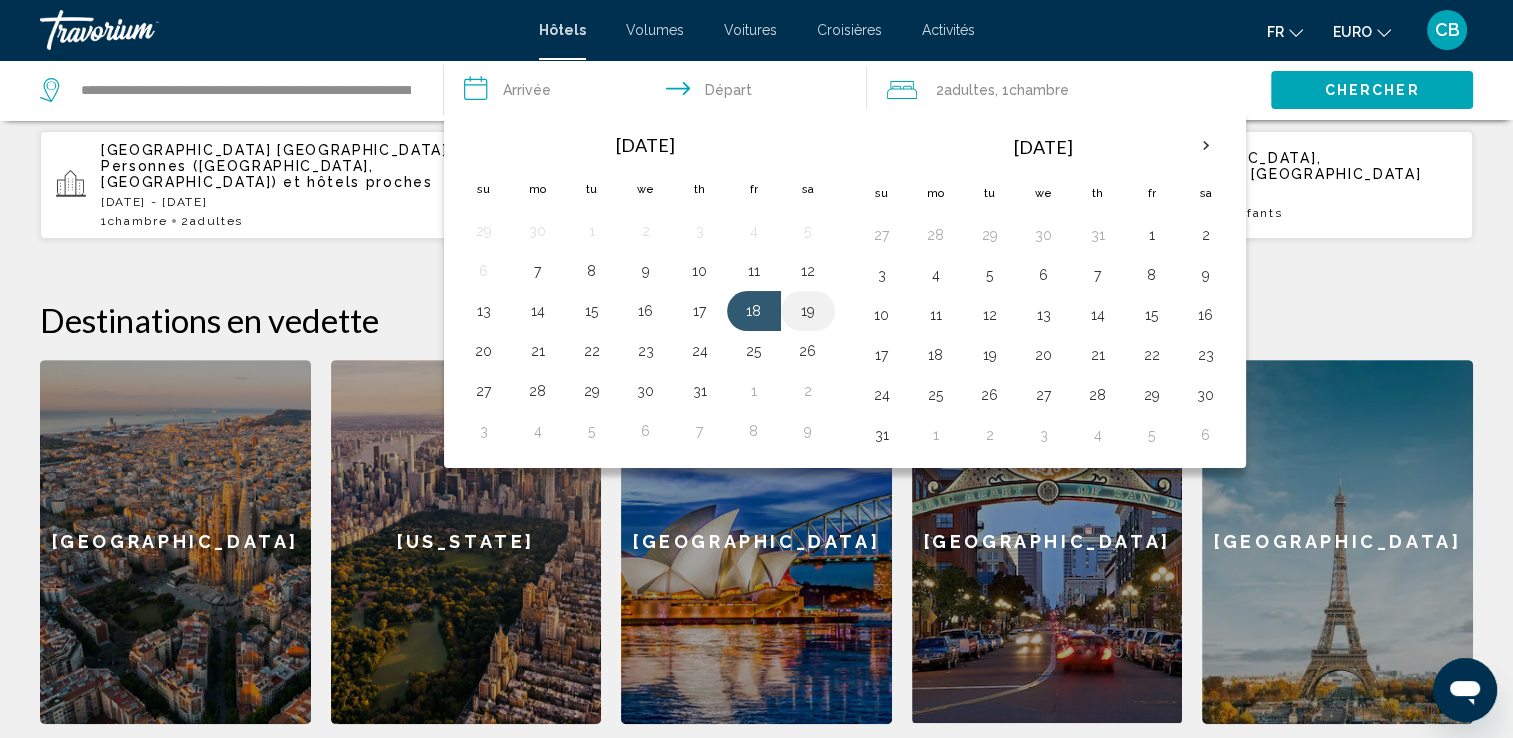 click on "19" at bounding box center (808, 311) 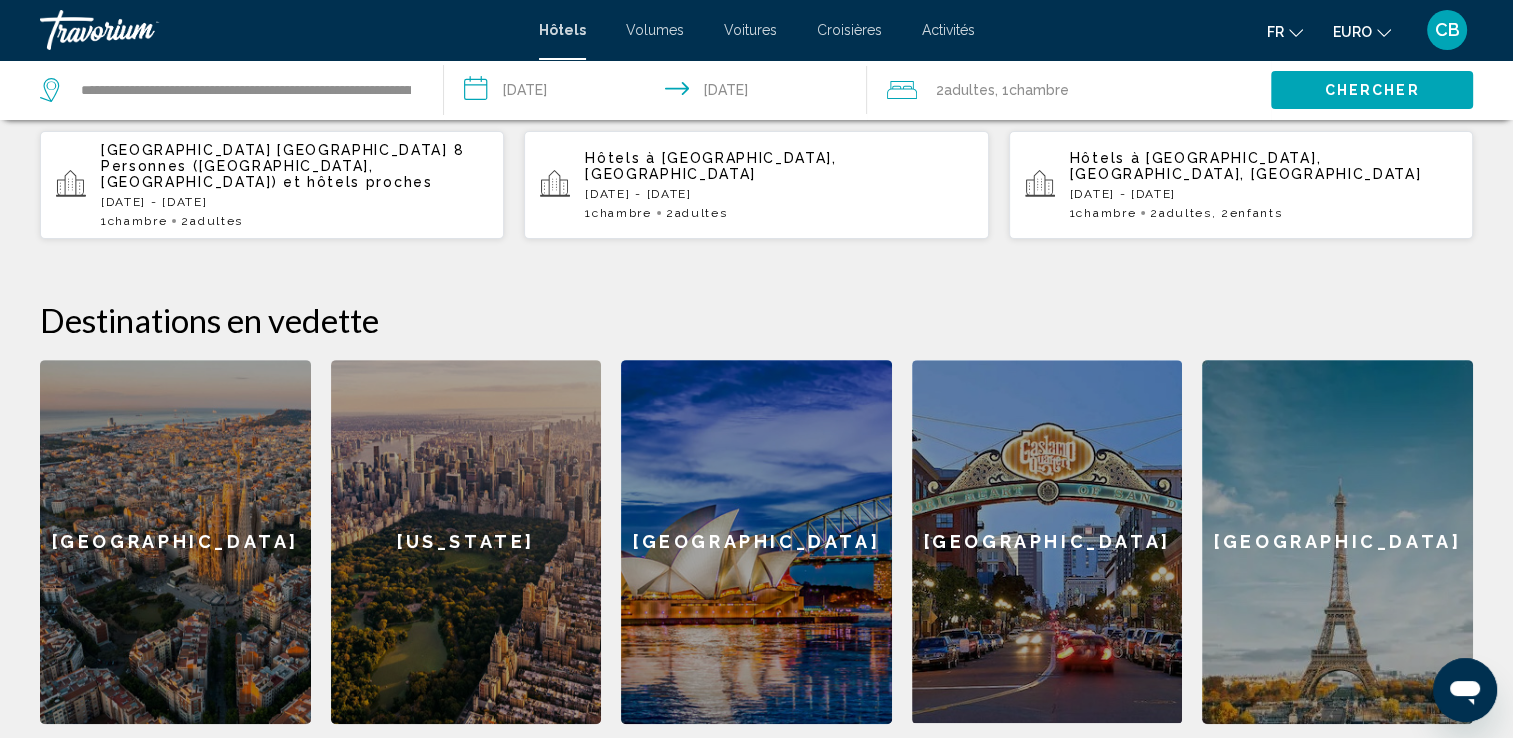 click on "Chambre" 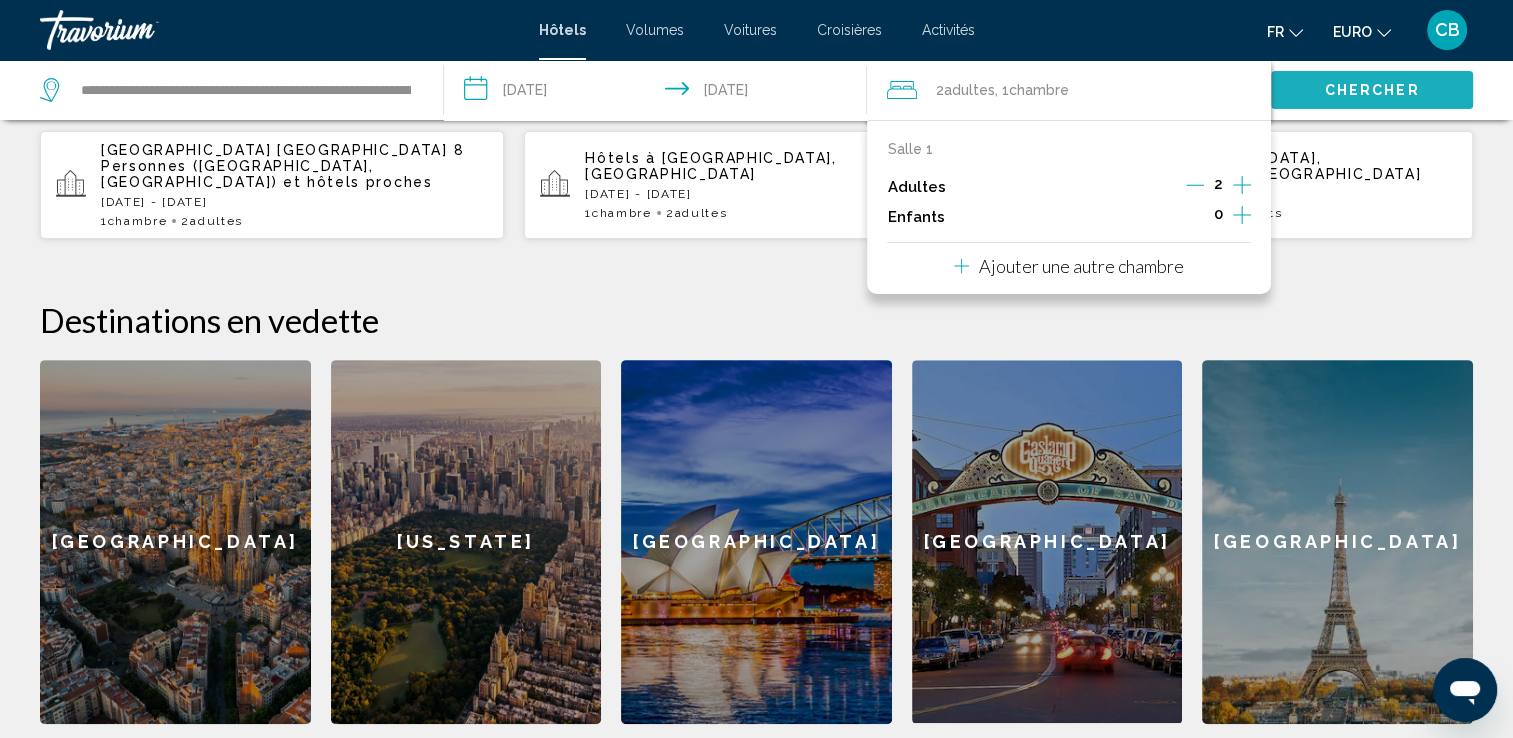 click on "Chercher" at bounding box center [1372, 91] 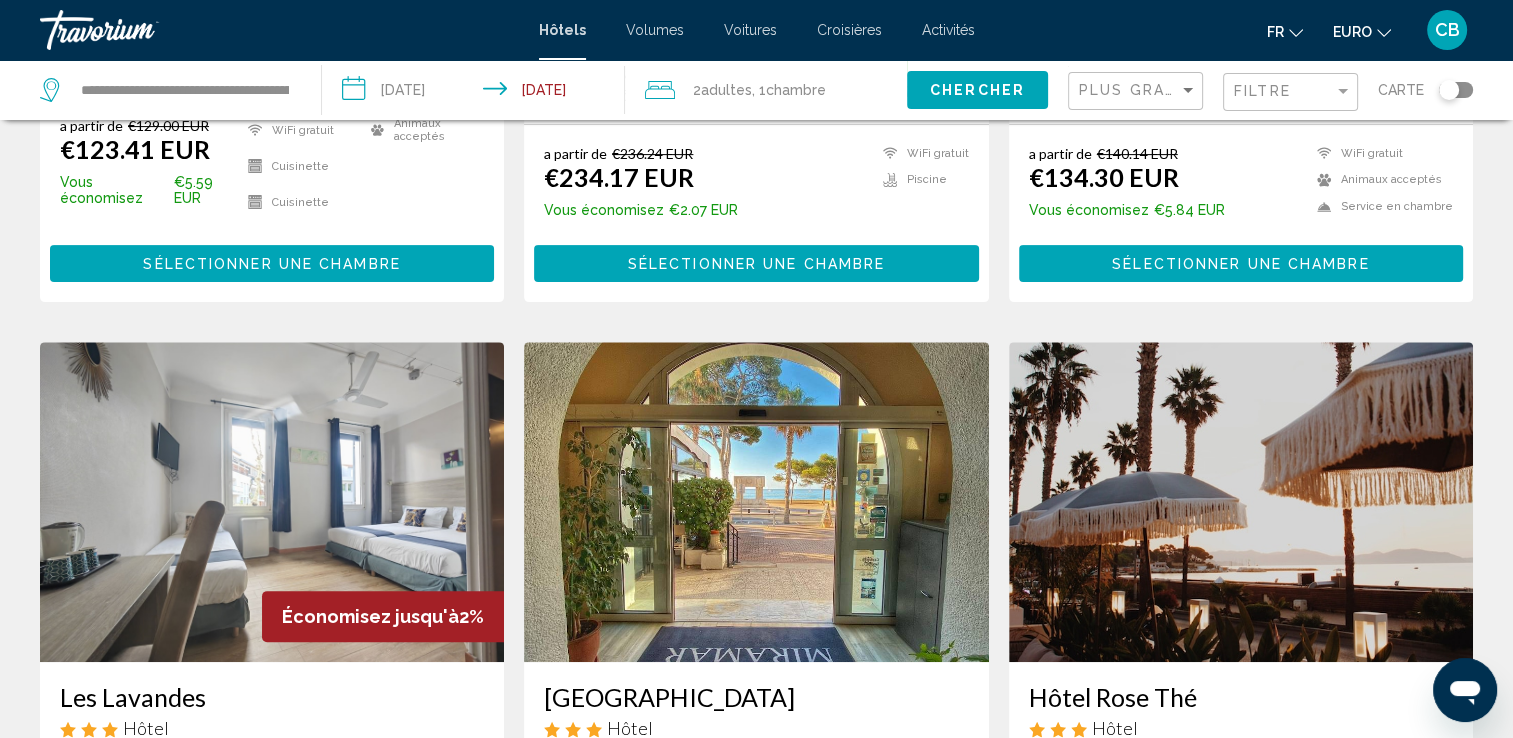 scroll, scrollTop: 0, scrollLeft: 0, axis: both 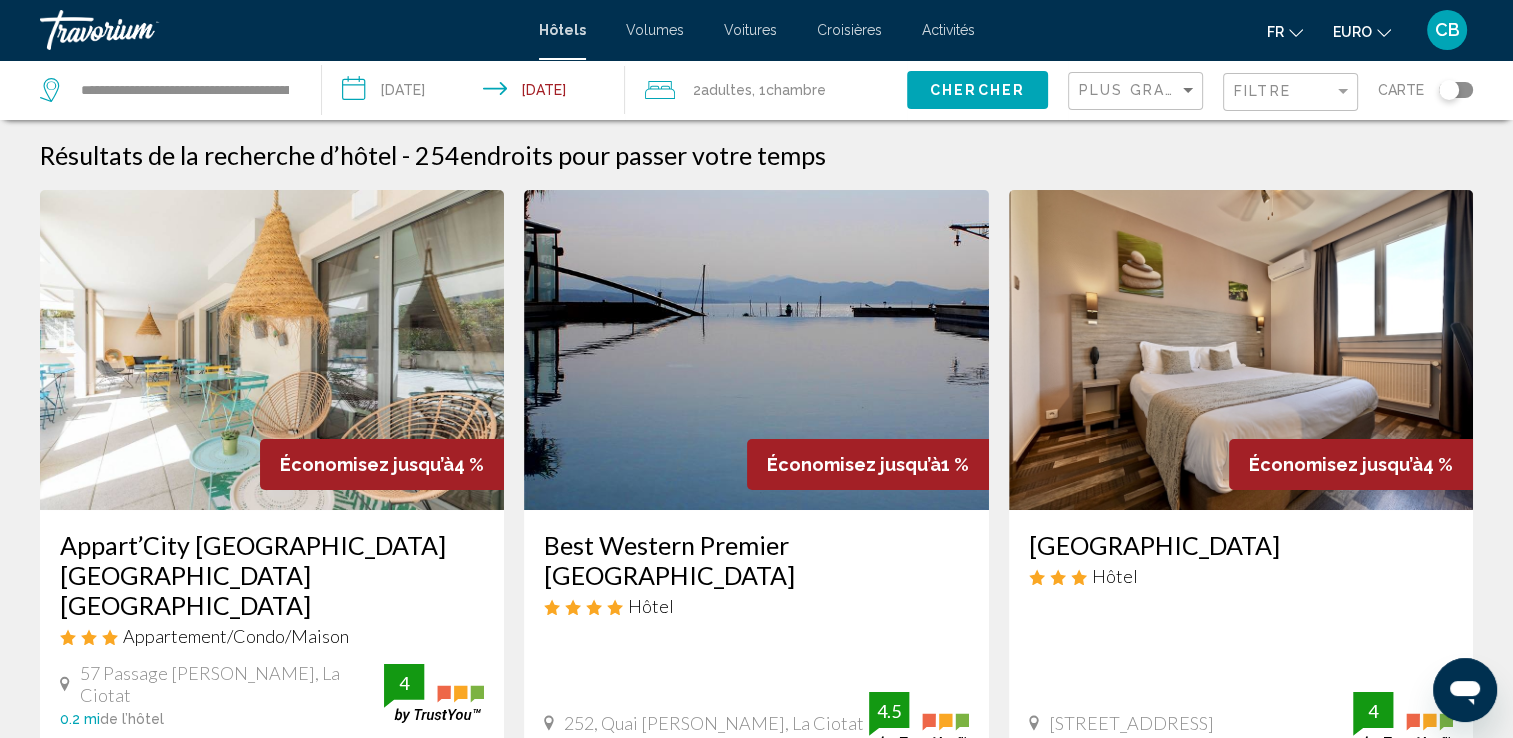 click on "Plus grandes économies" 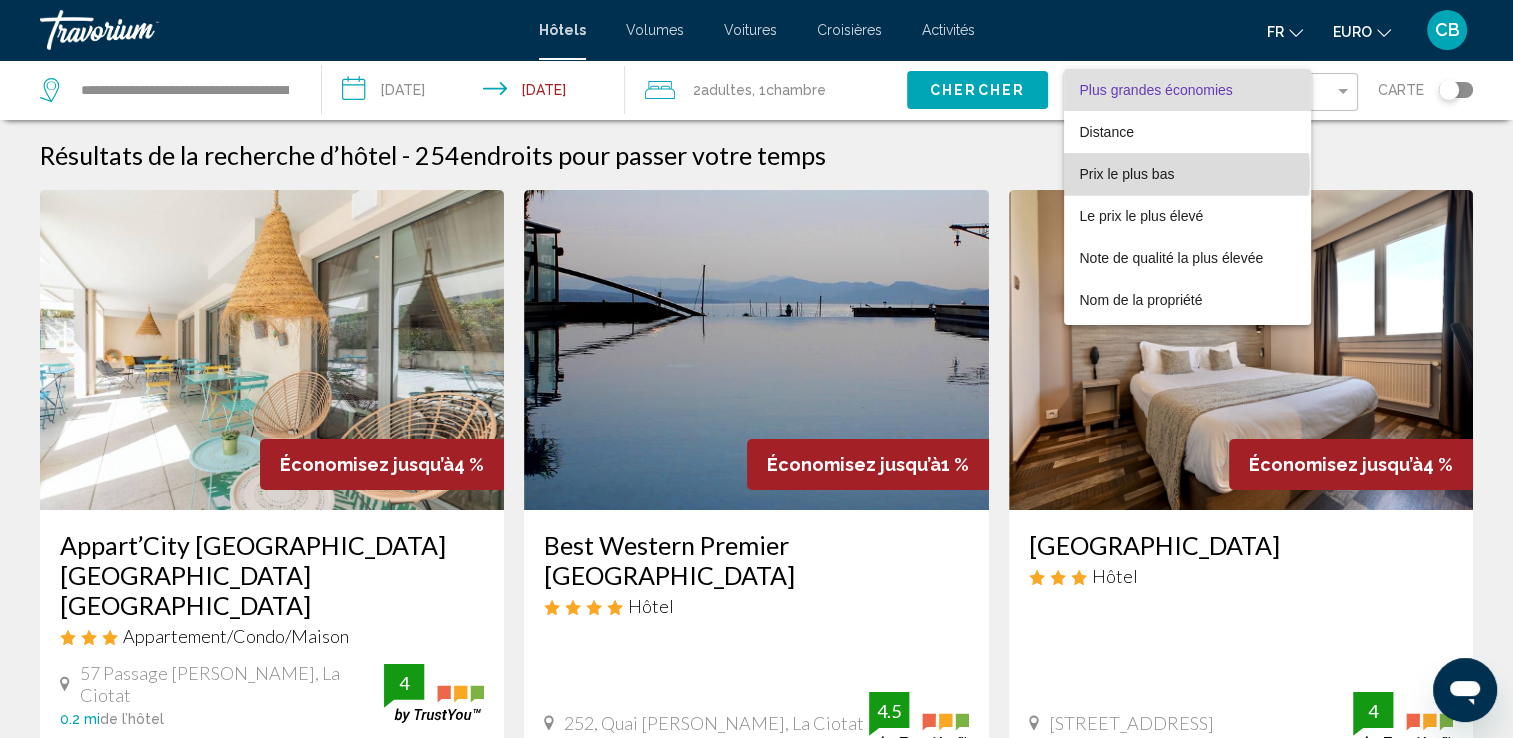 click on "Prix le plus bas" at bounding box center [1127, 174] 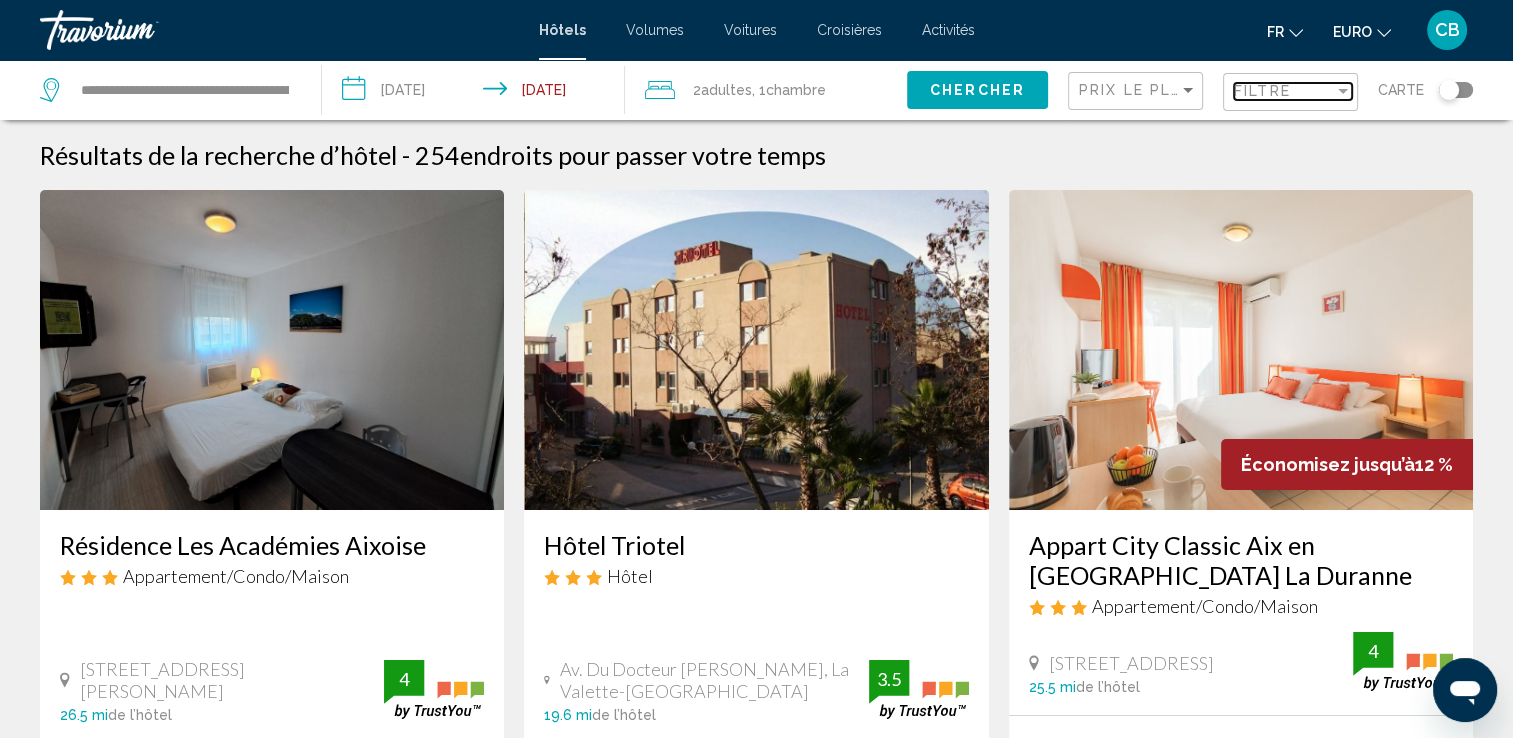 click on "Filtre" at bounding box center (1284, 91) 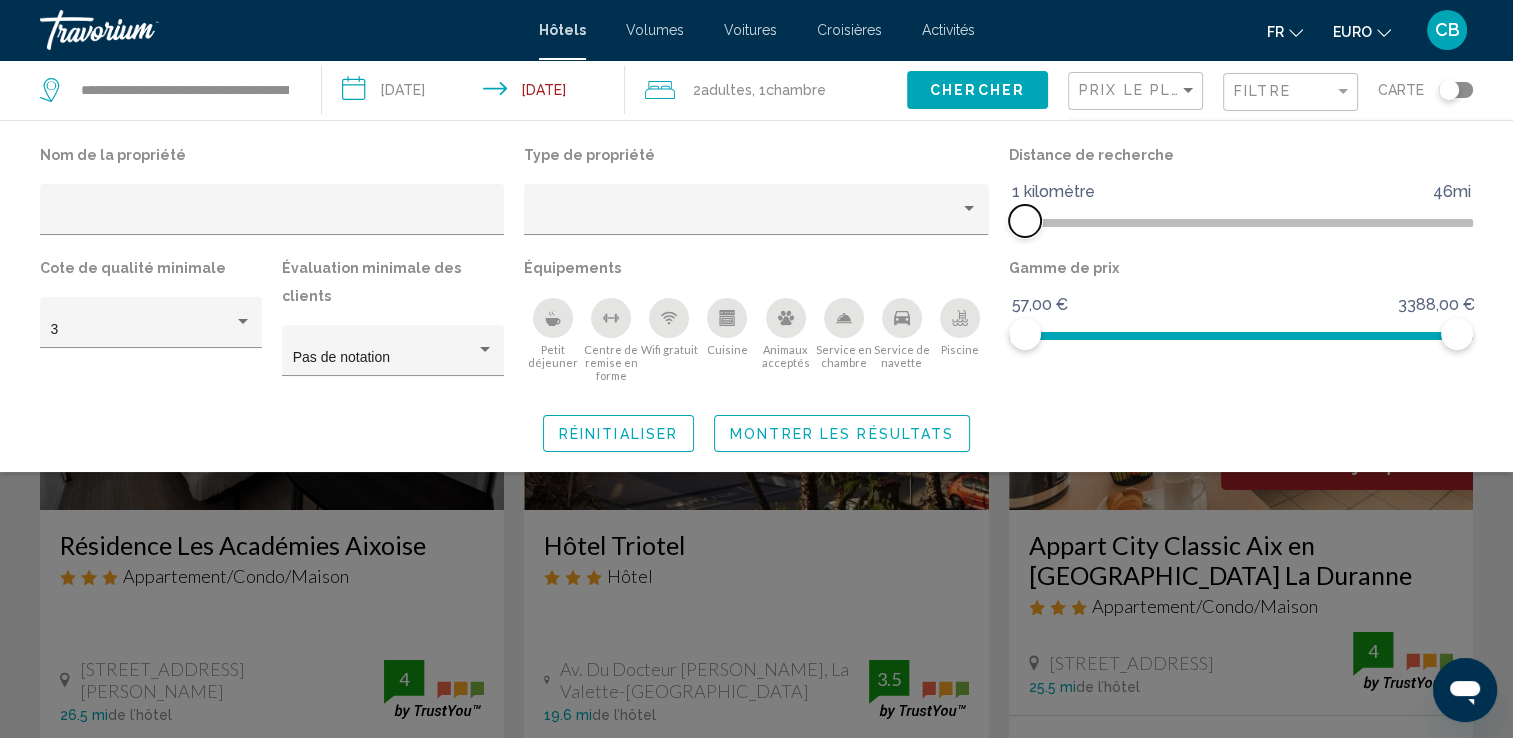 drag, startPoint x: 1296, startPoint y: 218, endPoint x: 1002, endPoint y: 231, distance: 294.28726 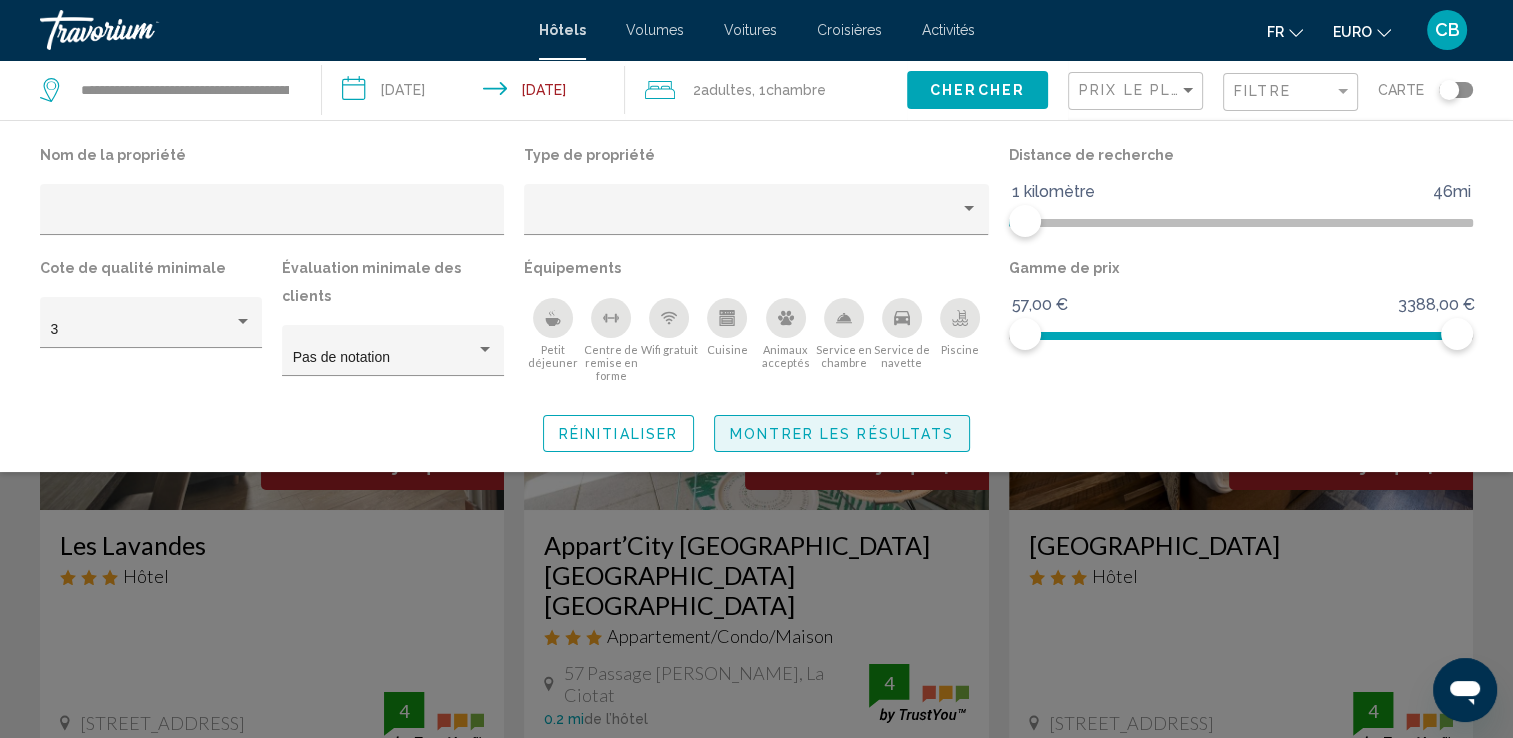 click on "Montrer les résultats" 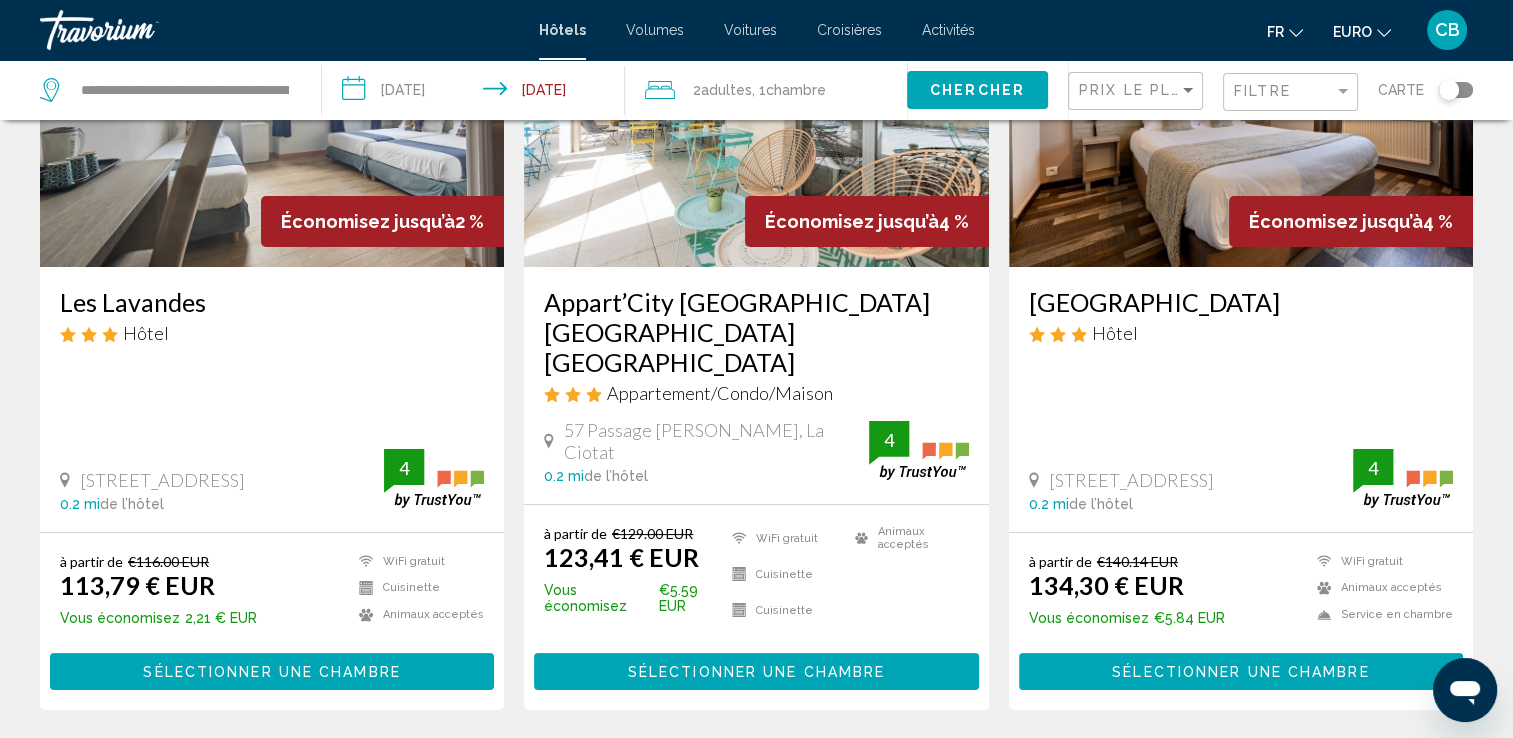 scroll, scrollTop: 244, scrollLeft: 0, axis: vertical 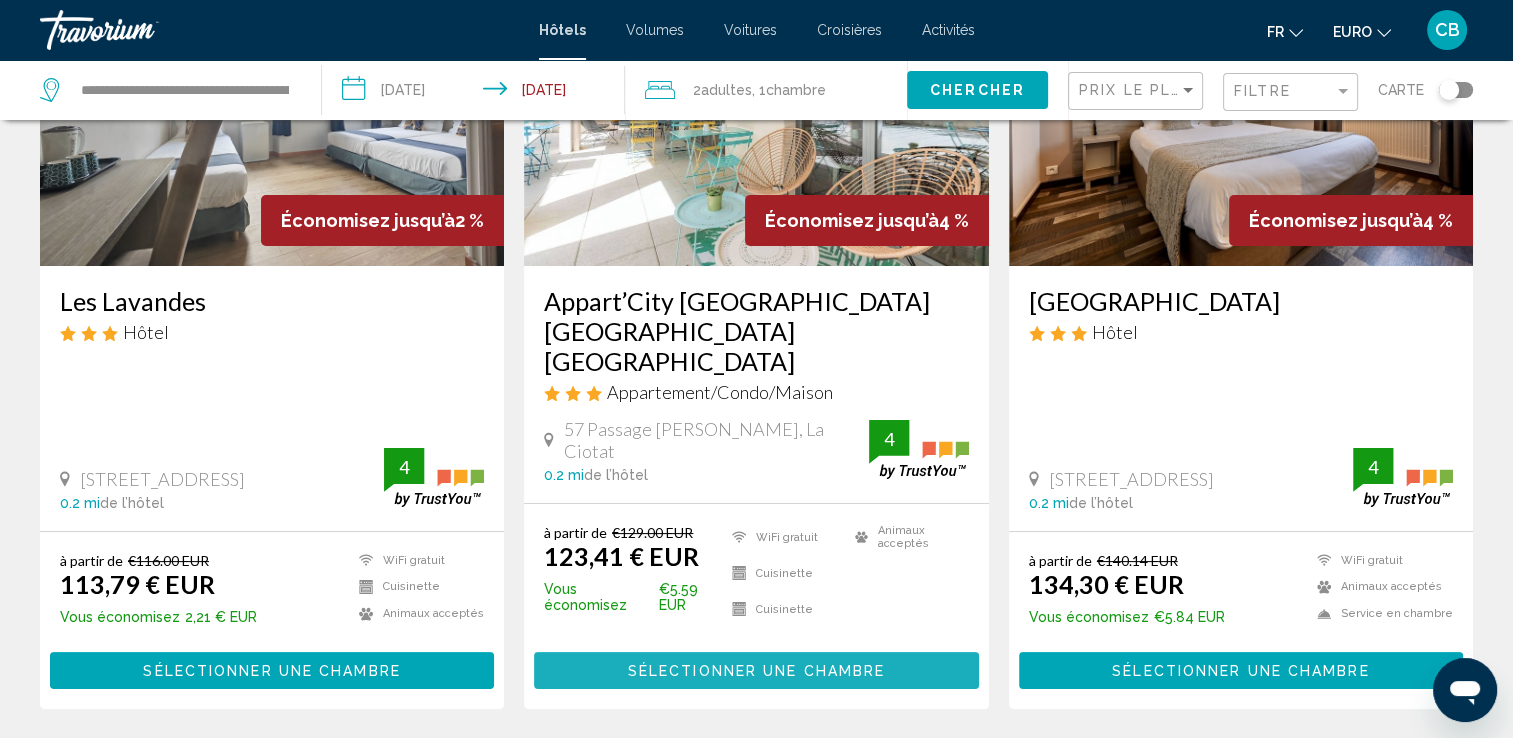 click on "Sélectionner une chambre" at bounding box center [756, 671] 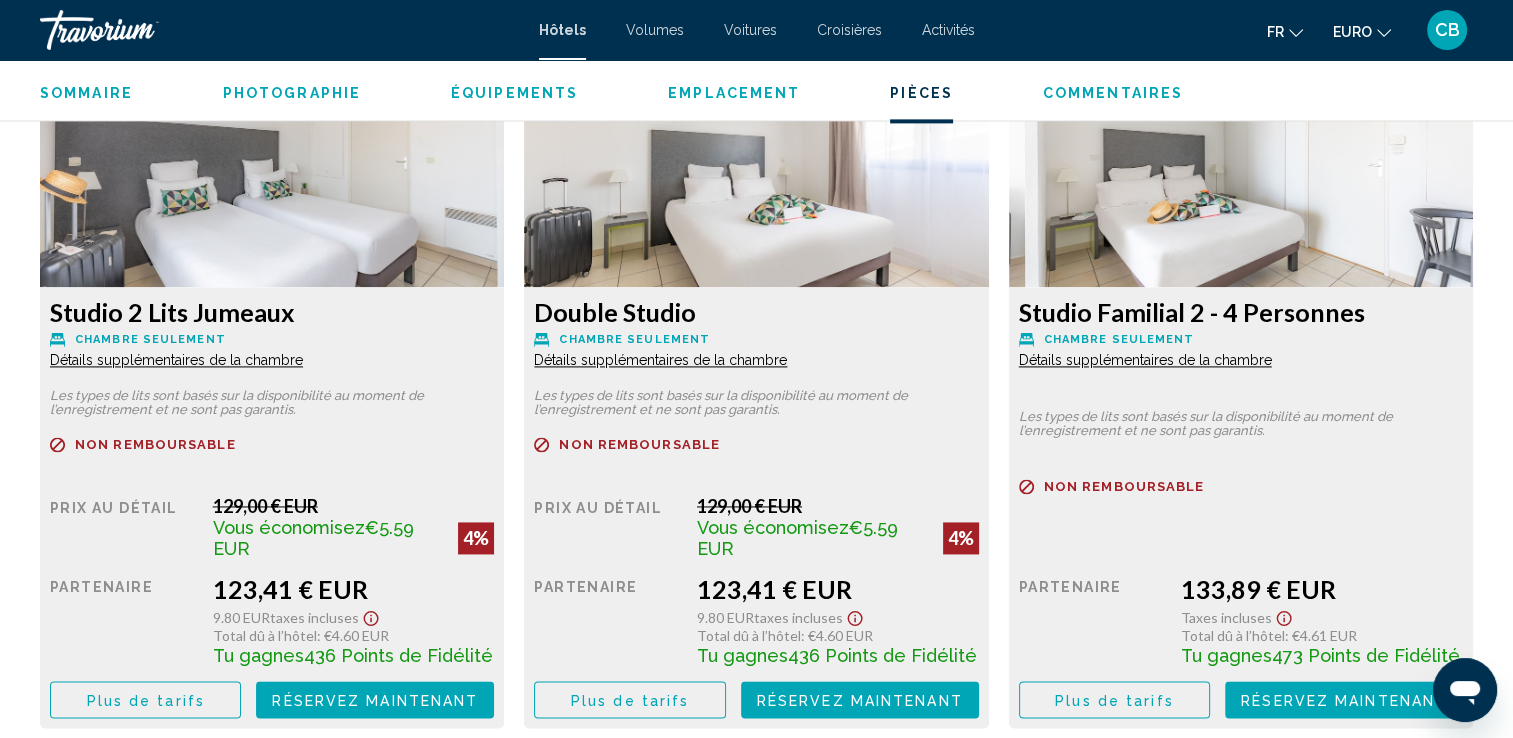 scroll, scrollTop: 2794, scrollLeft: 0, axis: vertical 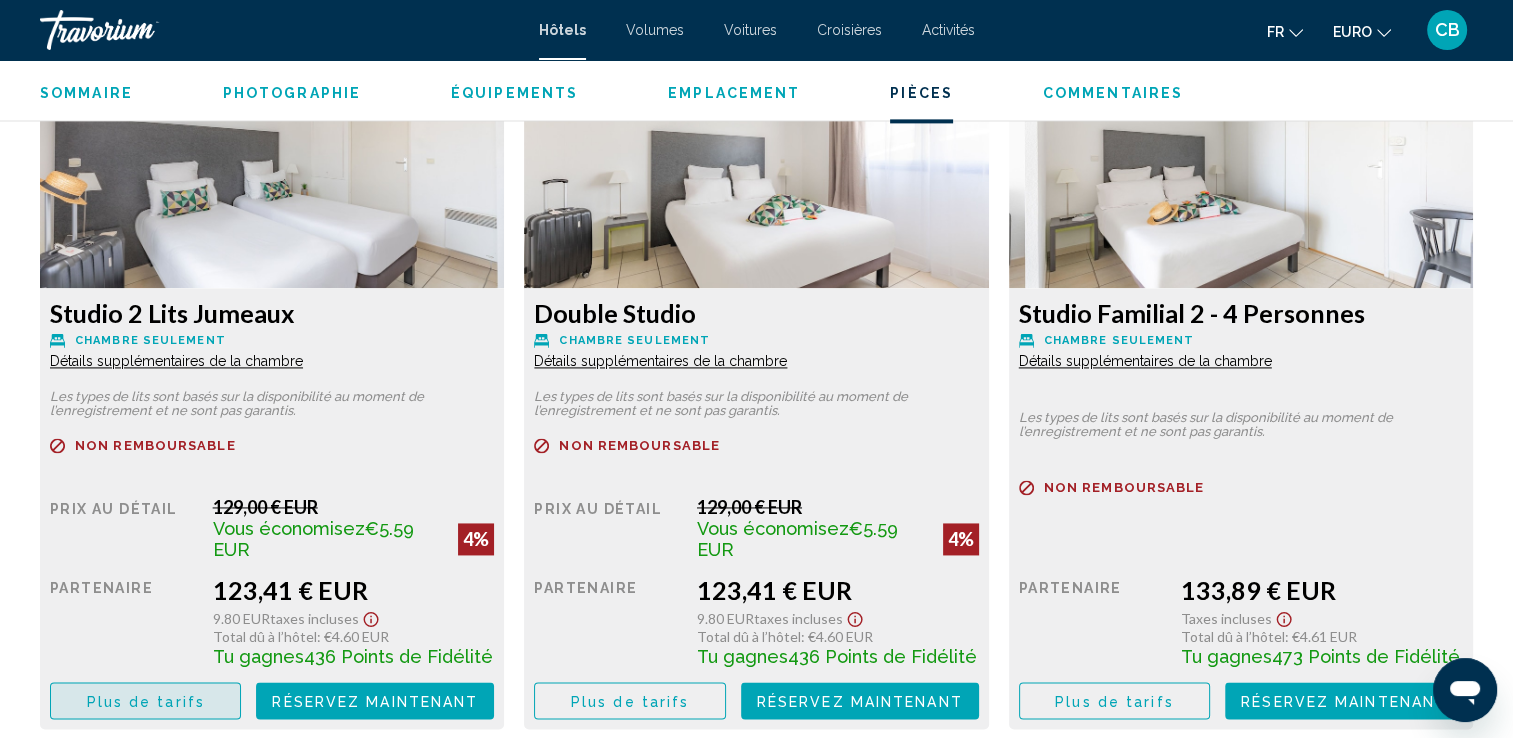 click on "Plus de tarifs" at bounding box center (146, 701) 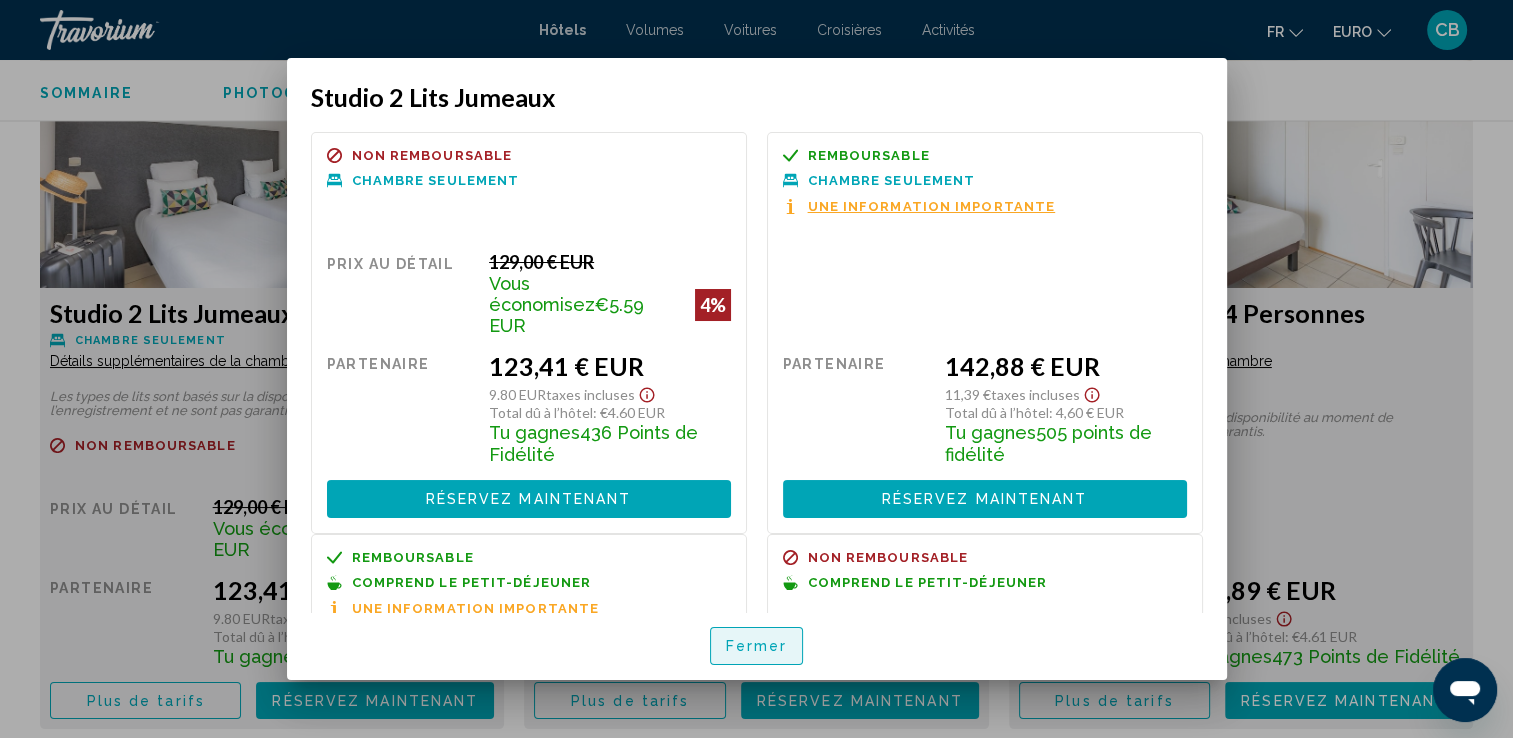 click on "Fermer" at bounding box center (757, 647) 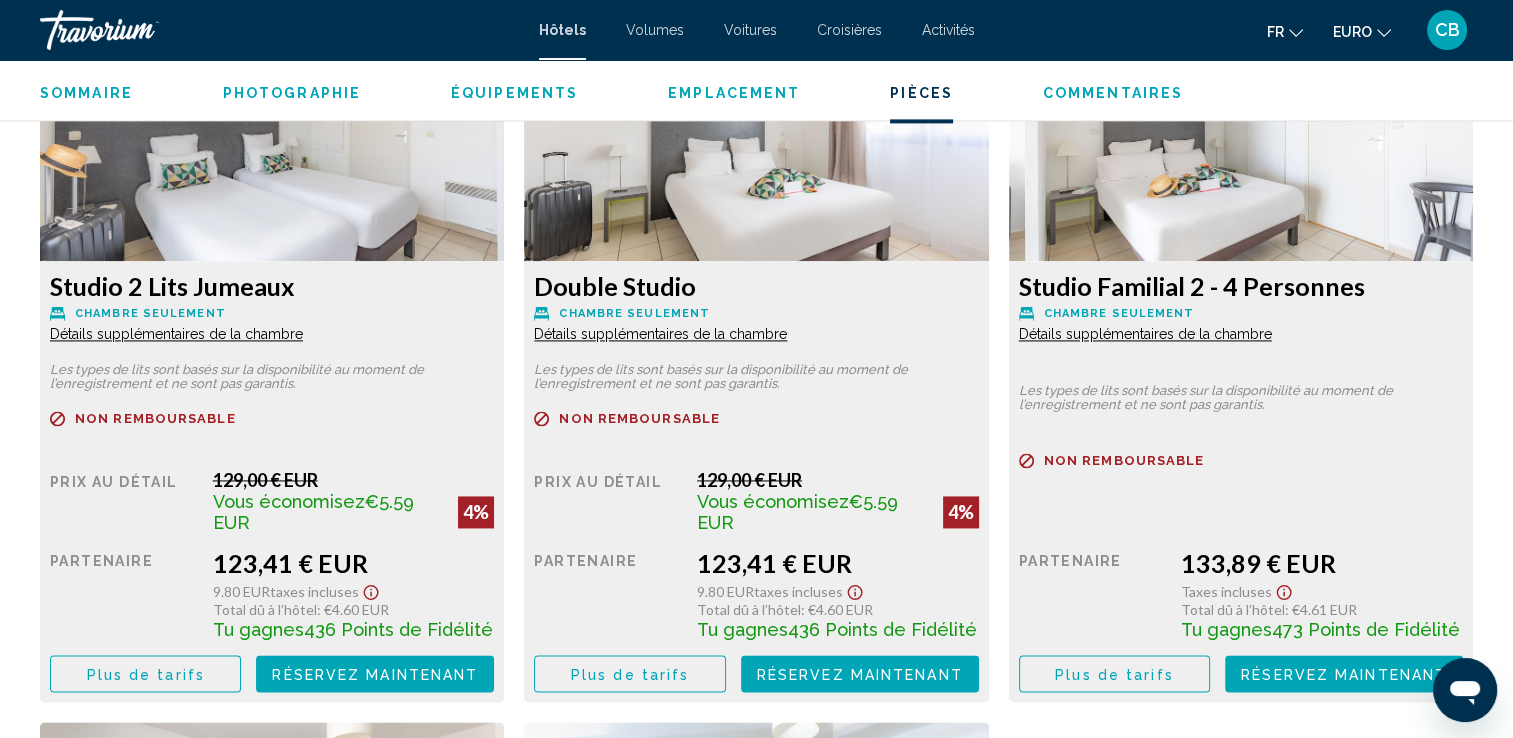 scroll, scrollTop: 2829, scrollLeft: 0, axis: vertical 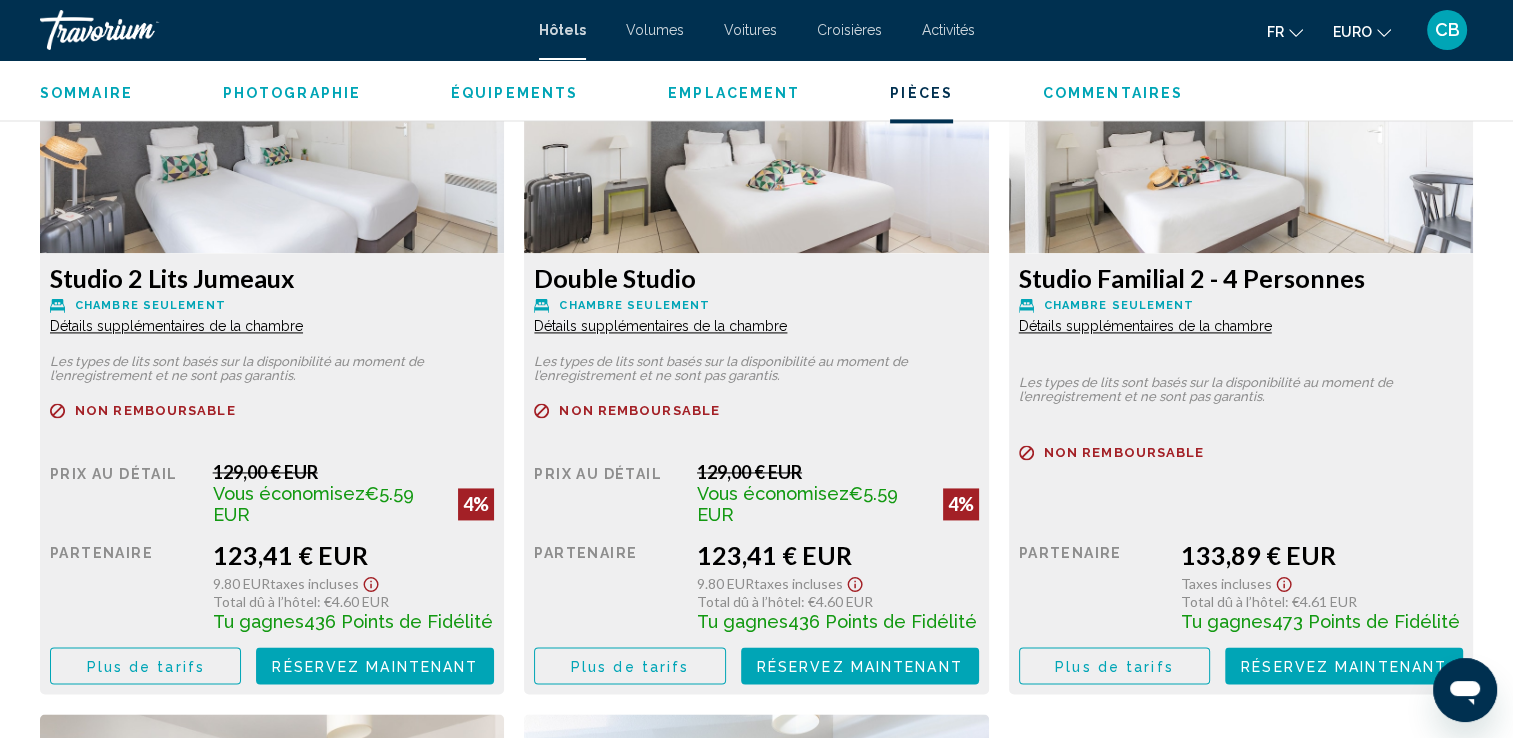 click on "Détails supplémentaires de la chambre" at bounding box center (176, 326) 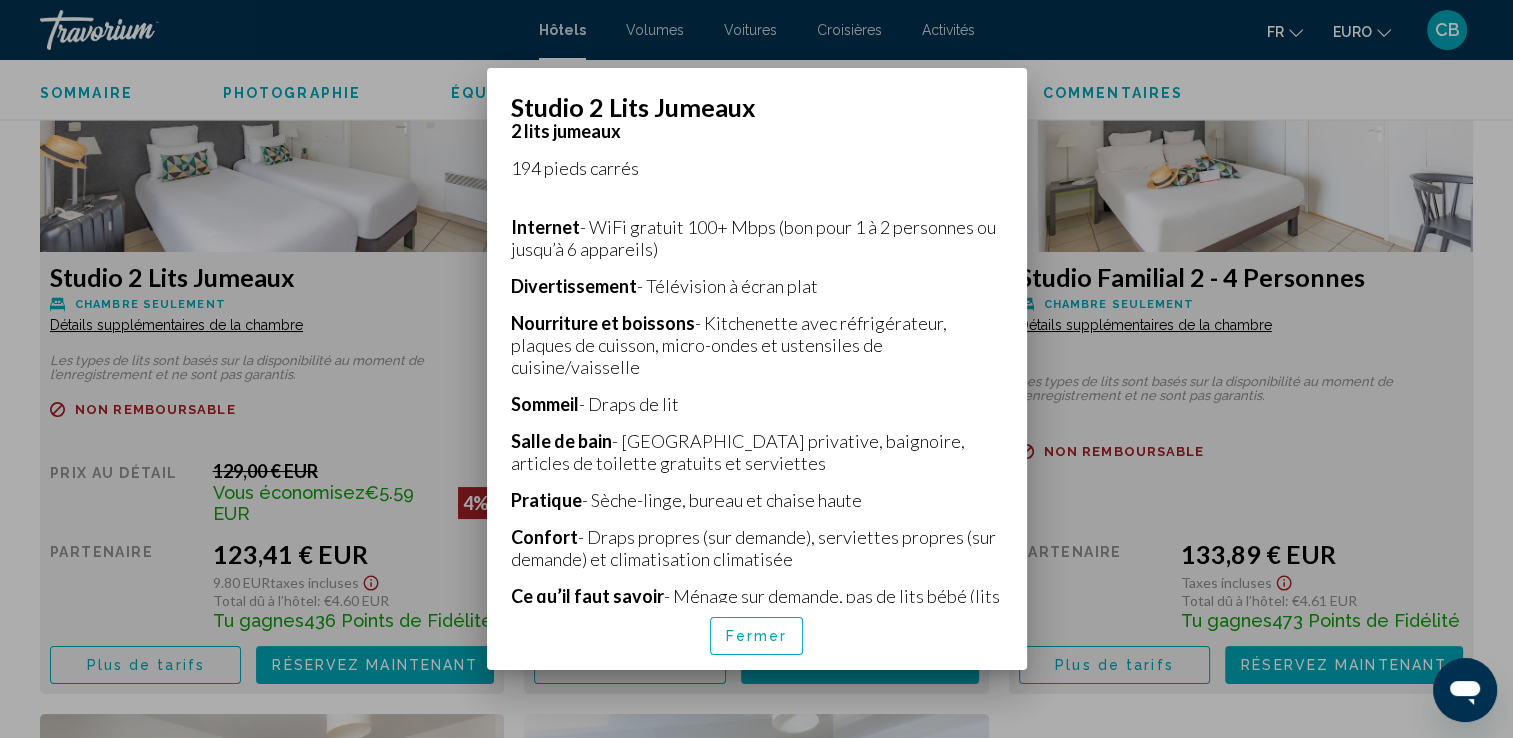 scroll, scrollTop: 456, scrollLeft: 0, axis: vertical 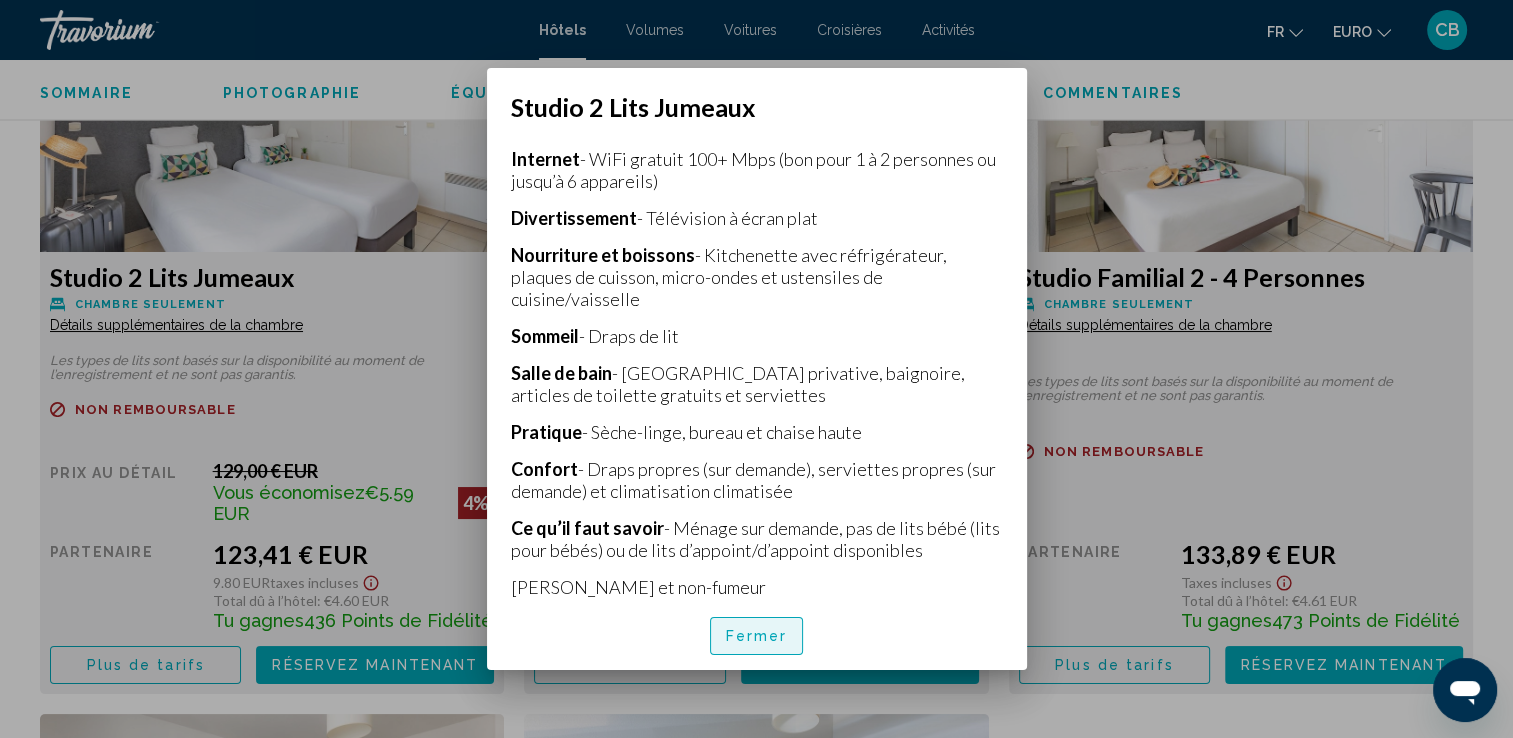 click on "Fermer" at bounding box center (757, 637) 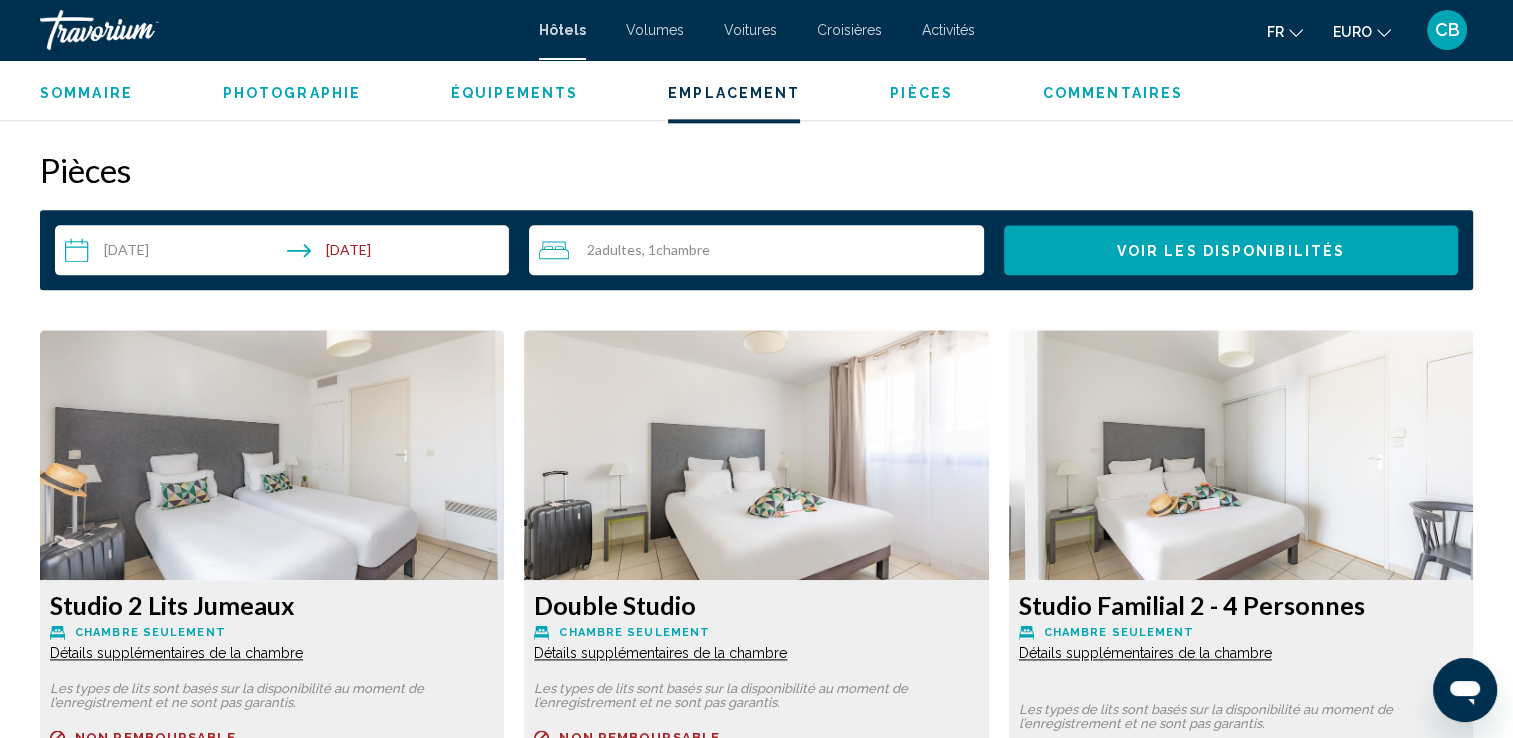 scroll, scrollTop: 2503, scrollLeft: 0, axis: vertical 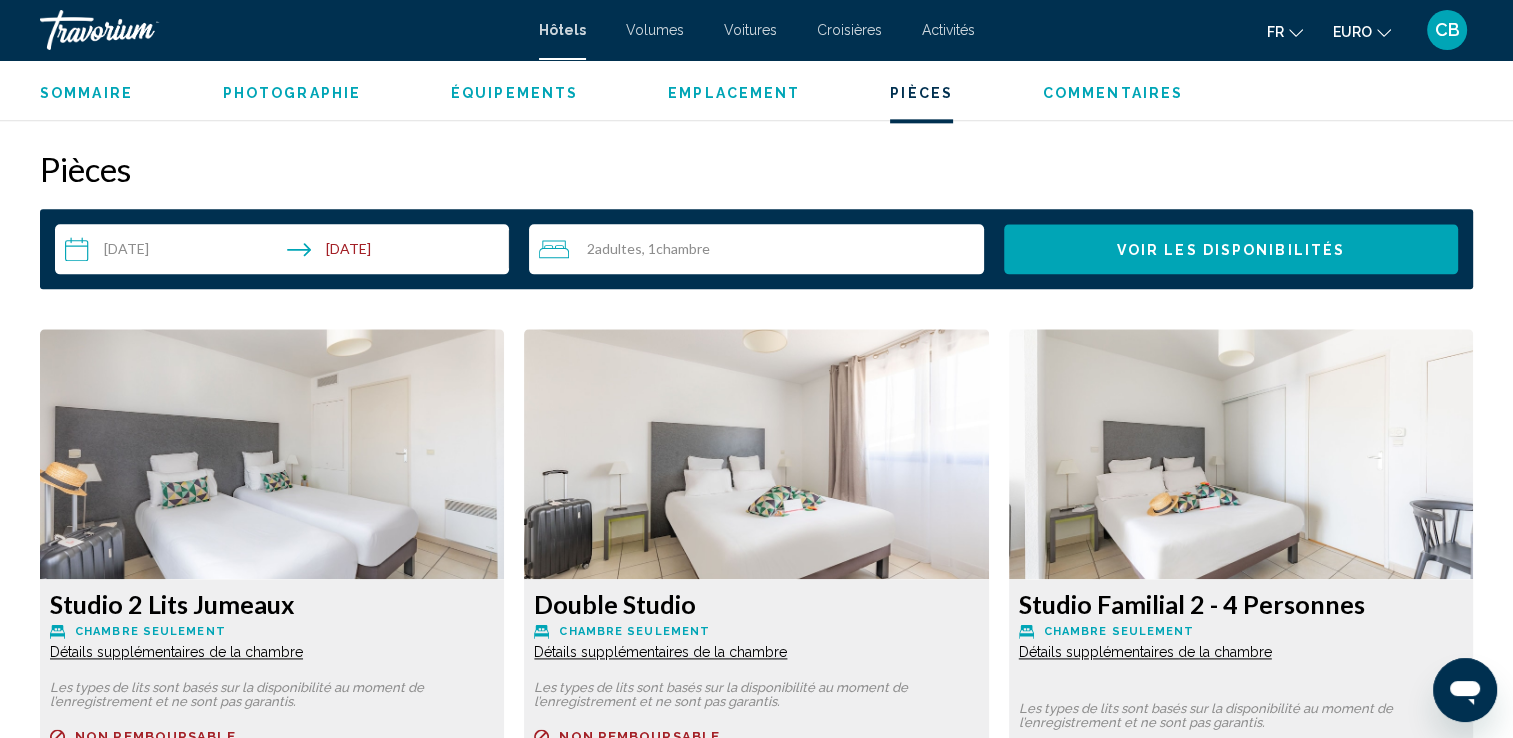 click on "**********" at bounding box center [286, 252] 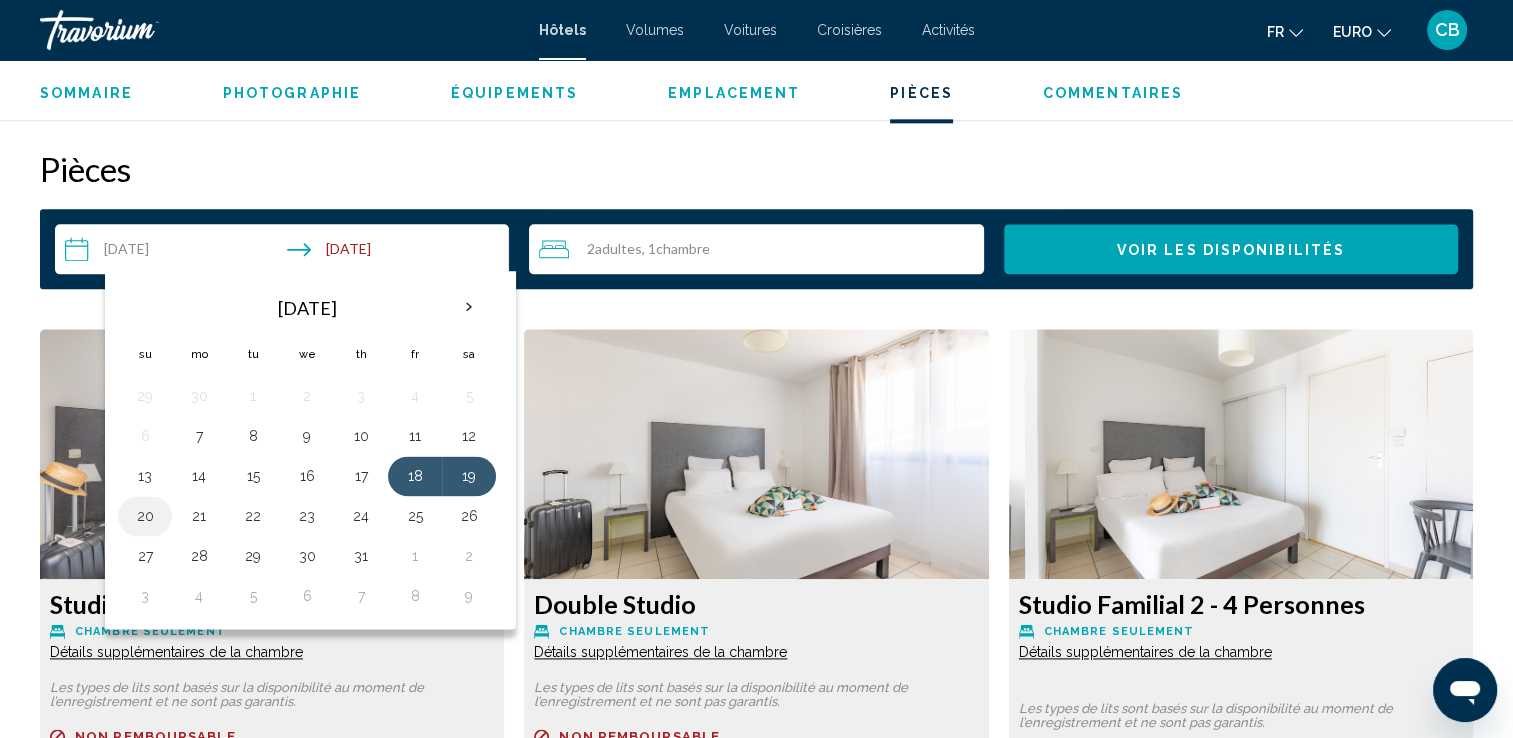 click on "20" at bounding box center (145, 516) 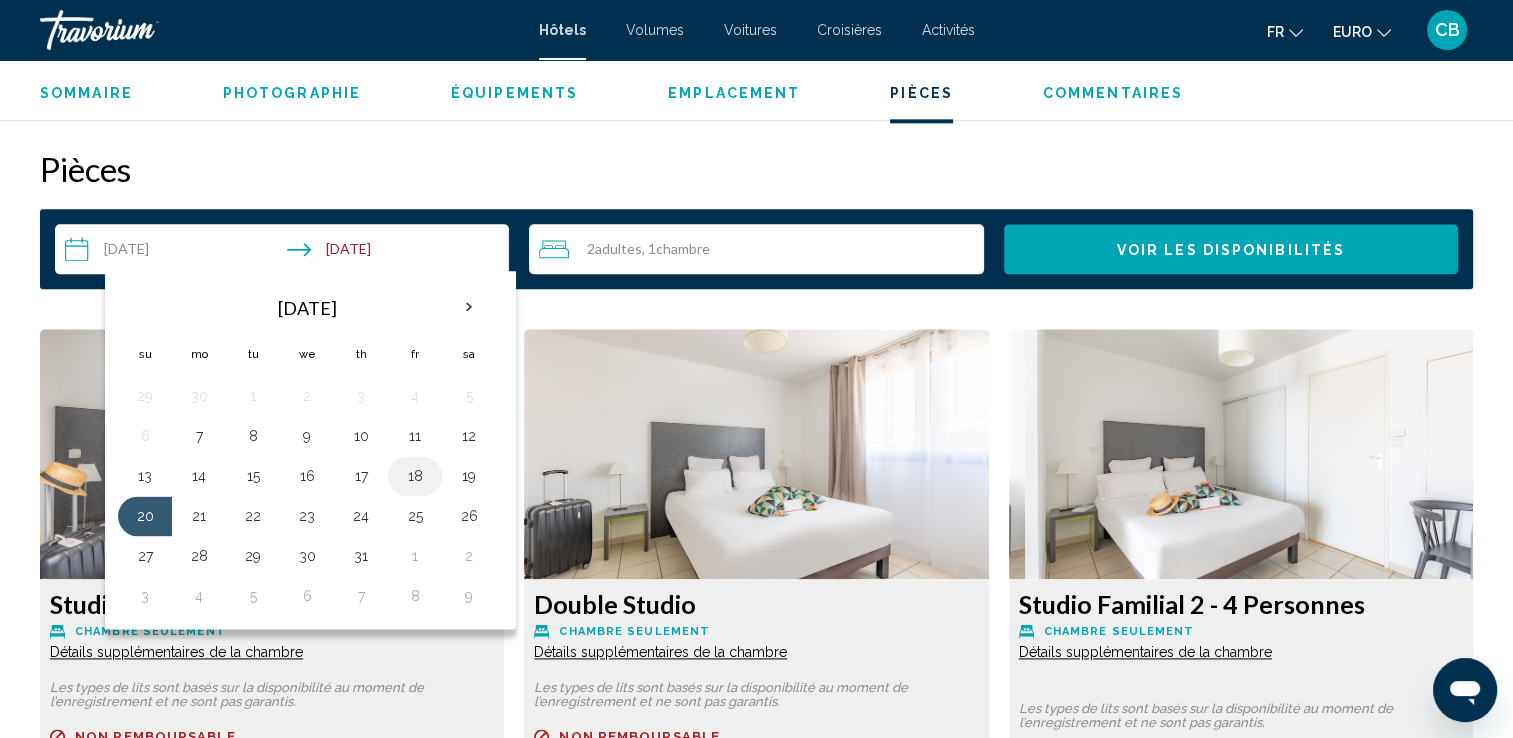 click on "18" at bounding box center [415, 476] 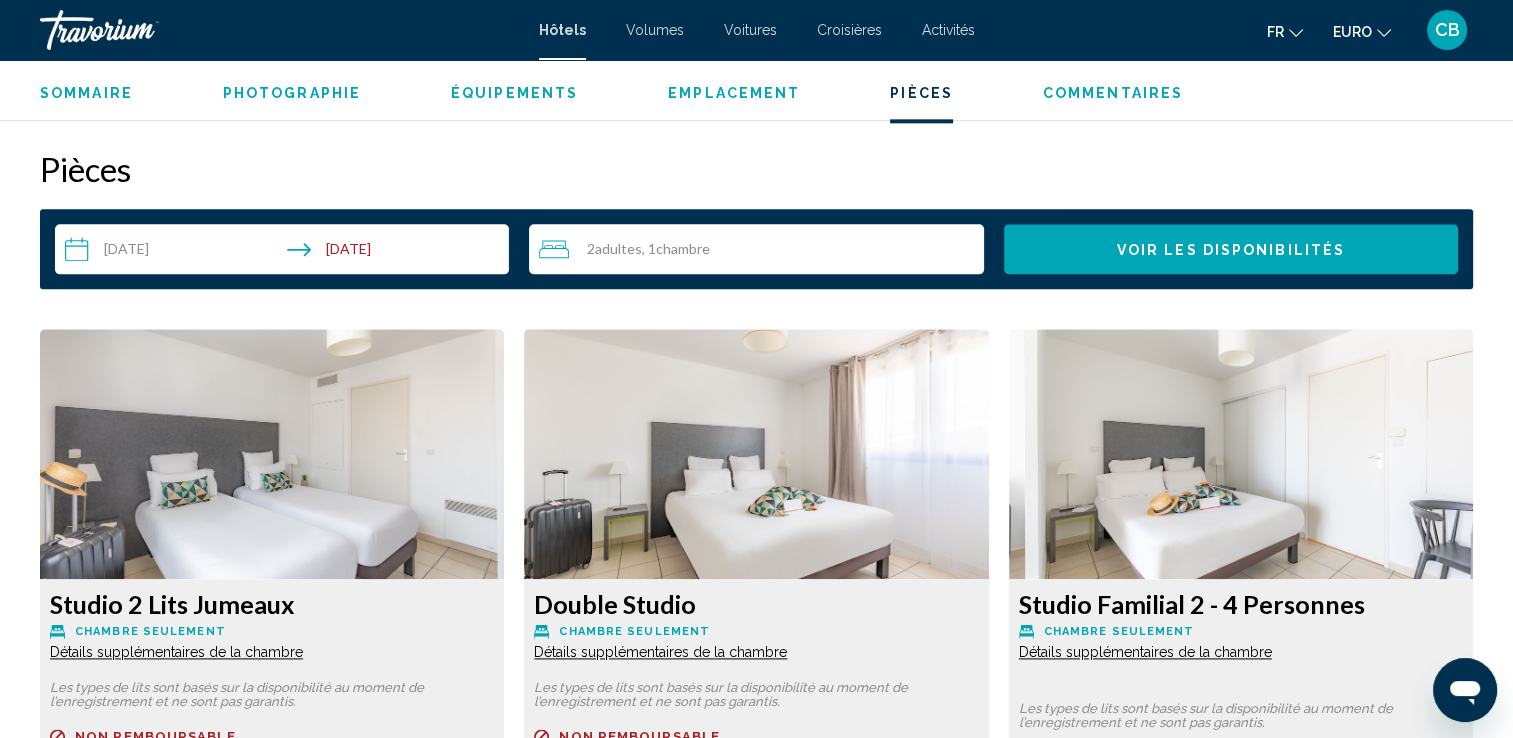 click on "**********" at bounding box center [286, 252] 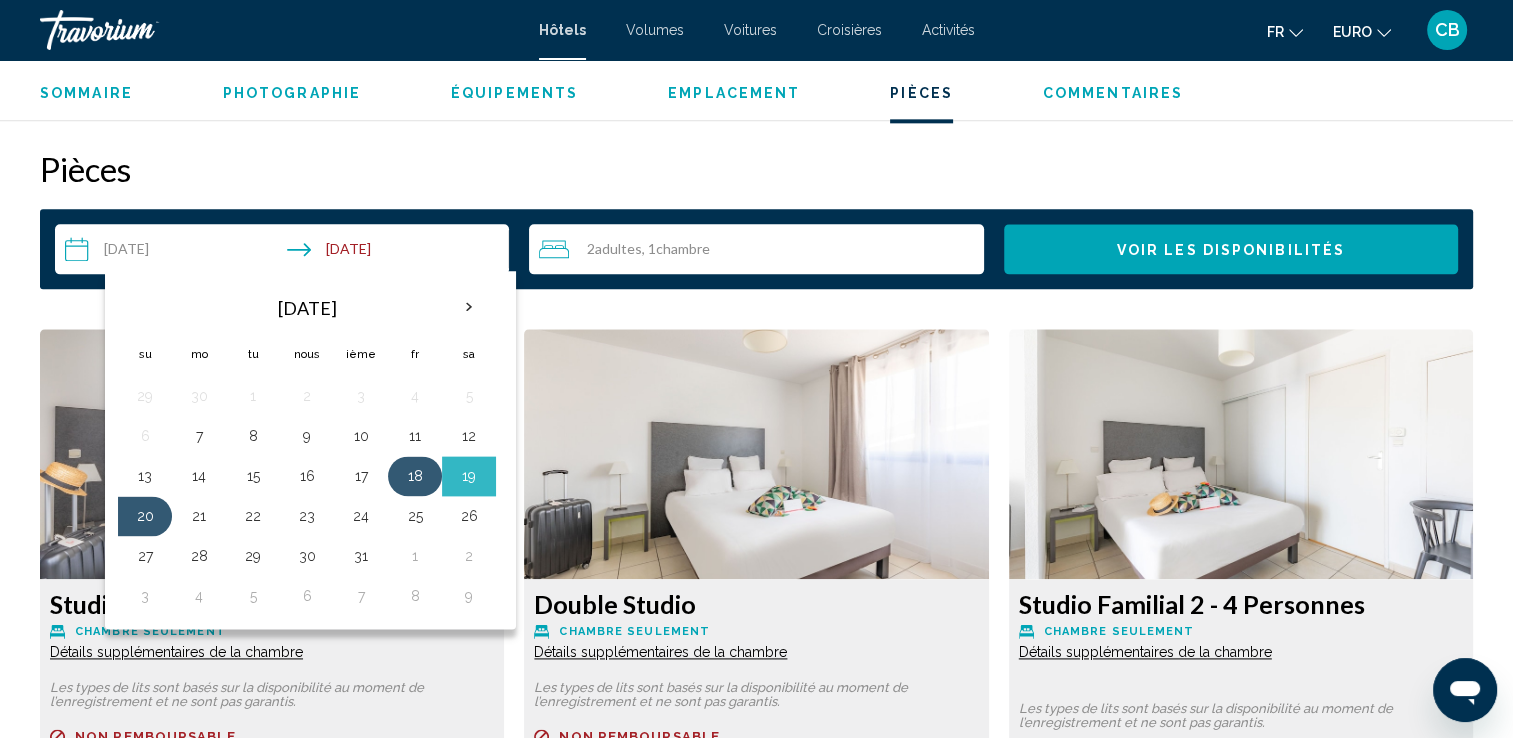 click on "18" at bounding box center [415, 476] 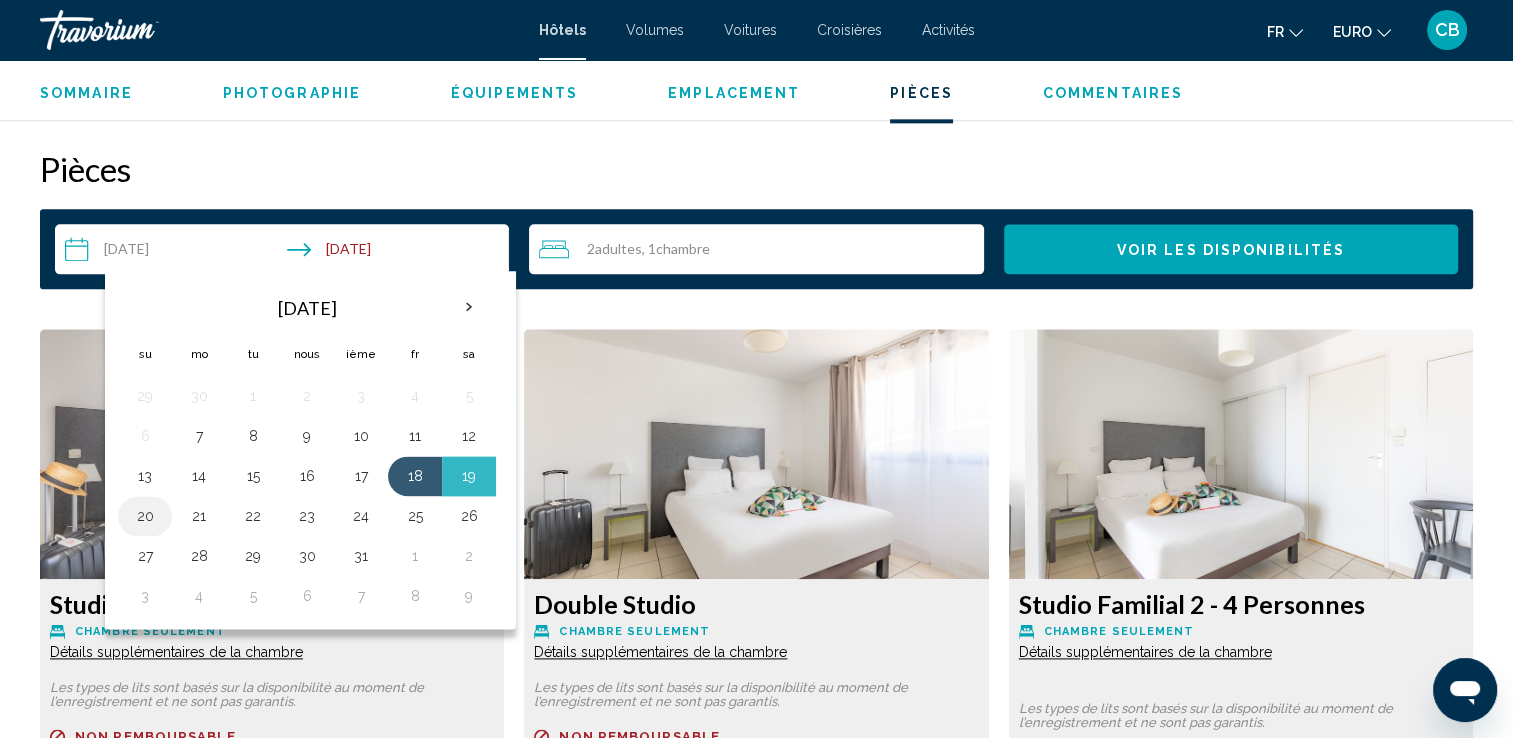 click on "20" at bounding box center [145, 516] 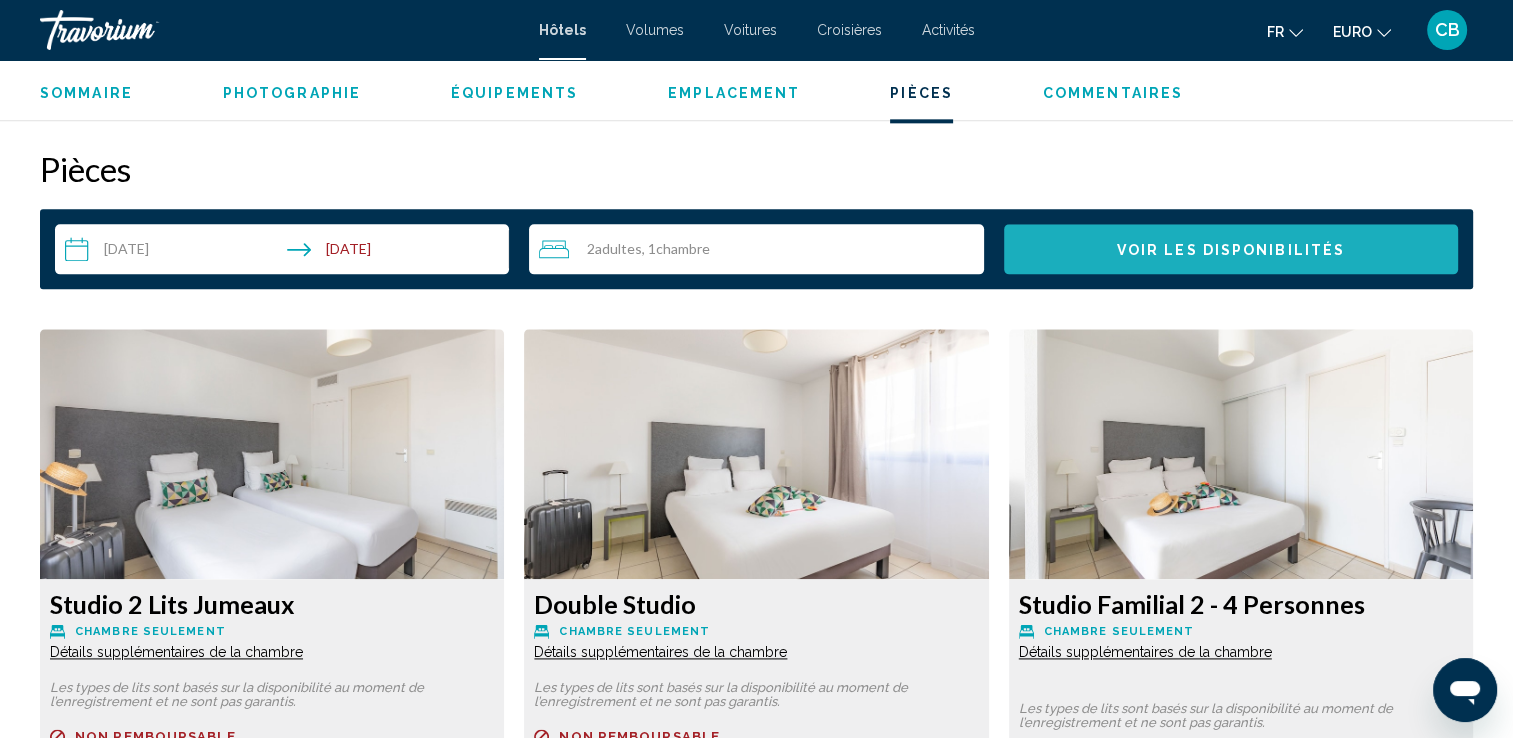 click on "Voir les disponibilités" at bounding box center (1231, 250) 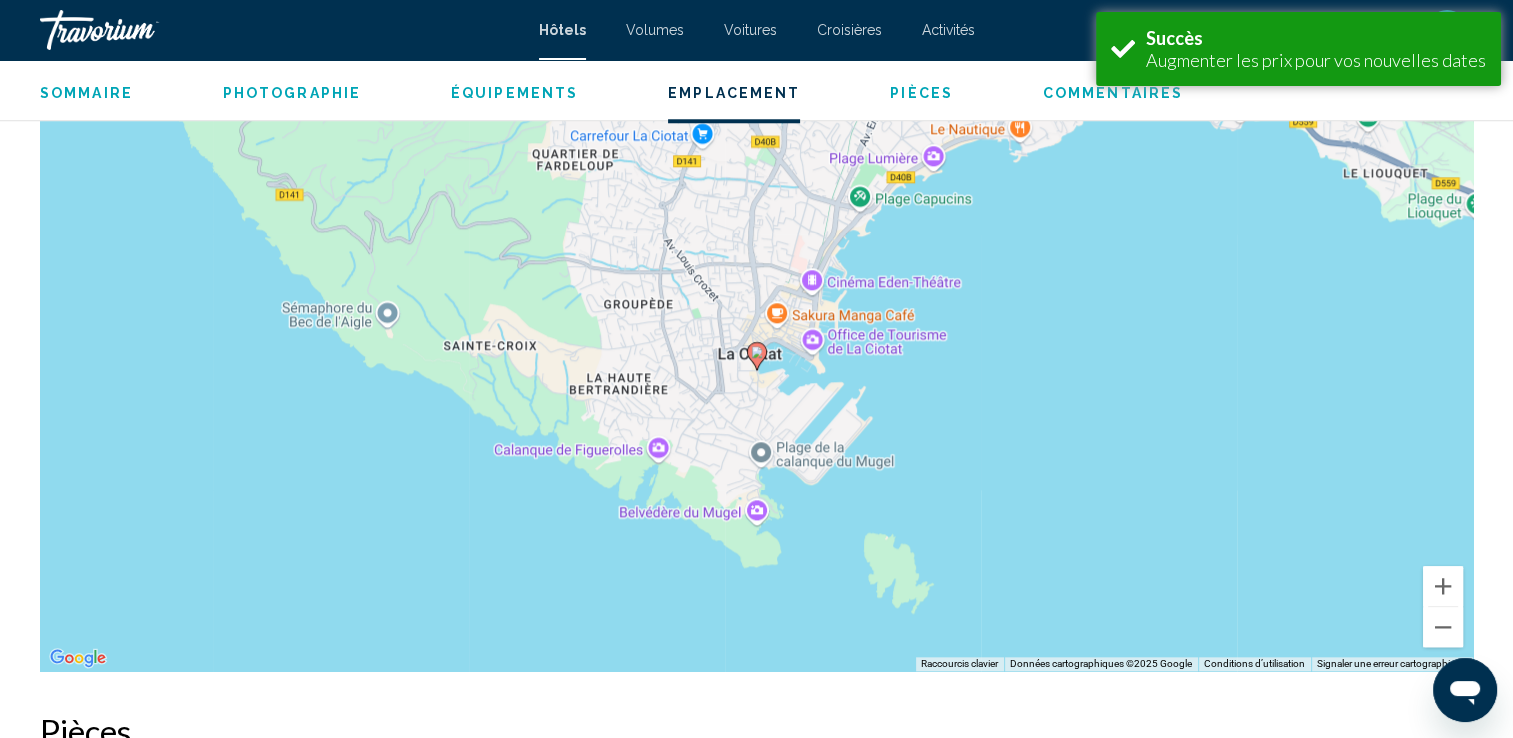 scroll, scrollTop: 2531, scrollLeft: 0, axis: vertical 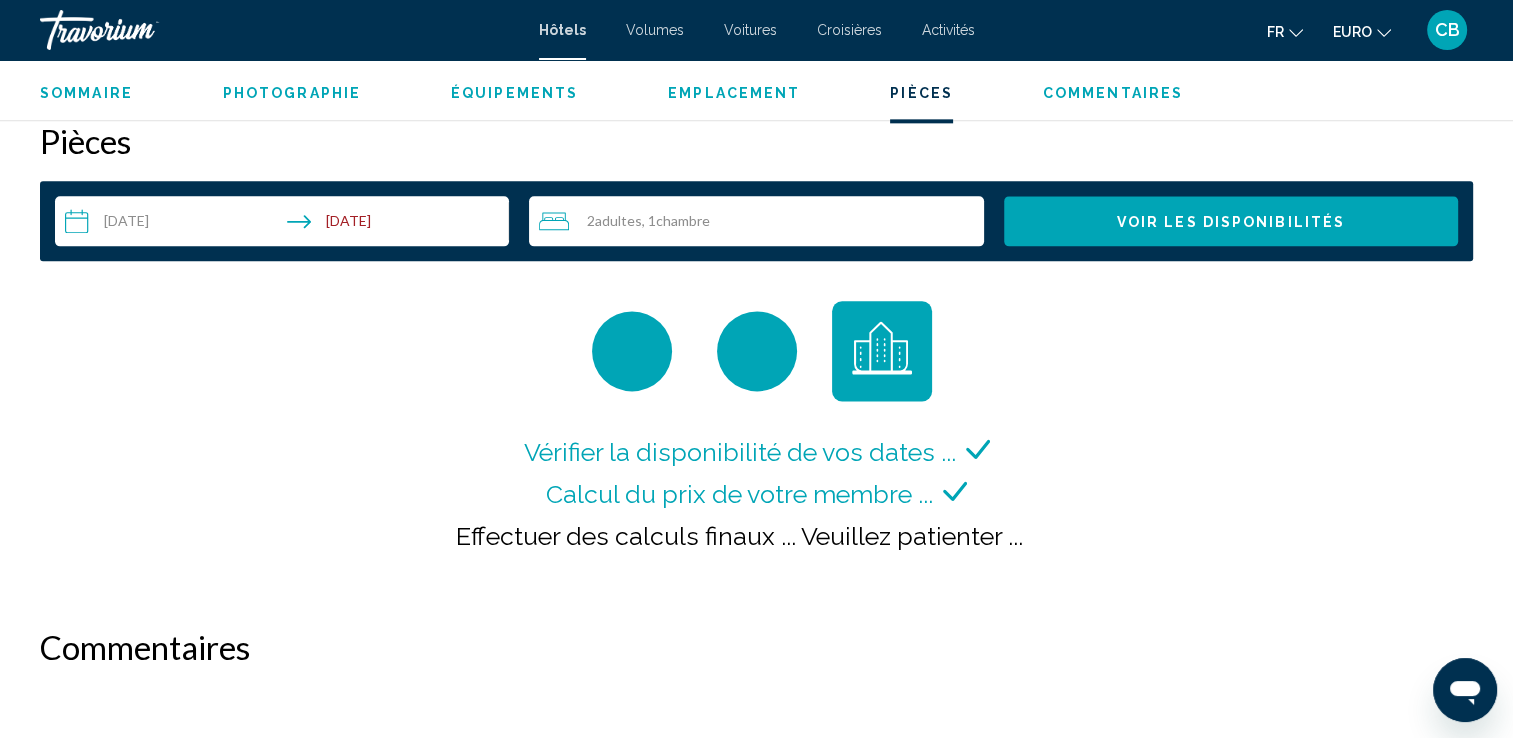 click on "2  Adulte Adultes , 1  Chambre pièces" at bounding box center [761, 221] 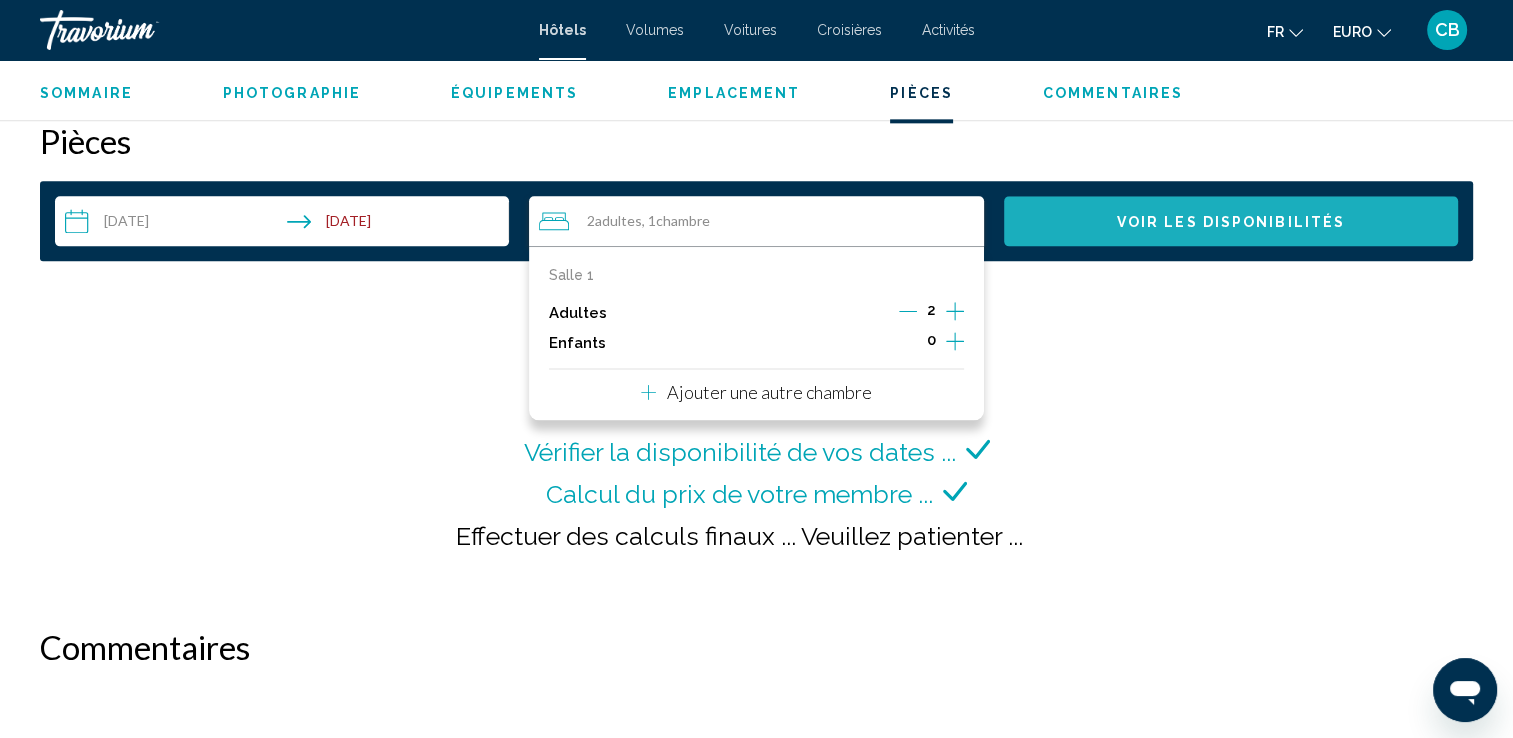 click on "Voir les disponibilités" at bounding box center (1231, 221) 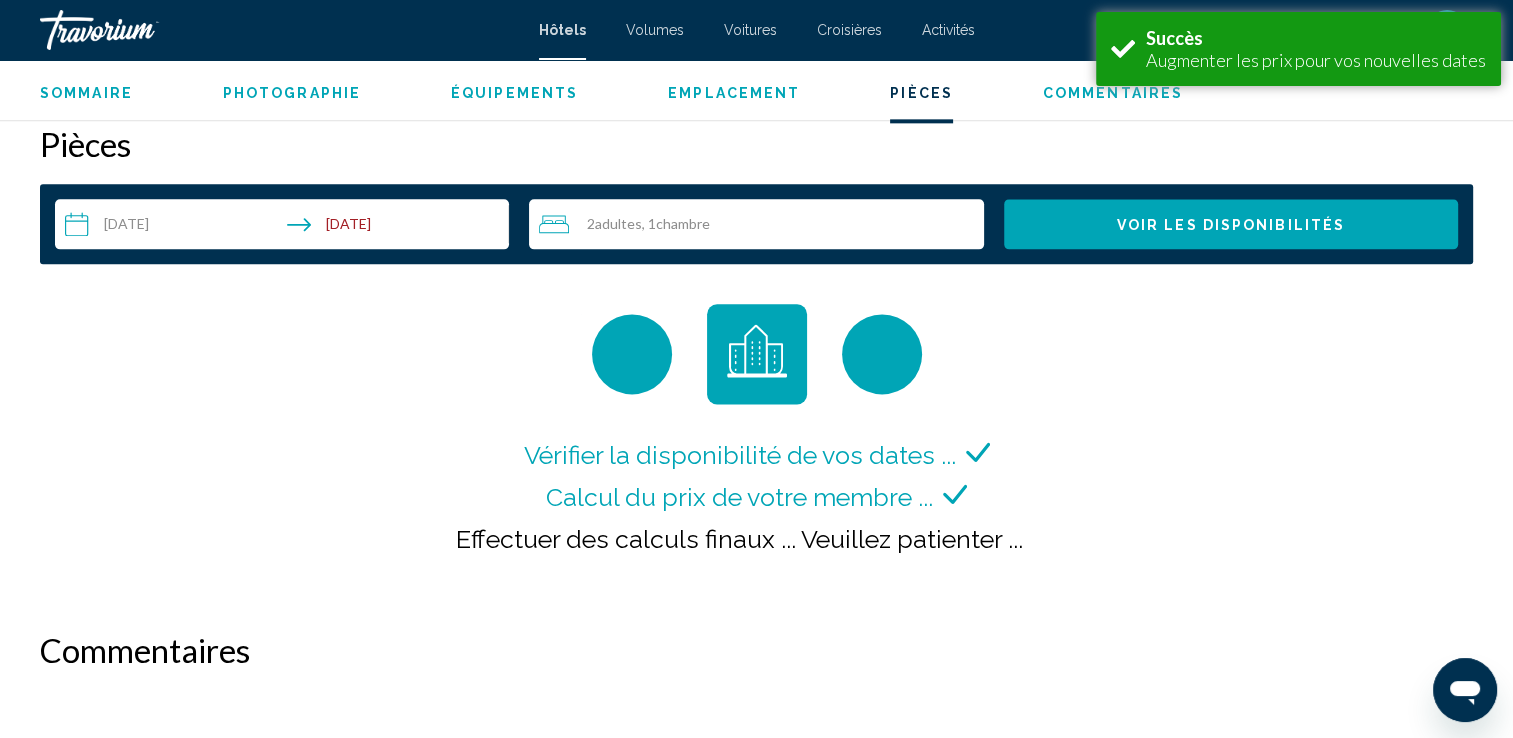 scroll, scrollTop: 2531, scrollLeft: 0, axis: vertical 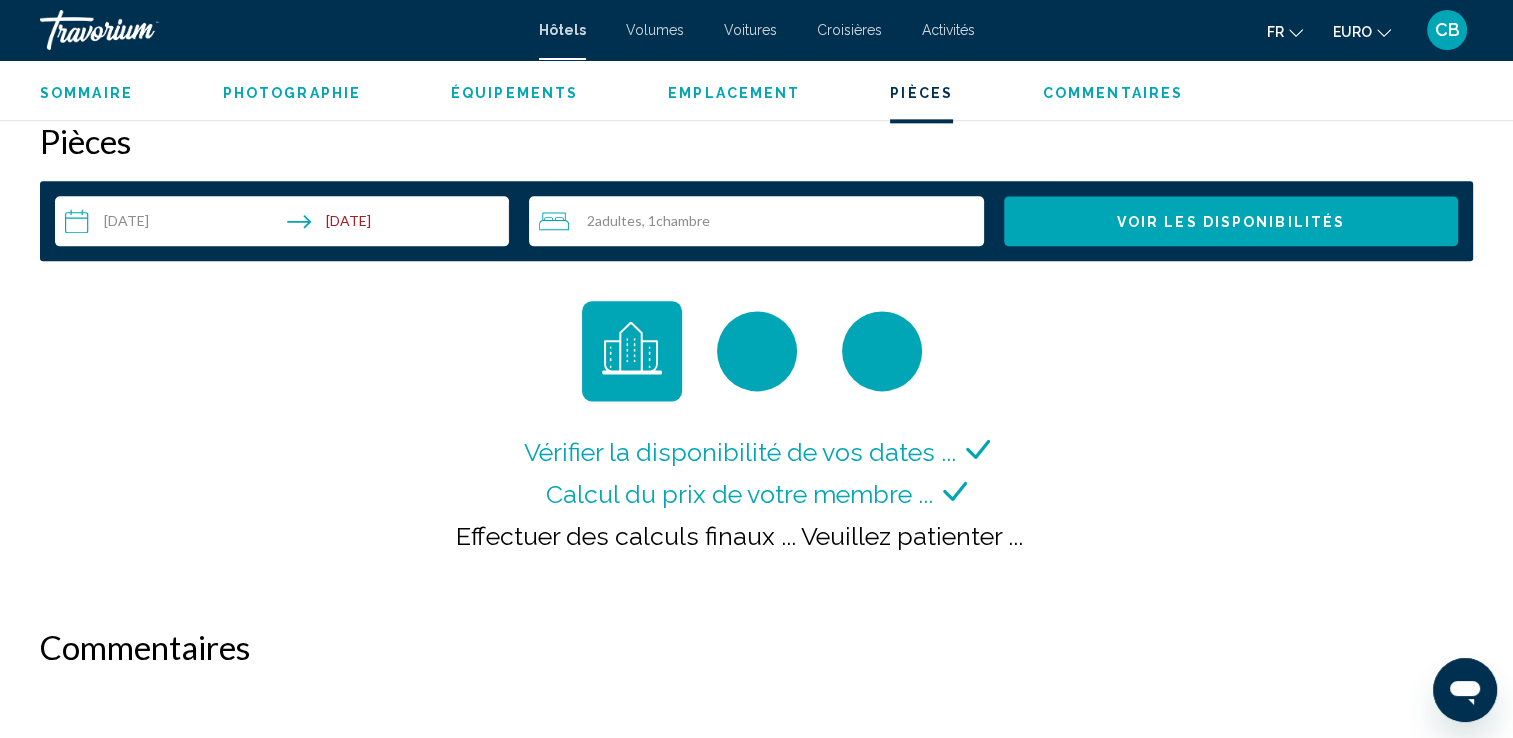 click at bounding box center [140, 30] 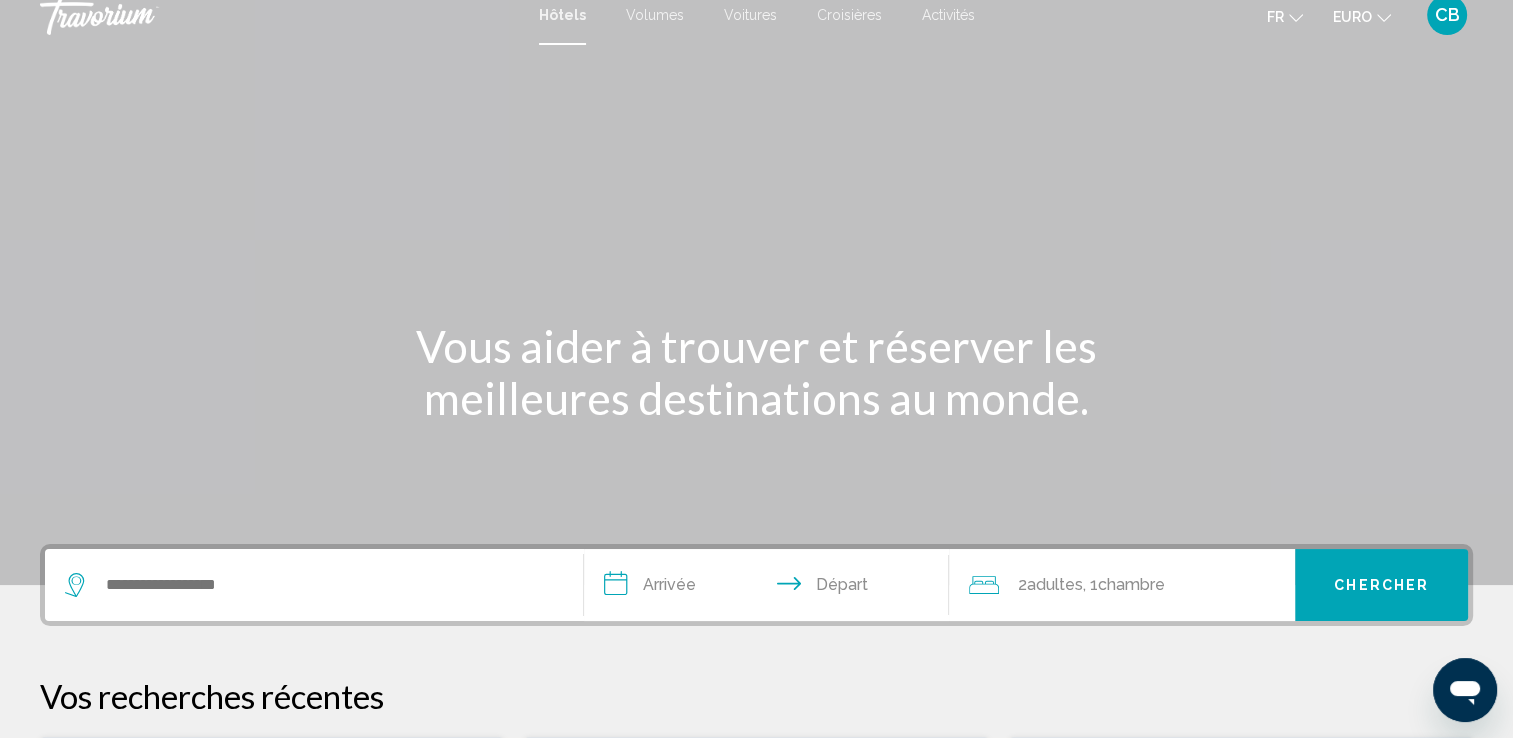 scroll, scrollTop: 0, scrollLeft: 0, axis: both 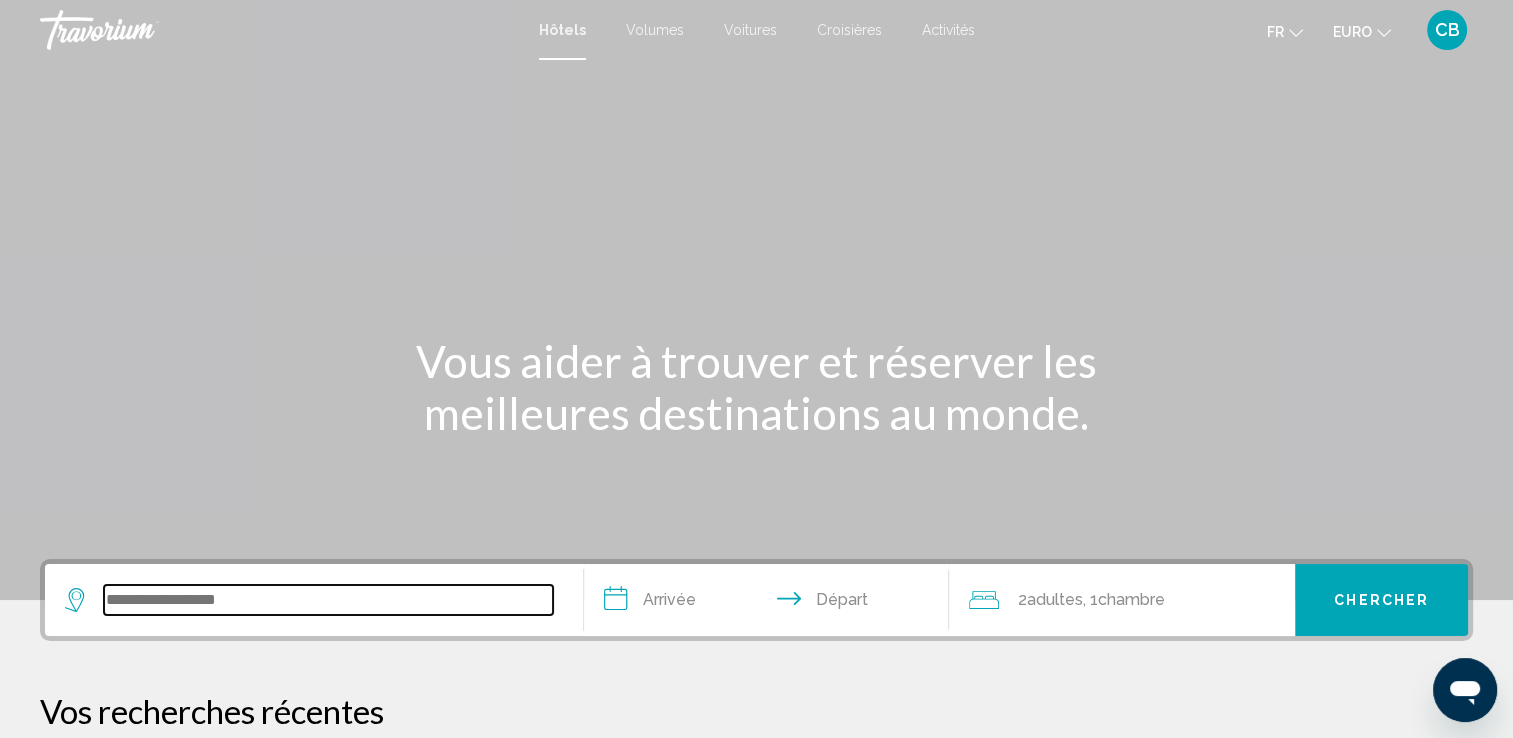 click at bounding box center (328, 600) 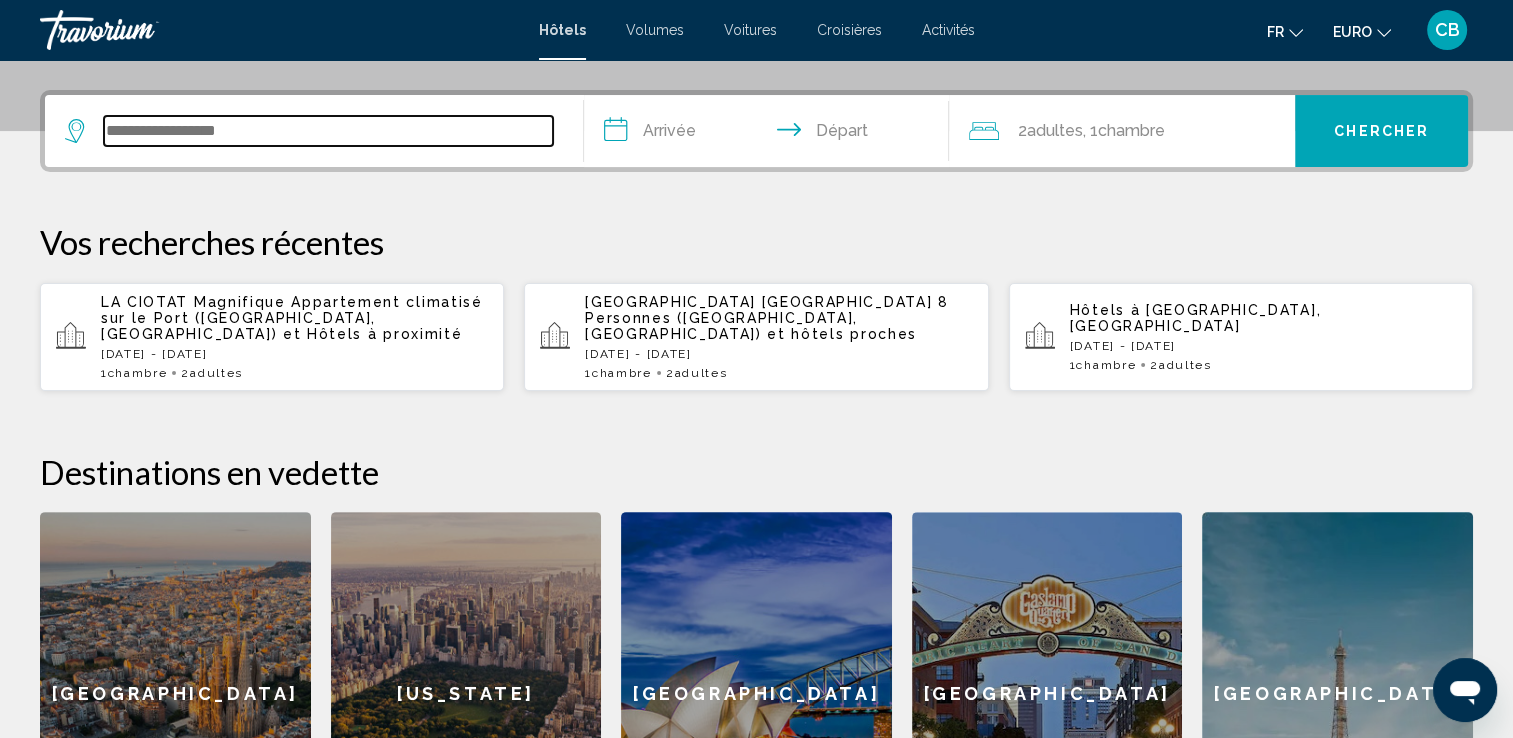 scroll, scrollTop: 493, scrollLeft: 0, axis: vertical 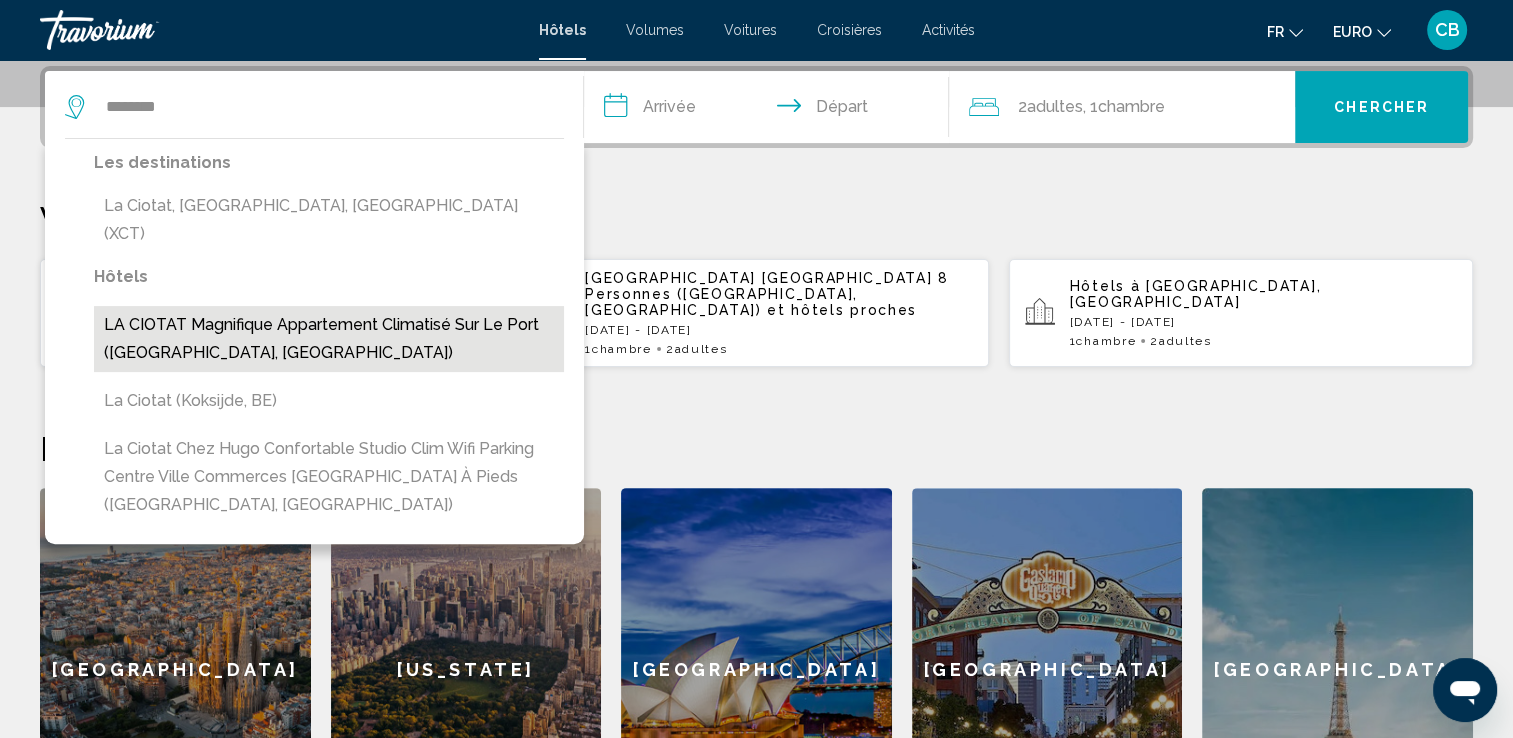 click on "LA CIOTAT Magnifique Appartement climatisé sur le Port ([GEOGRAPHIC_DATA], [GEOGRAPHIC_DATA])" at bounding box center [329, 339] 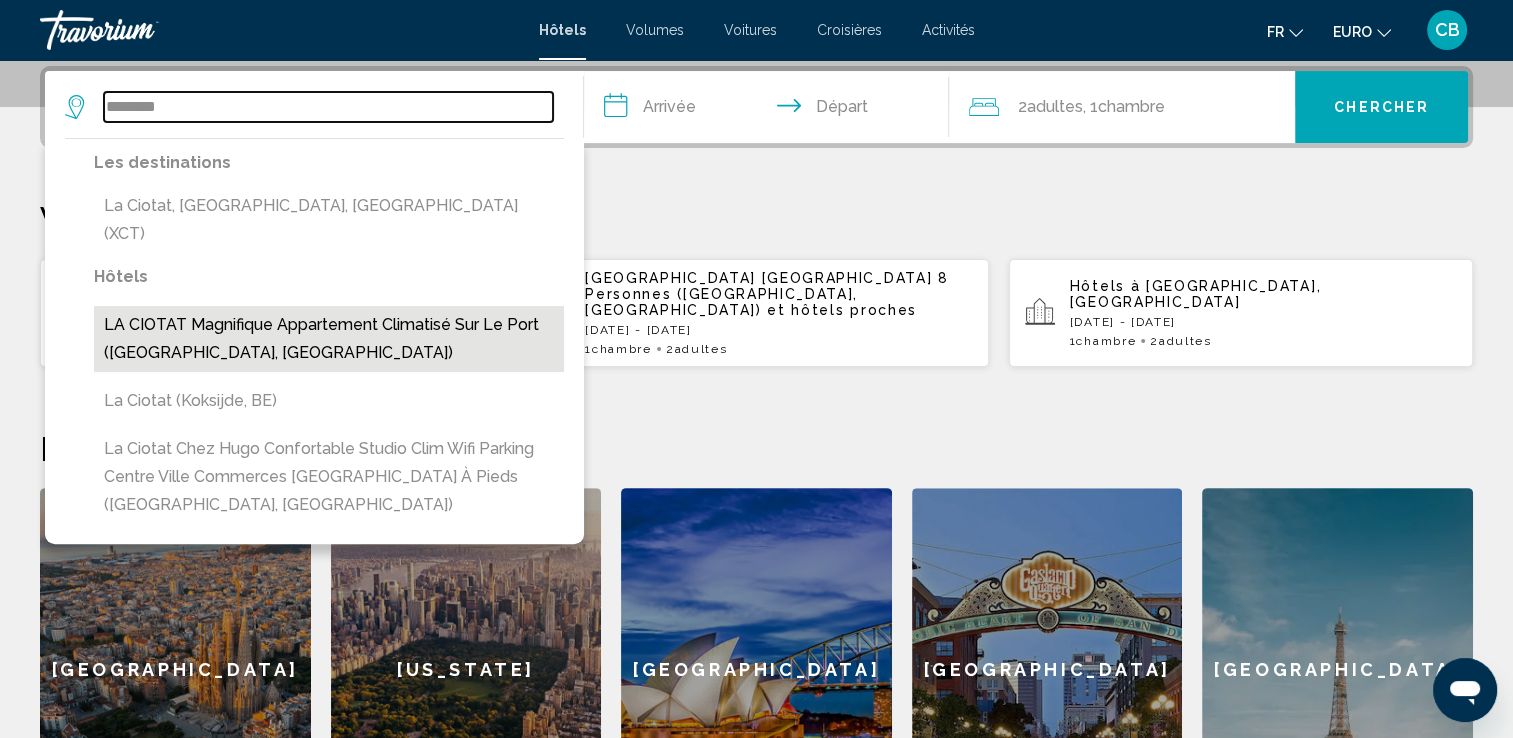 type on "**********" 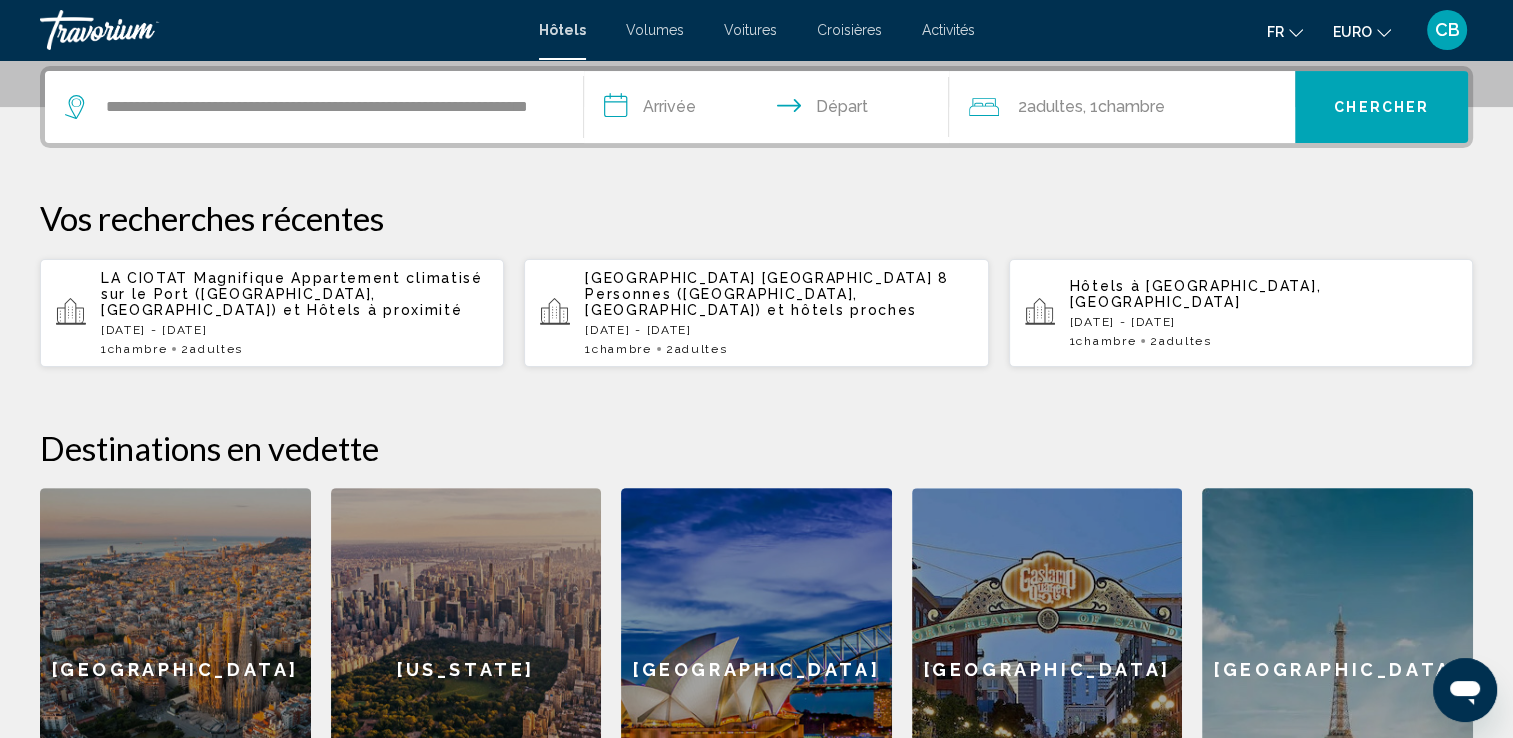 click on "**********" at bounding box center (771, 110) 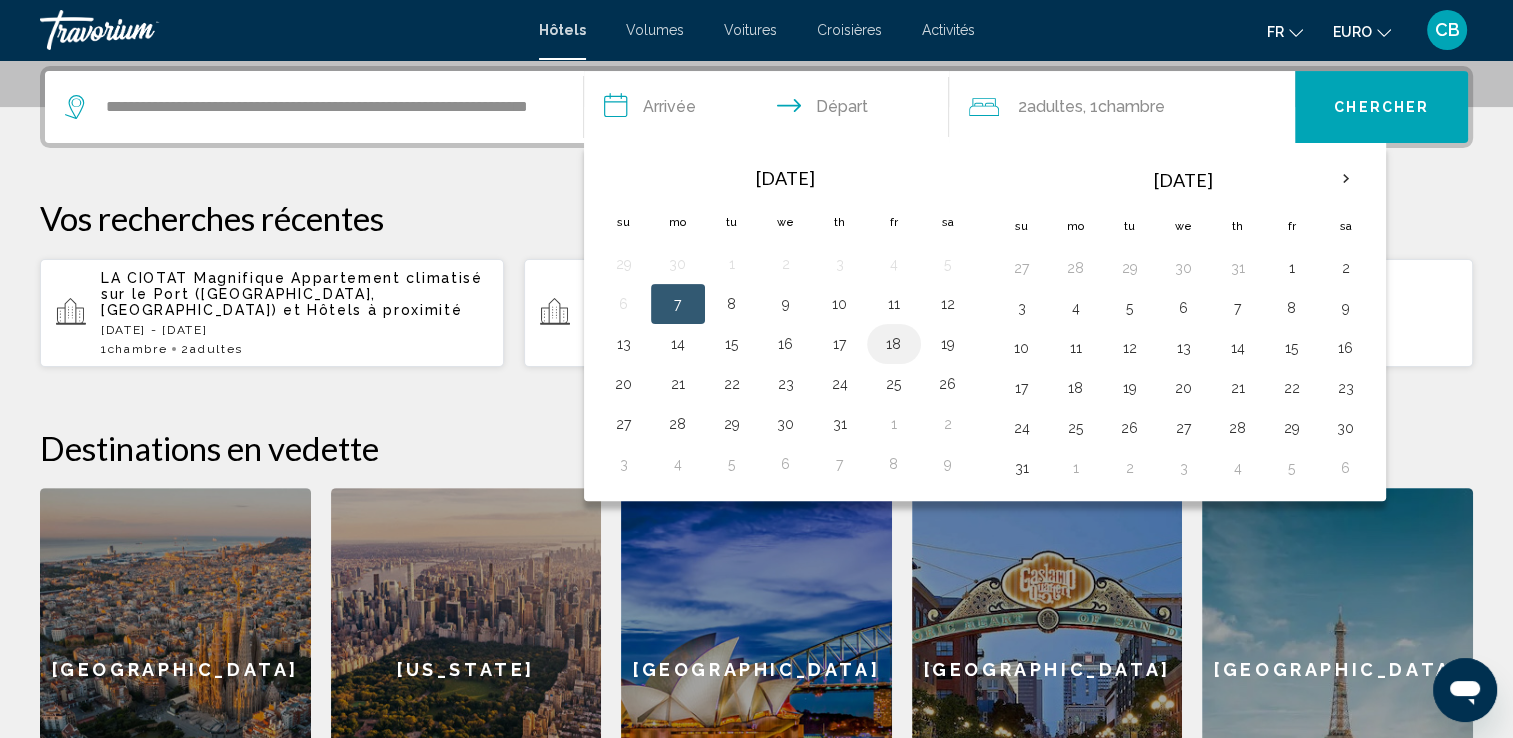 click on "18" at bounding box center [894, 344] 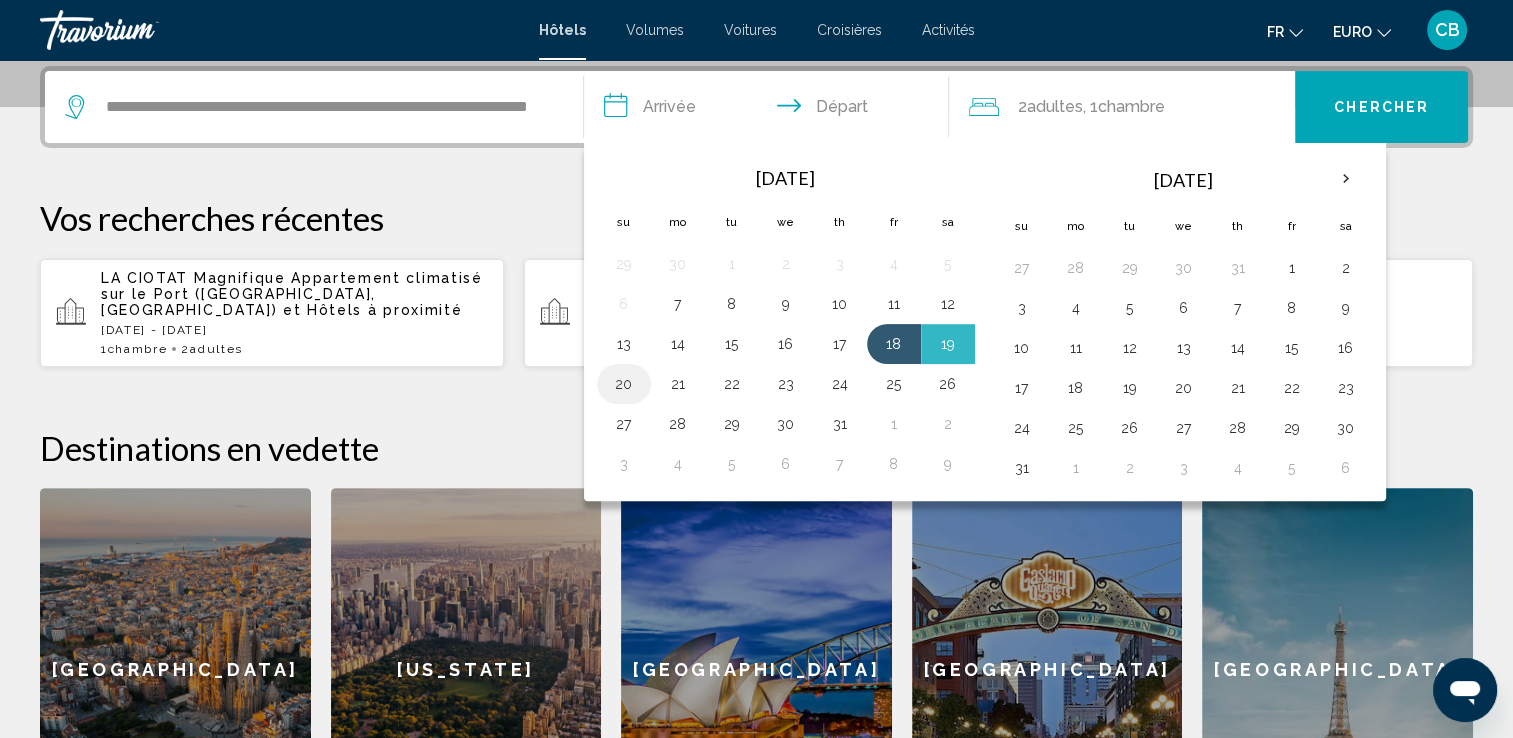 click on "20" at bounding box center [624, 384] 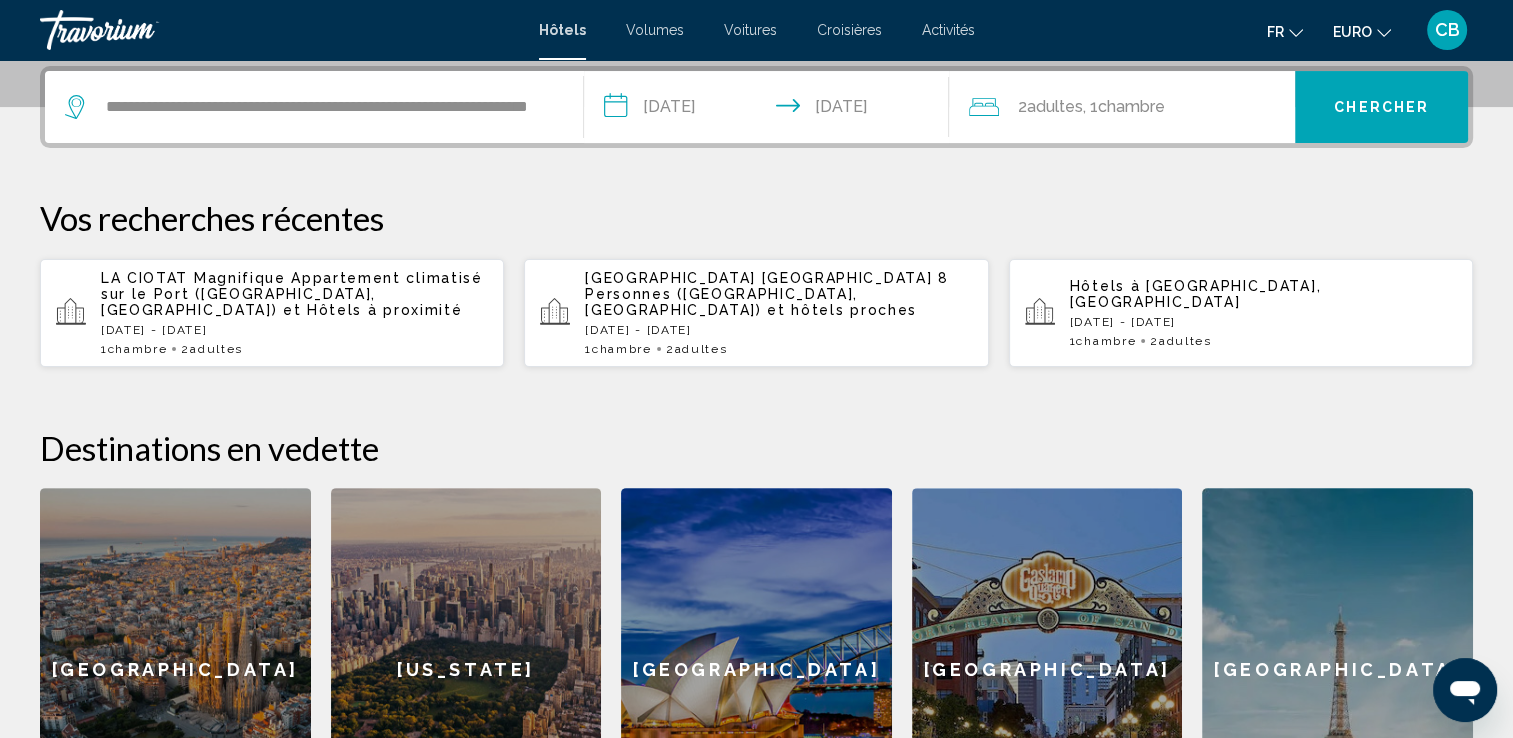 click on "2  Adulte Adultes , 1  Chambre pièces" 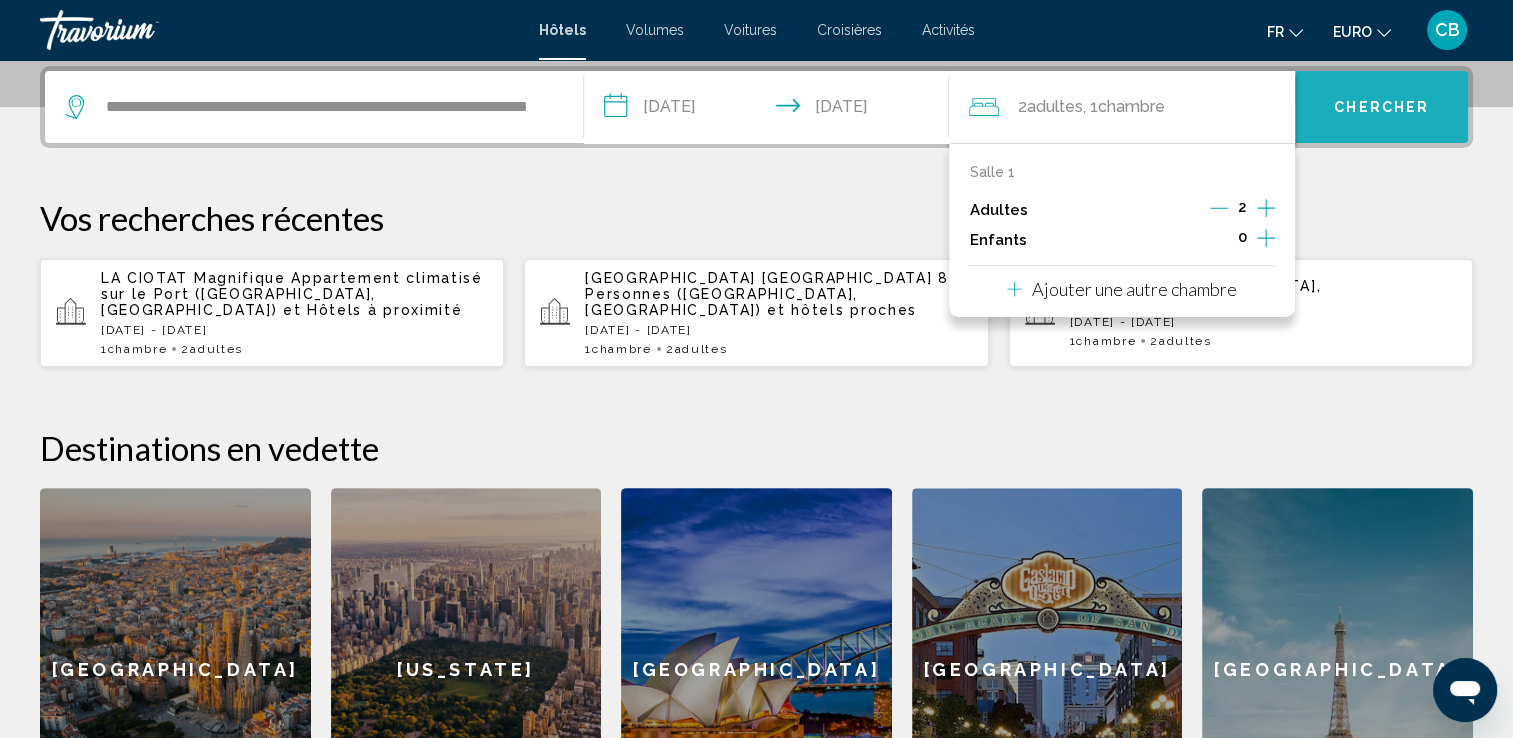 click on "Chercher" at bounding box center [1381, 108] 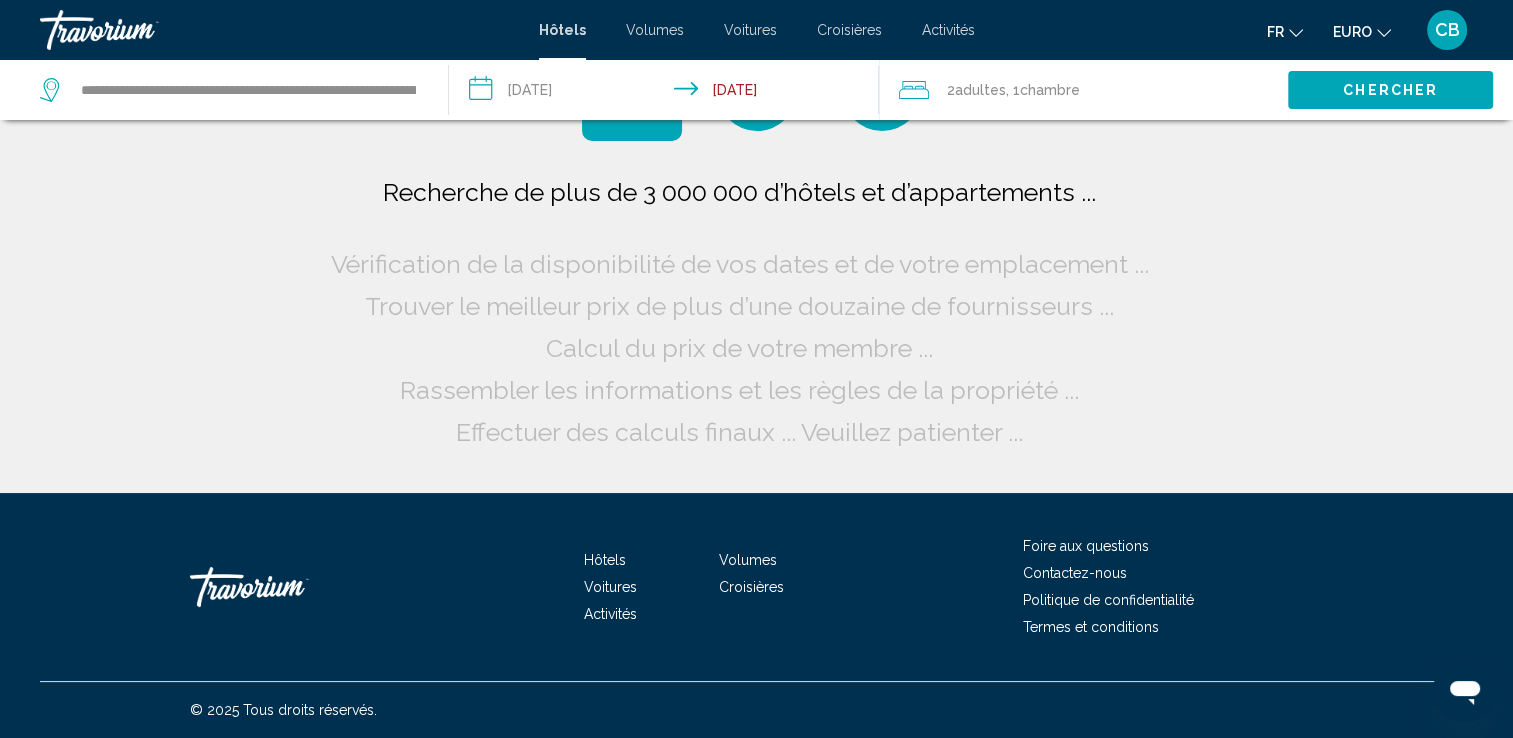 scroll, scrollTop: 0, scrollLeft: 0, axis: both 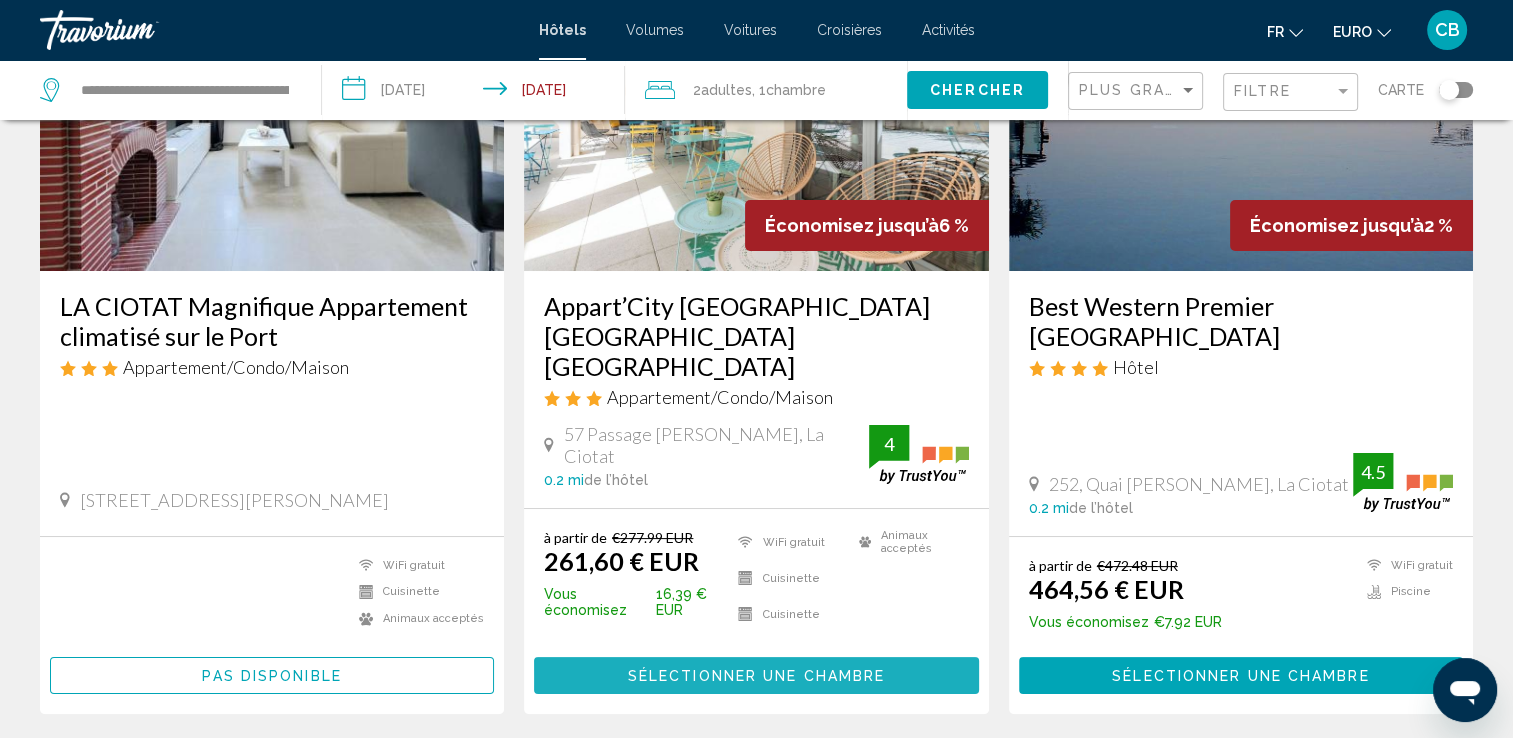 click on "Sélectionner une chambre" at bounding box center [756, 676] 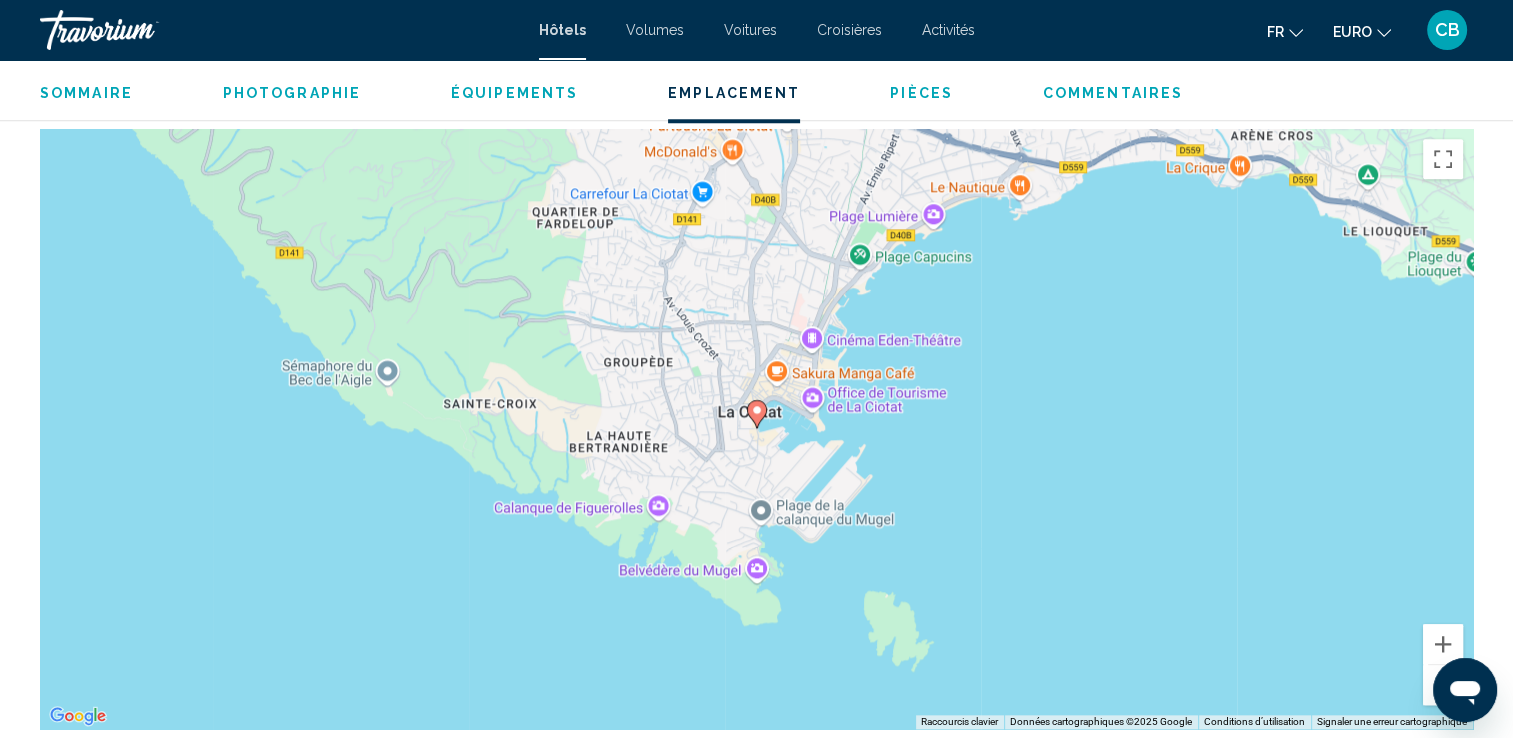 scroll, scrollTop: 1823, scrollLeft: 0, axis: vertical 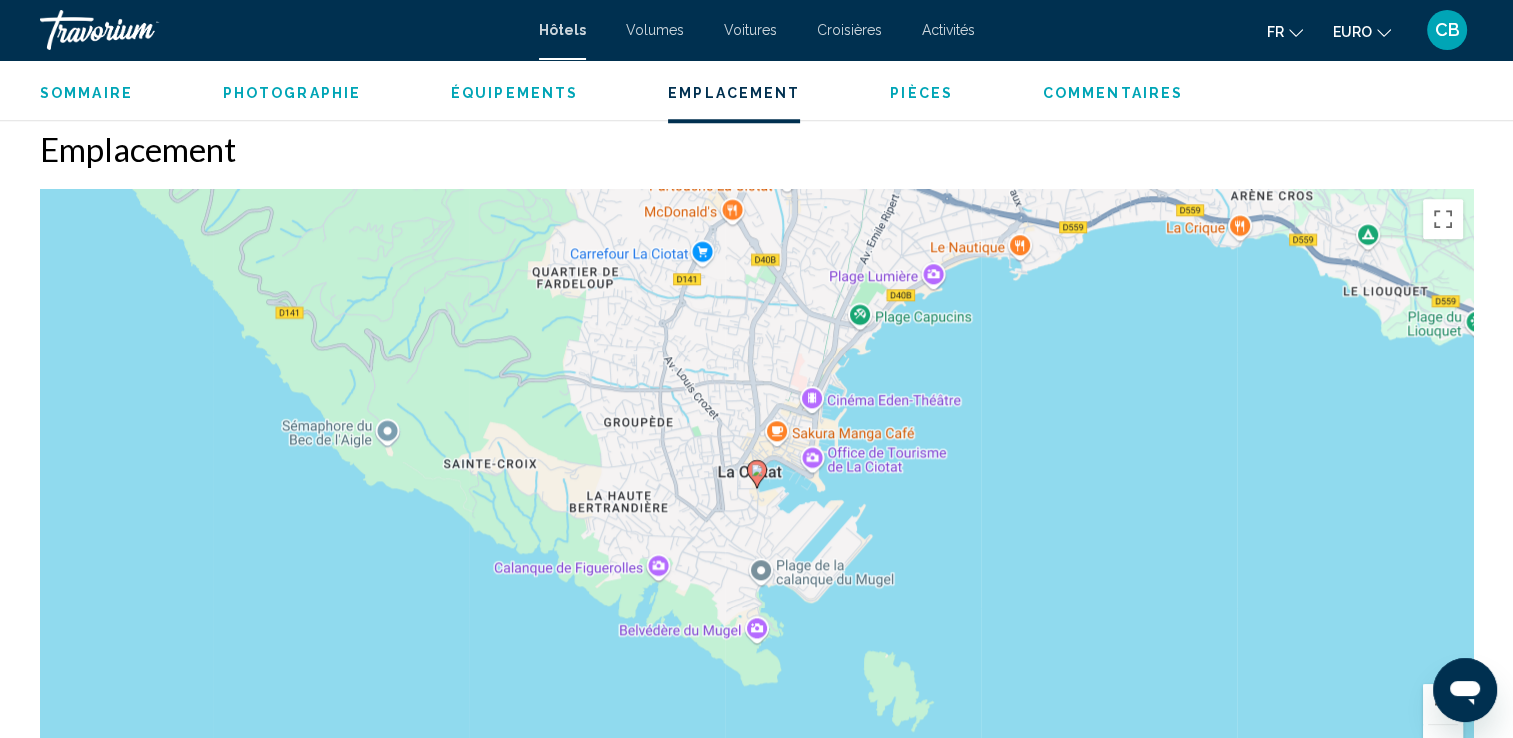 click at bounding box center (140, 30) 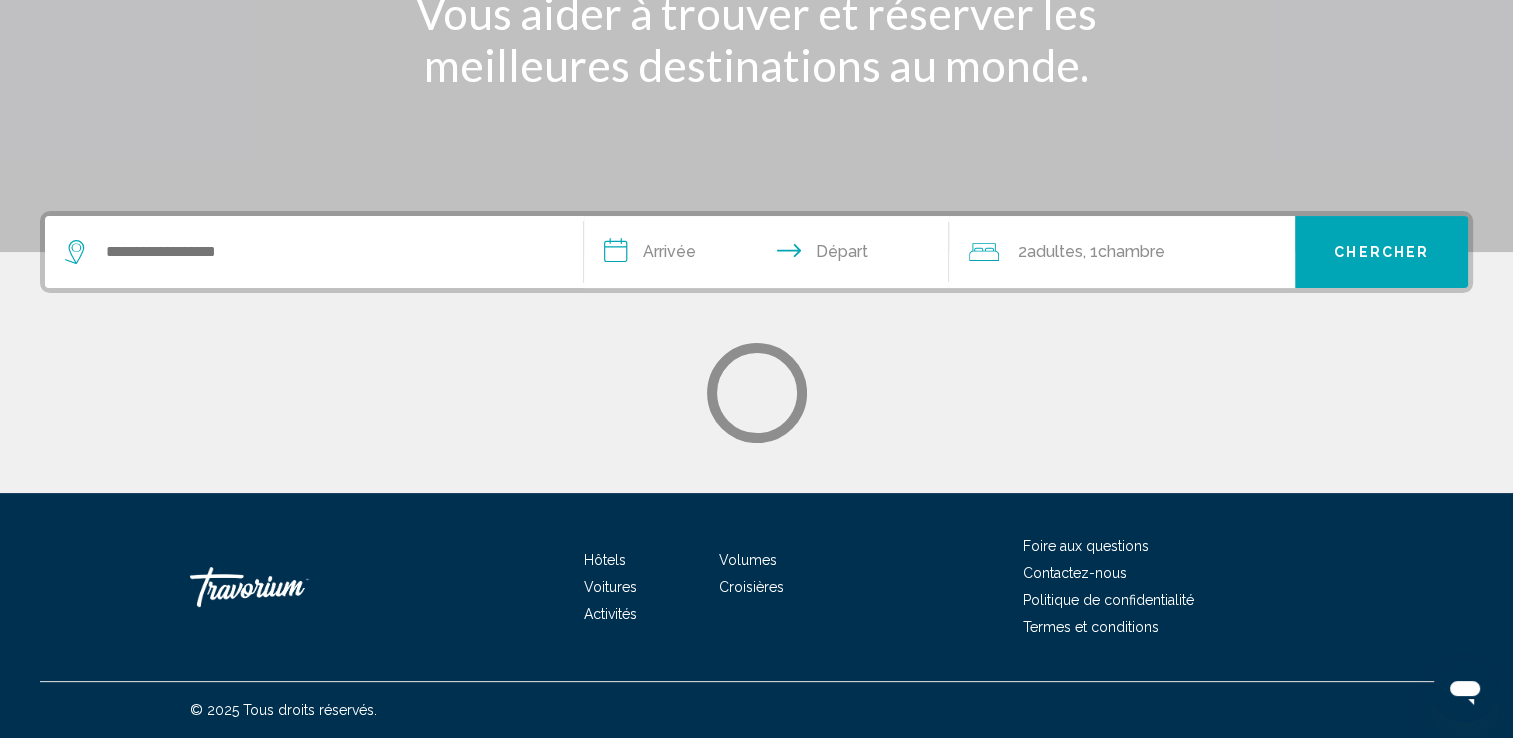 scroll, scrollTop: 0, scrollLeft: 0, axis: both 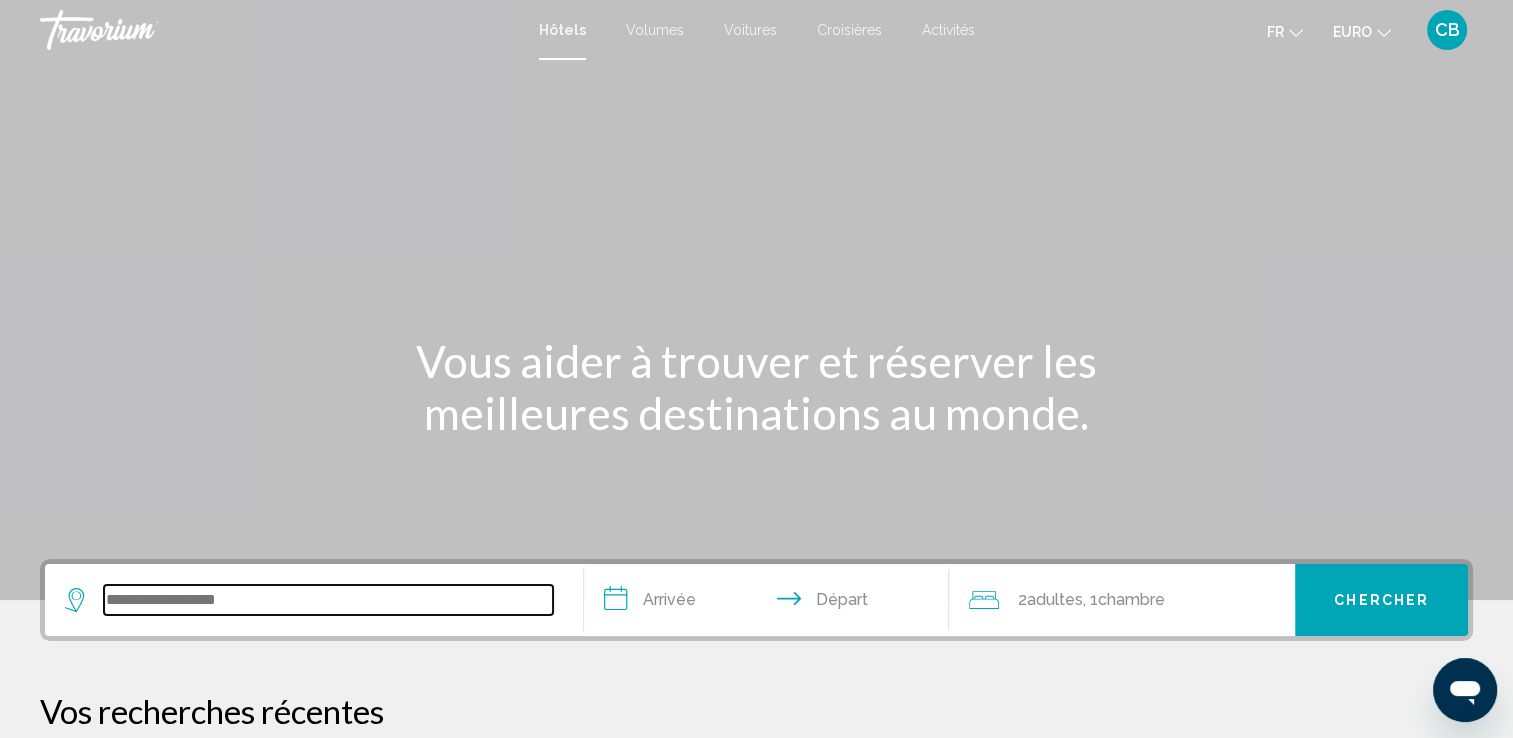 click at bounding box center (328, 600) 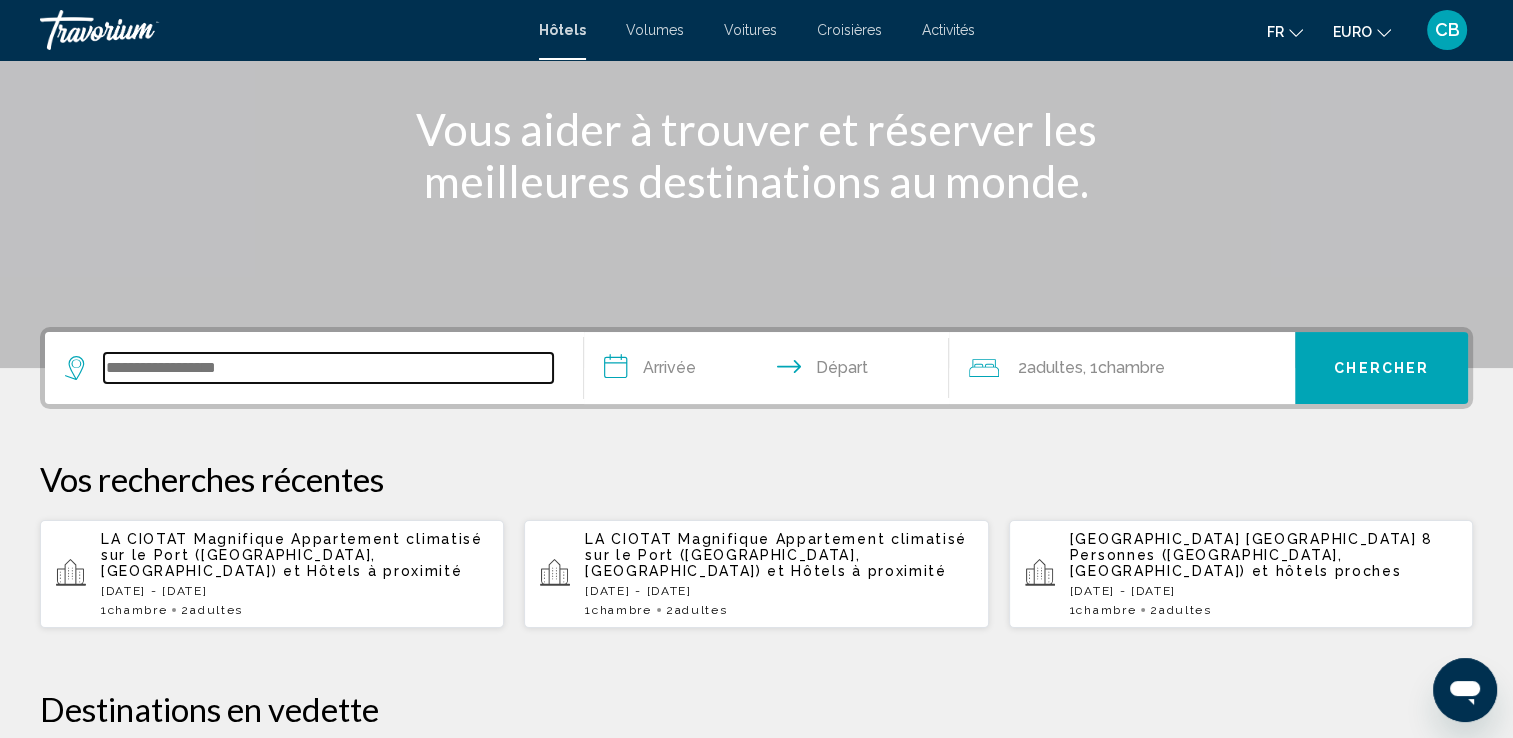 scroll, scrollTop: 493, scrollLeft: 0, axis: vertical 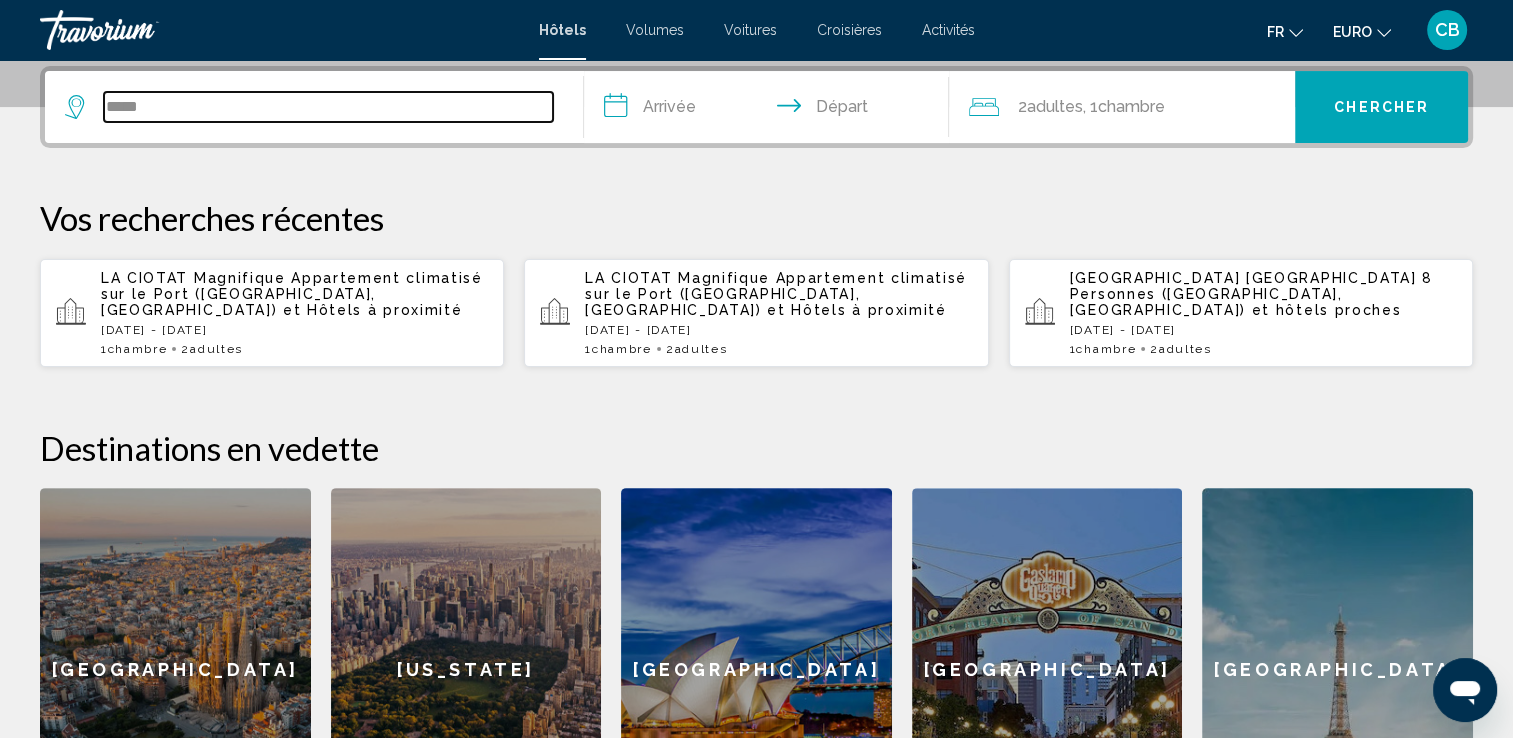 type on "******" 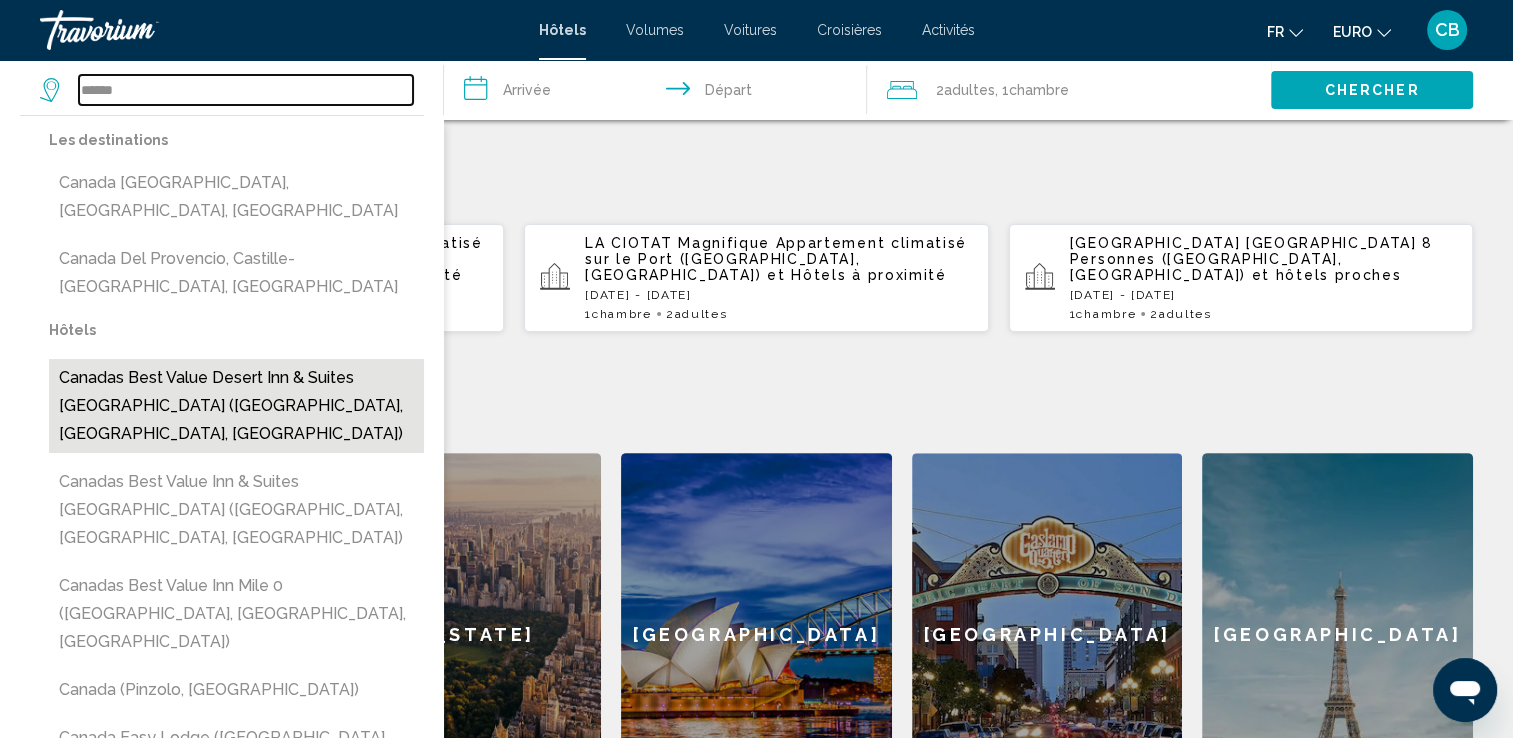 scroll, scrollTop: 508, scrollLeft: 0, axis: vertical 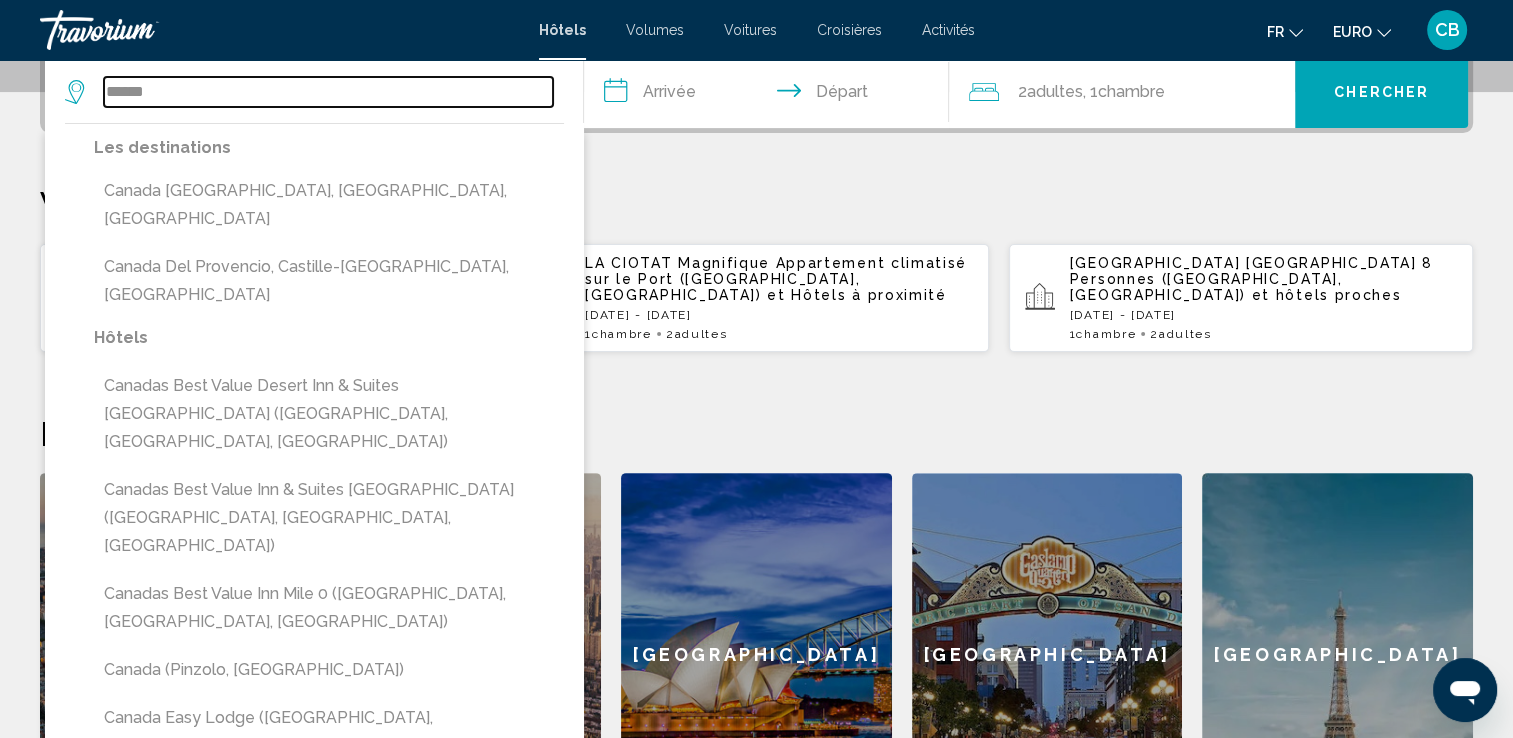 drag, startPoint x: 194, startPoint y: 98, endPoint x: 13, endPoint y: 67, distance: 183.63551 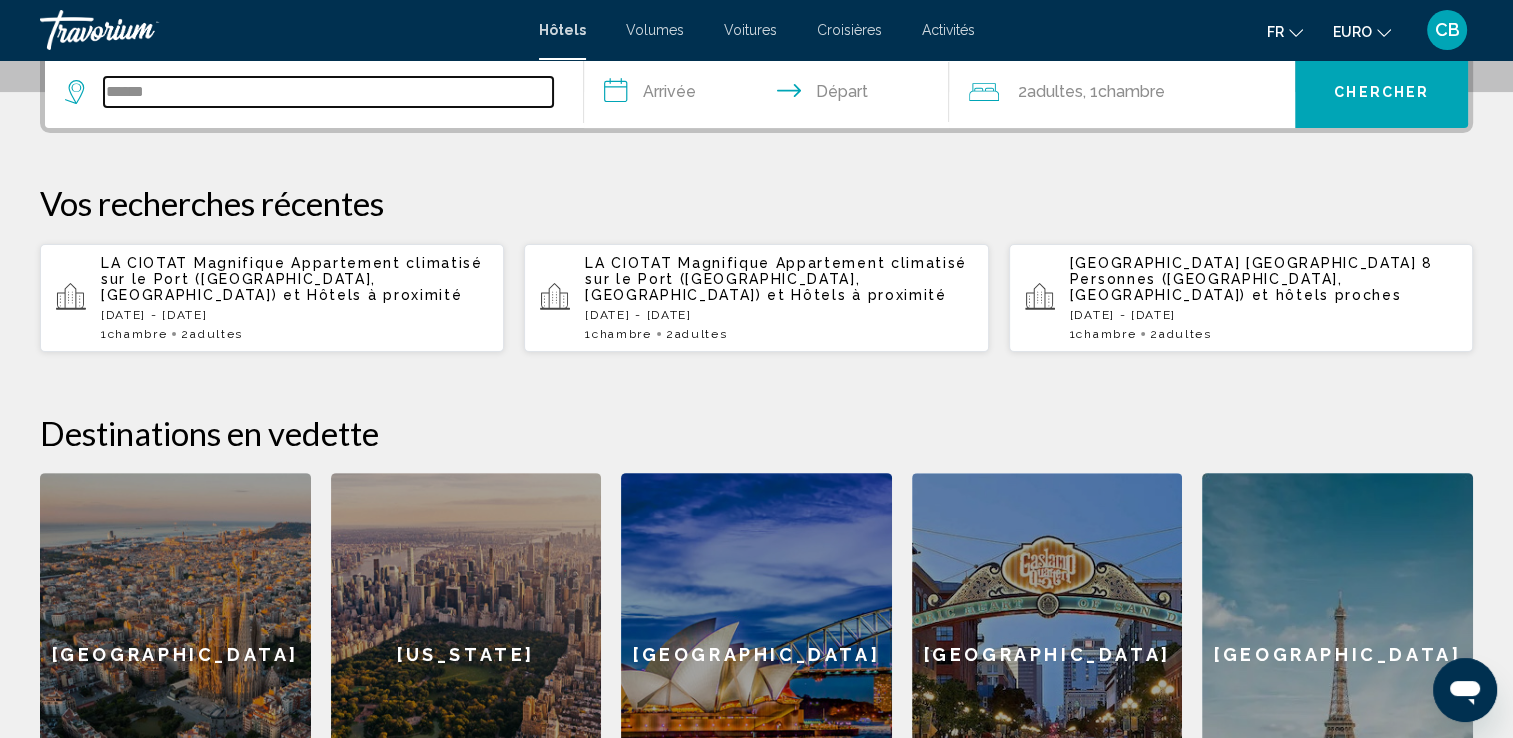 type 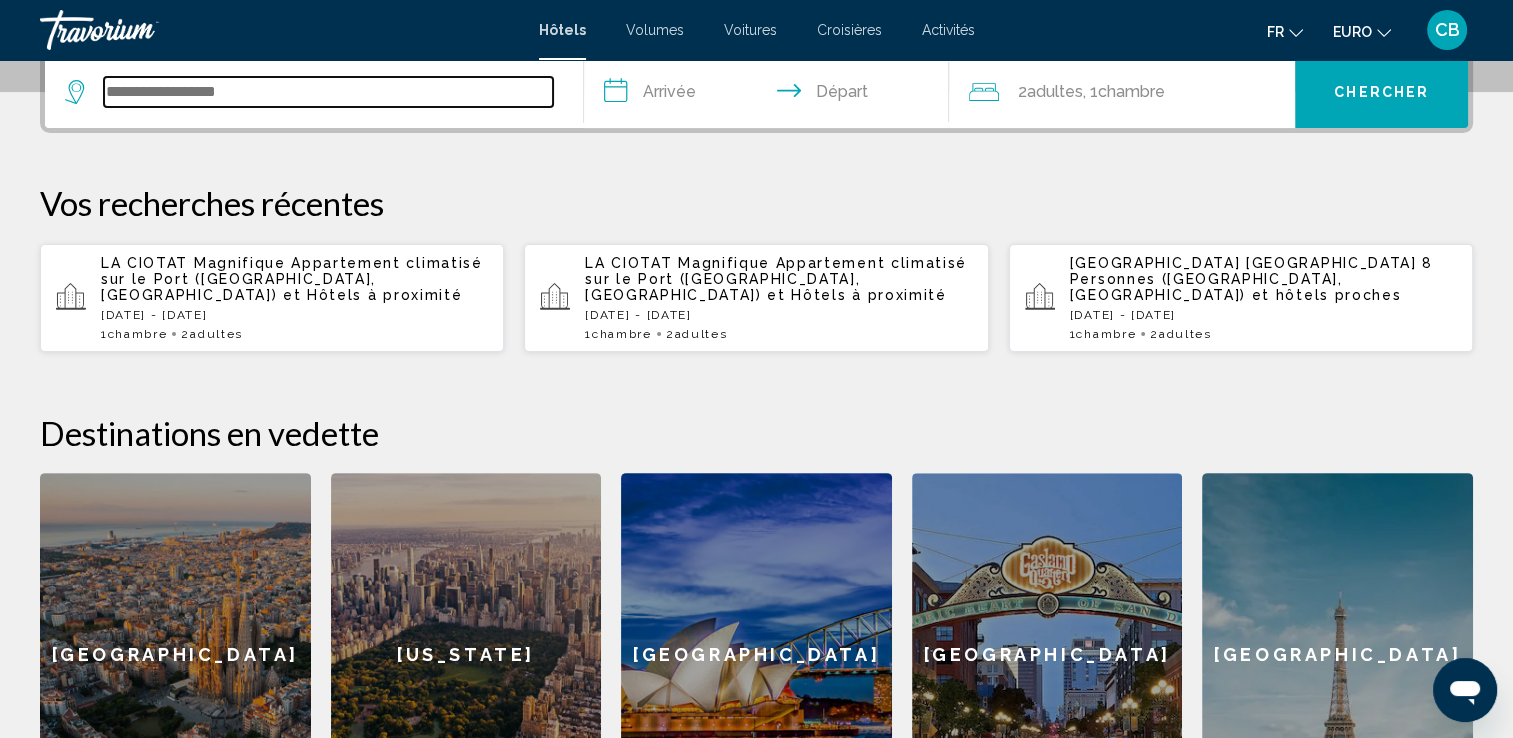 click at bounding box center (328, 92) 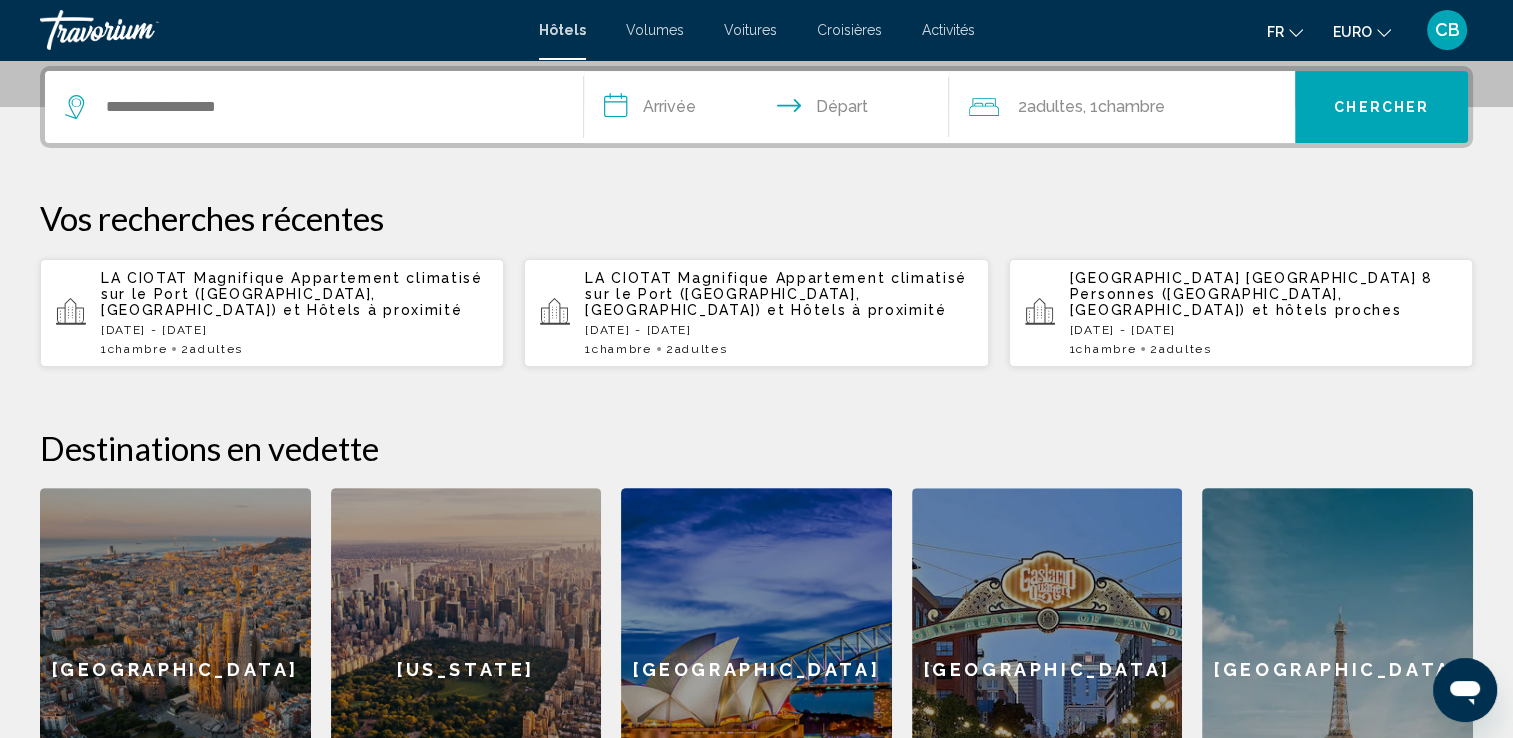 click on "[GEOGRAPHIC_DATA]" 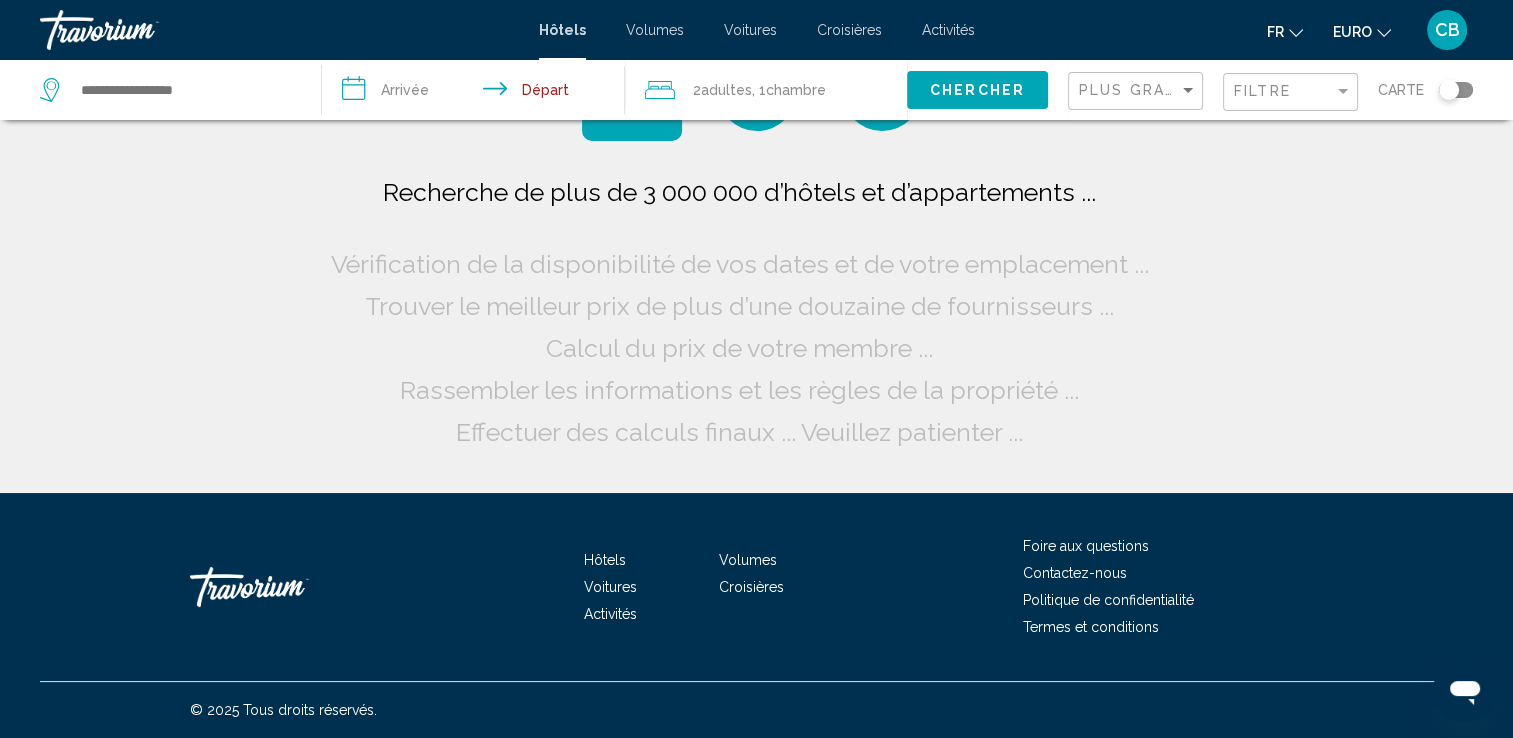 scroll, scrollTop: 0, scrollLeft: 0, axis: both 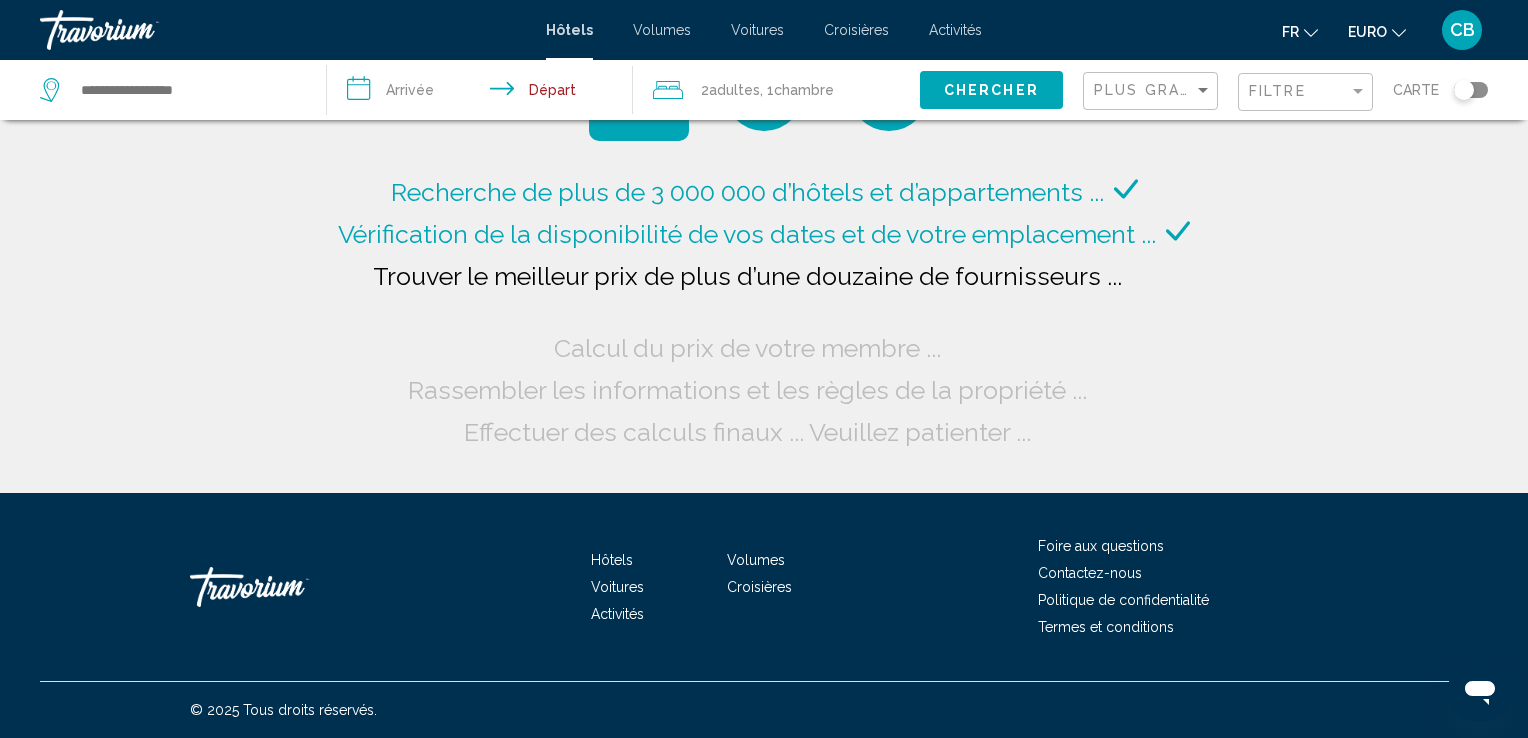 click at bounding box center (140, 30) 